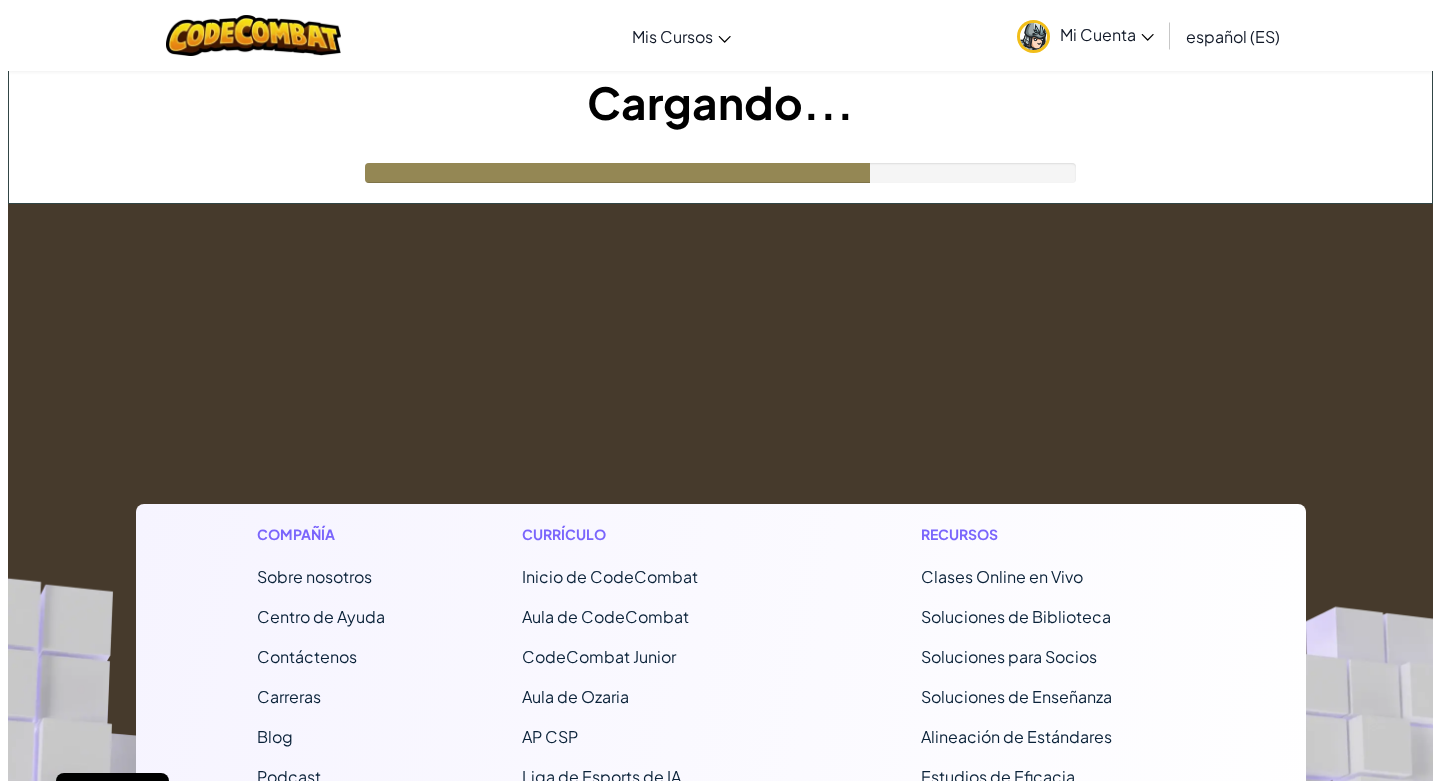 scroll, scrollTop: 0, scrollLeft: 0, axis: both 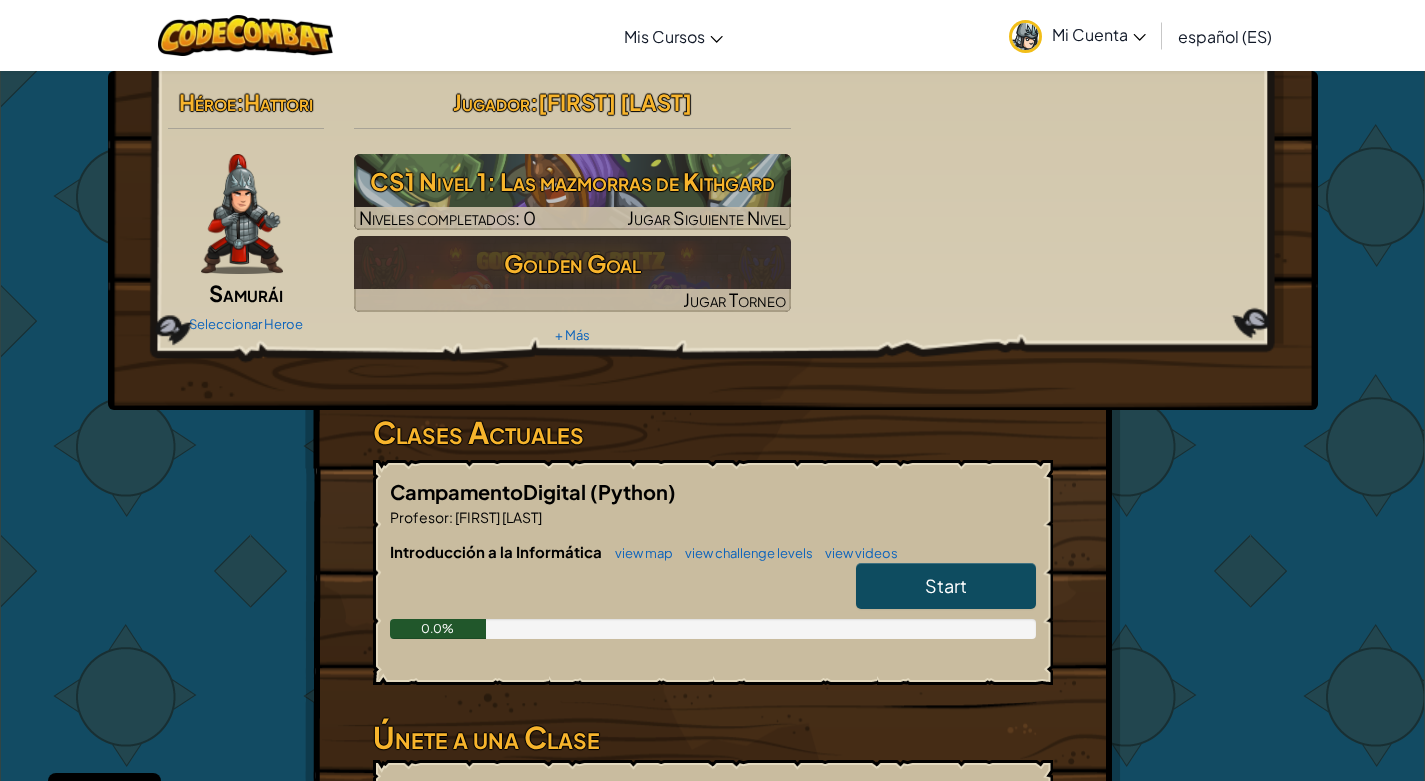click on "Start" at bounding box center [936, 591] 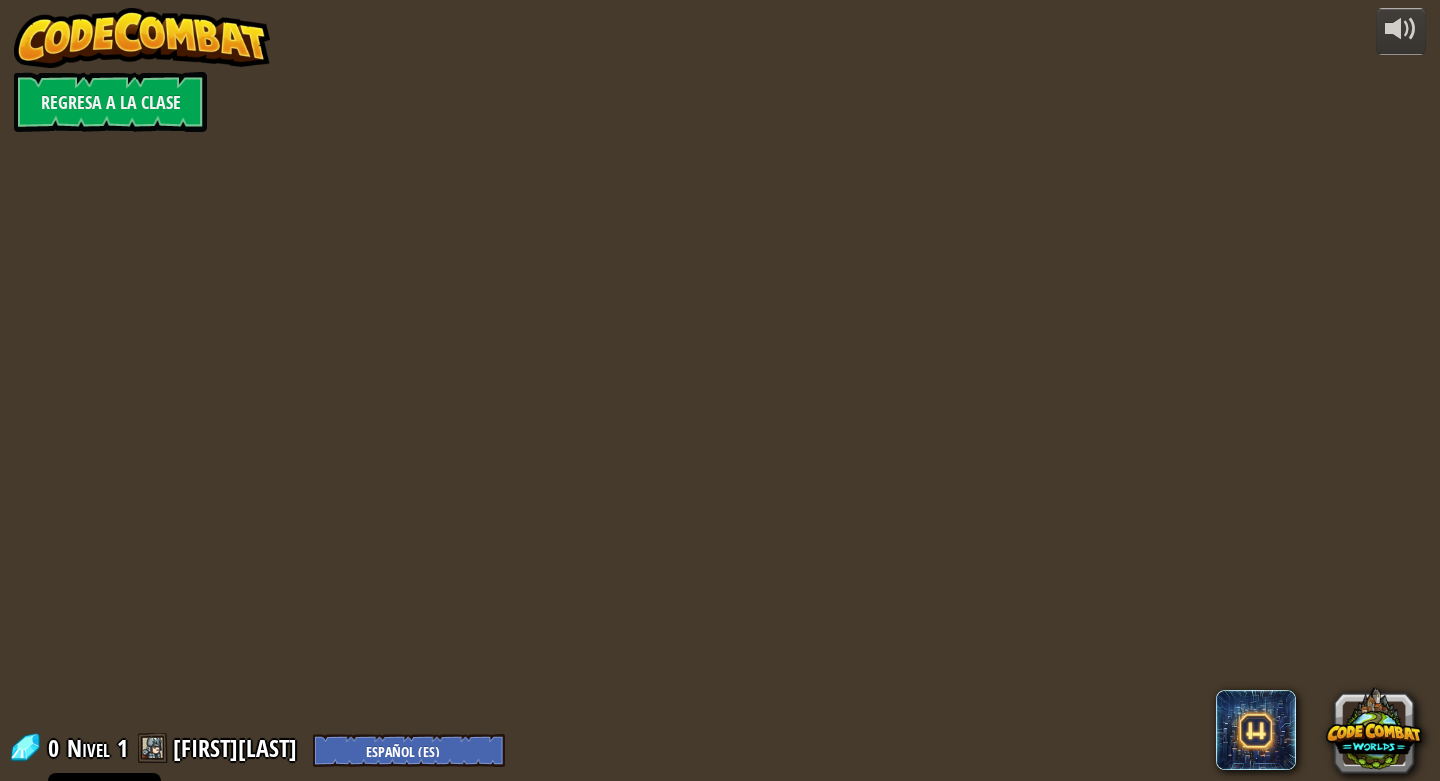 select on "es-ES" 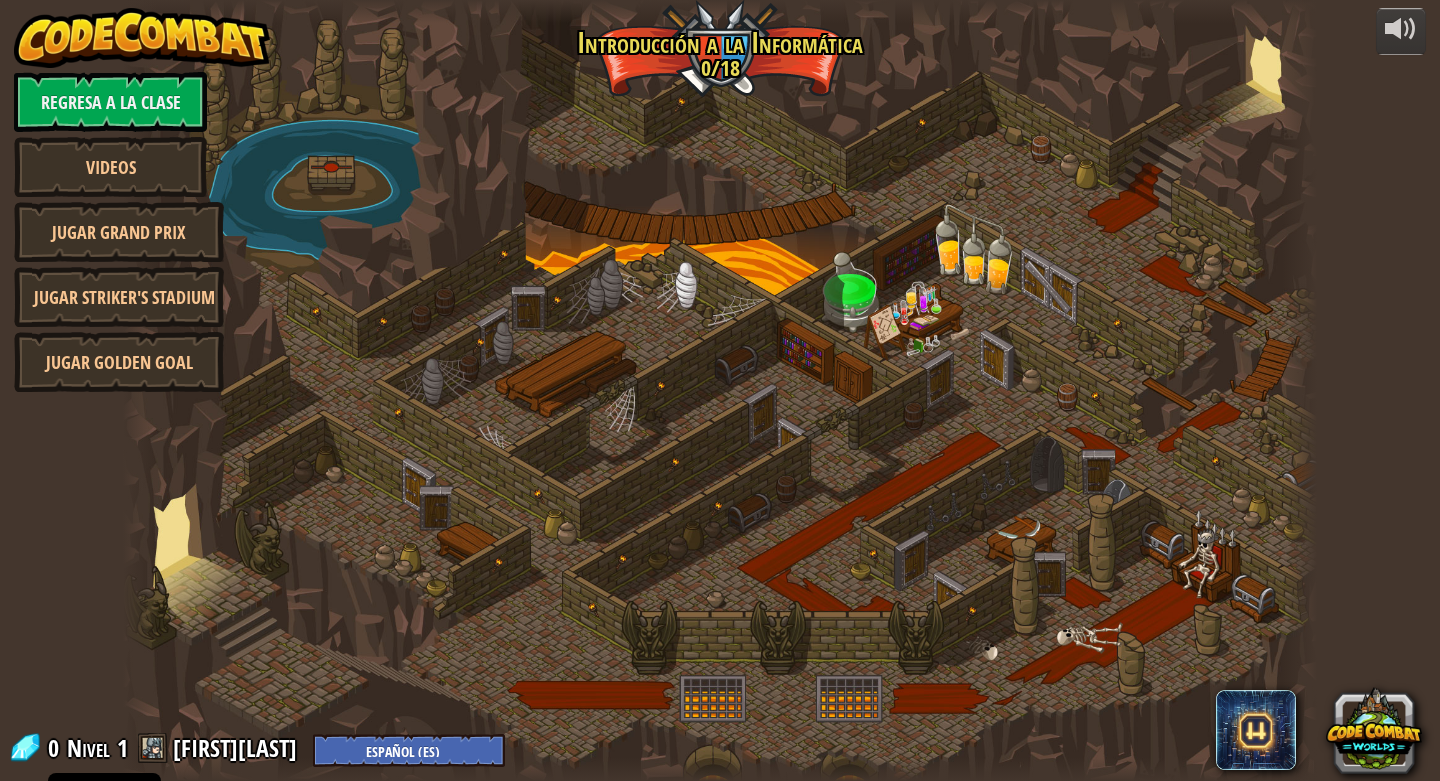 select on "es-ES" 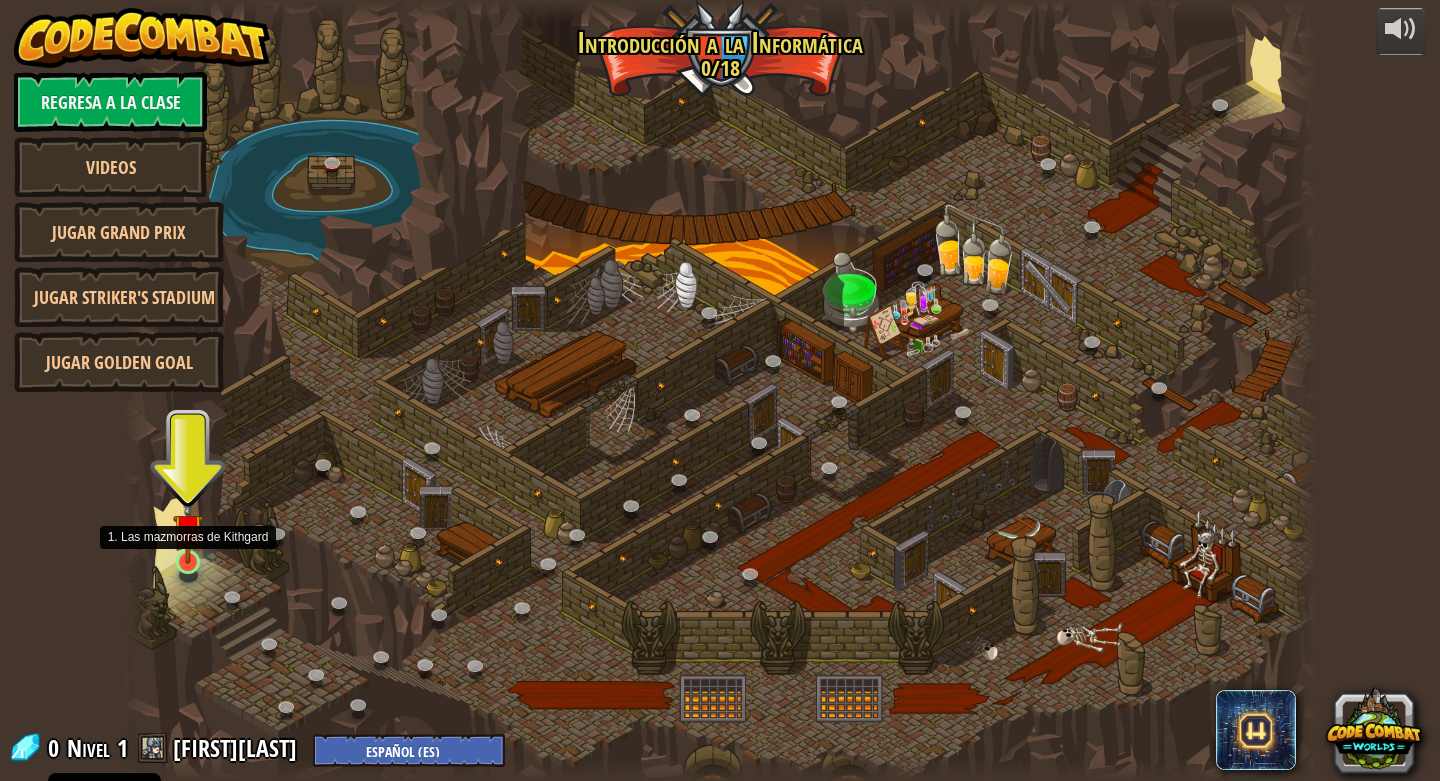 click at bounding box center (188, 529) 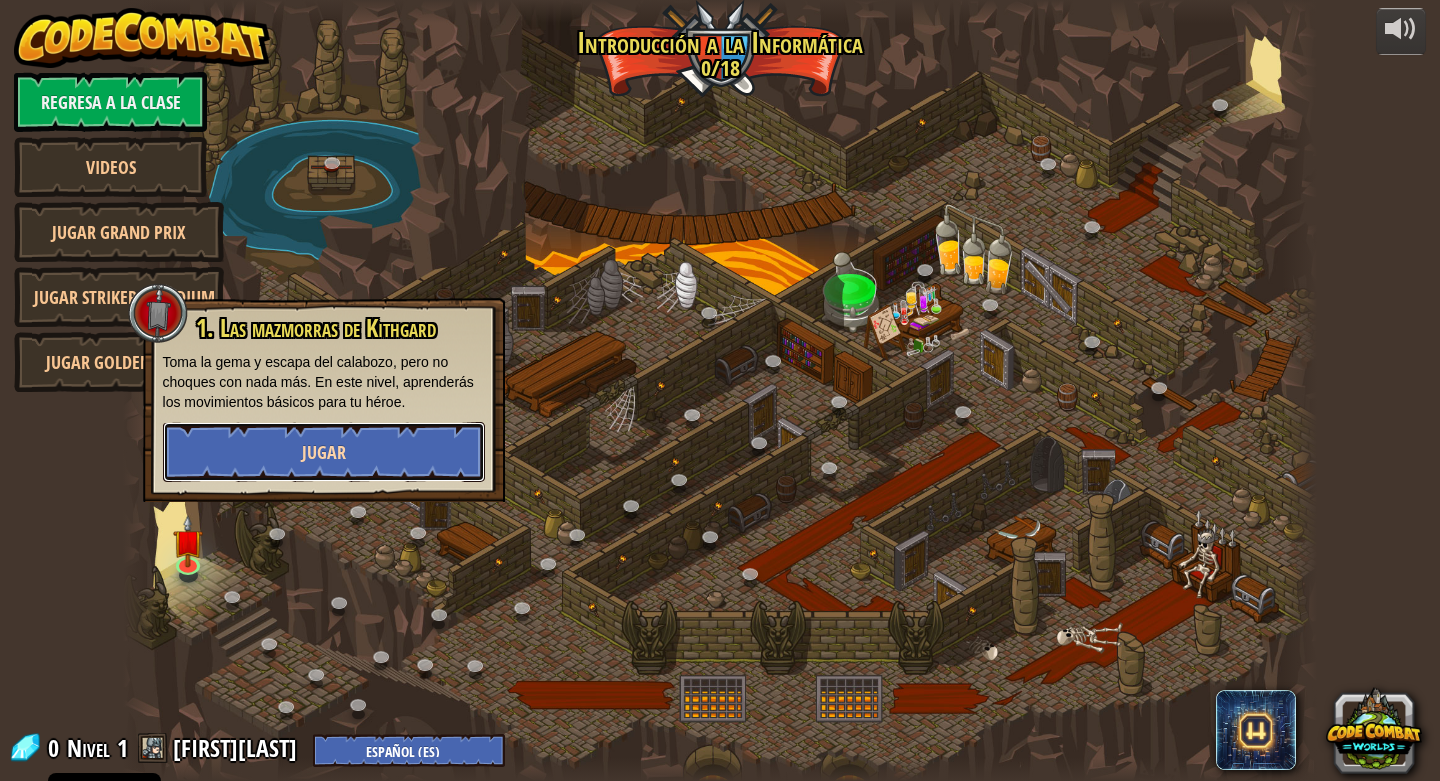 click on "Jugar" at bounding box center (324, 452) 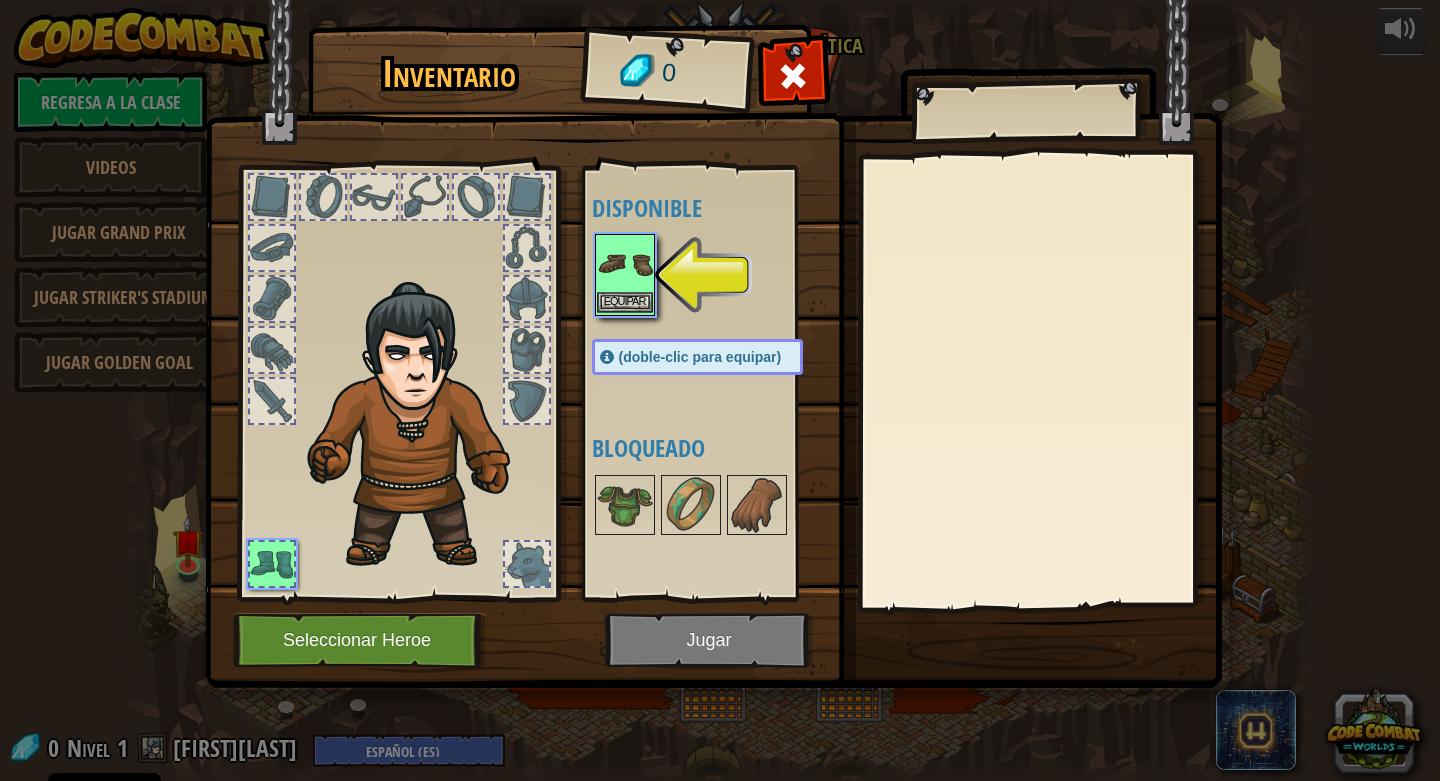 click at bounding box center [625, 264] 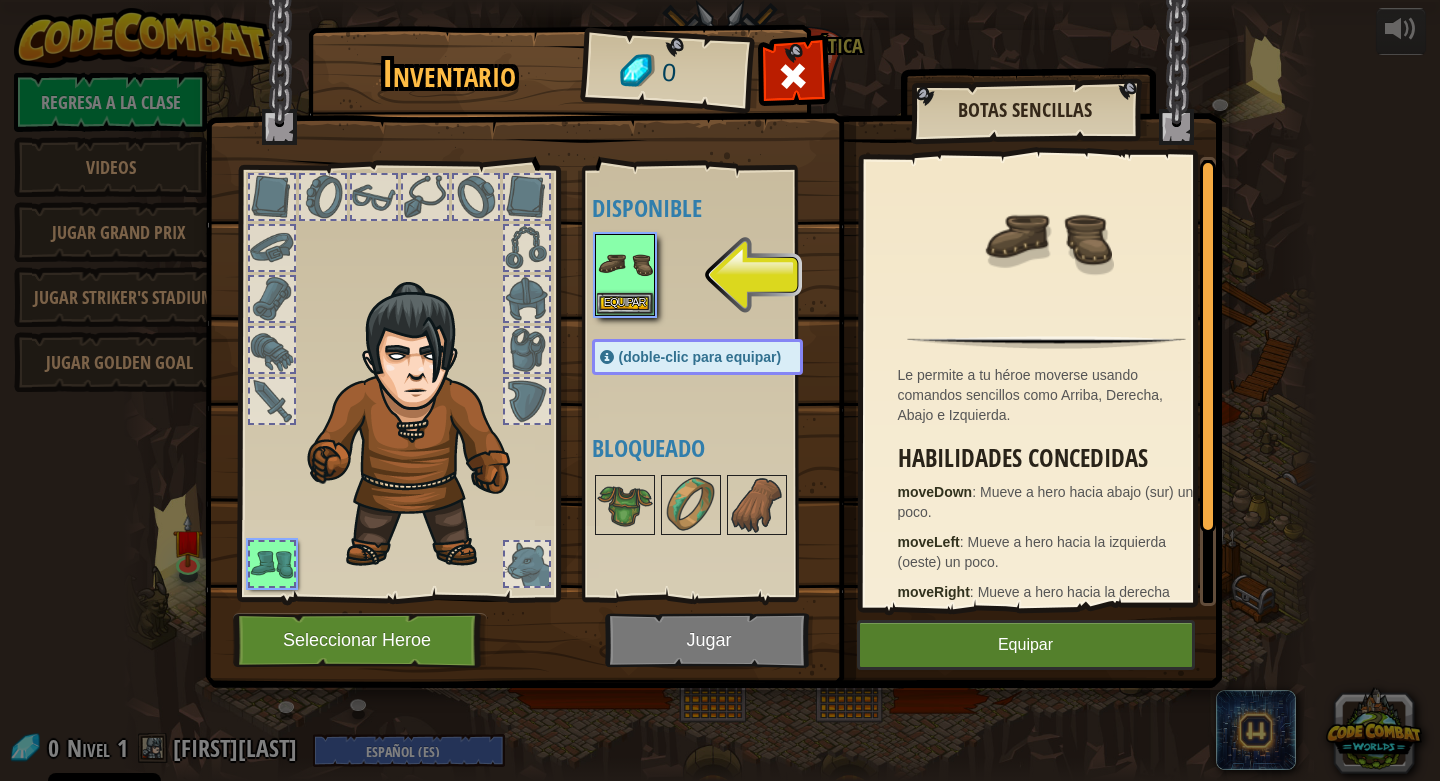 click at bounding box center [713, 325] 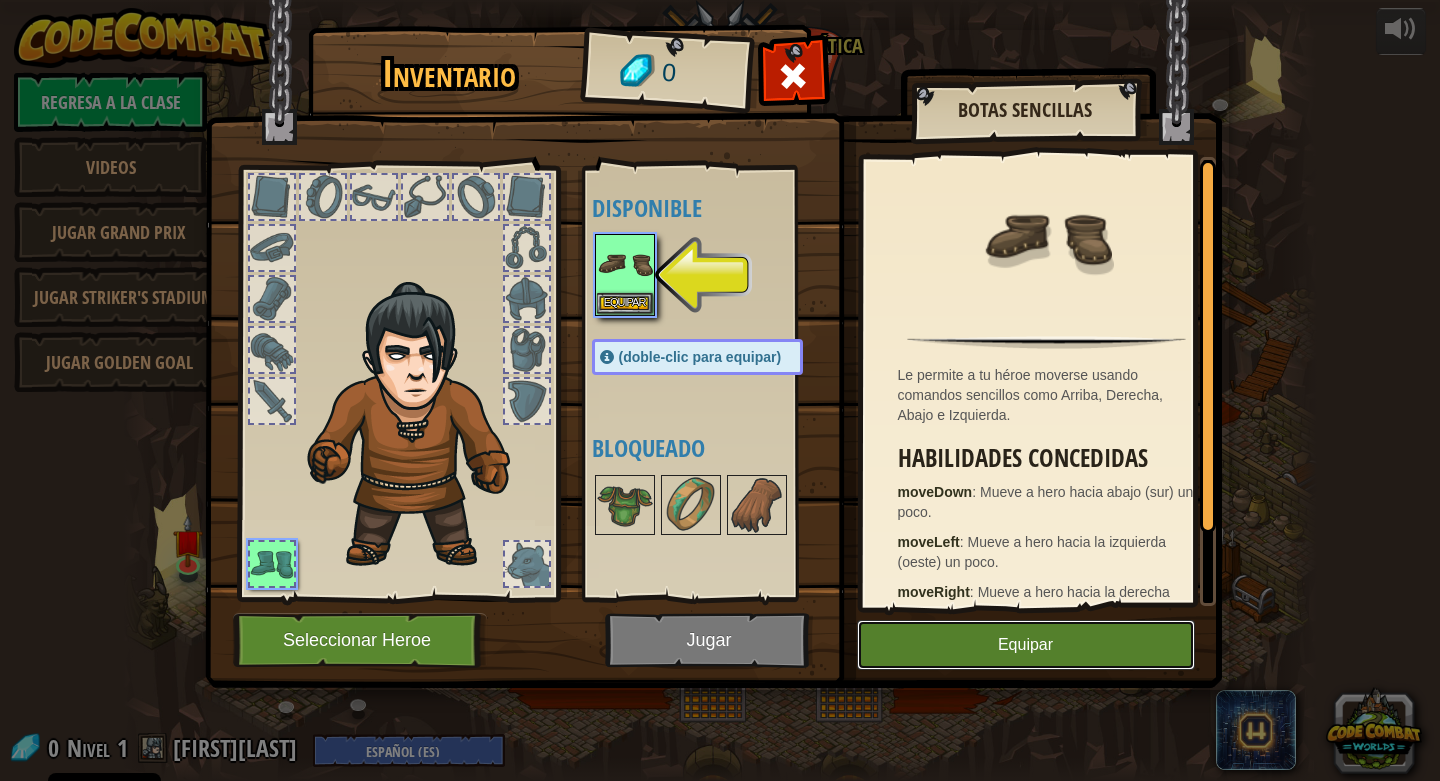 click on "Equipar" at bounding box center [1026, 645] 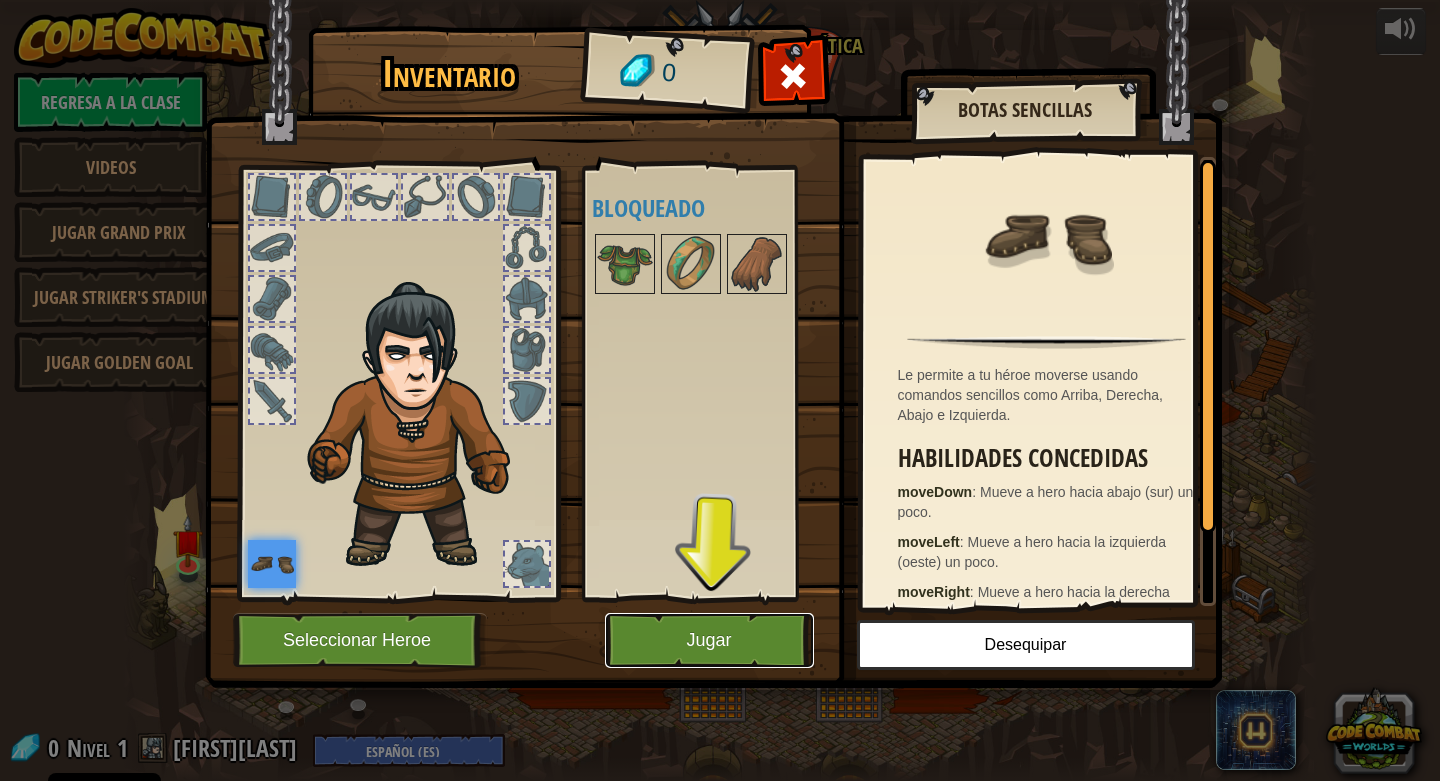 click on "Jugar" at bounding box center [709, 640] 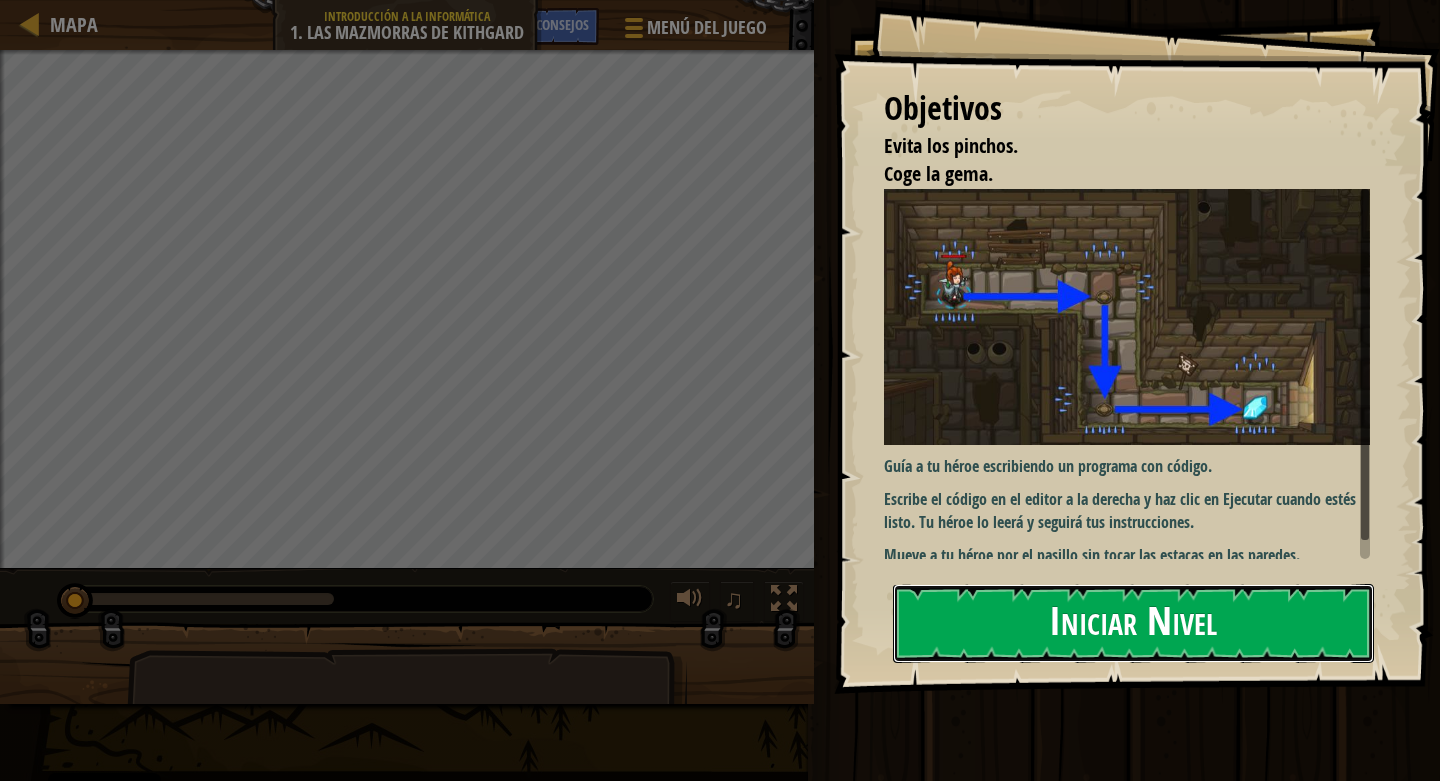 click on "Iniciar Nivel" at bounding box center (1133, 623) 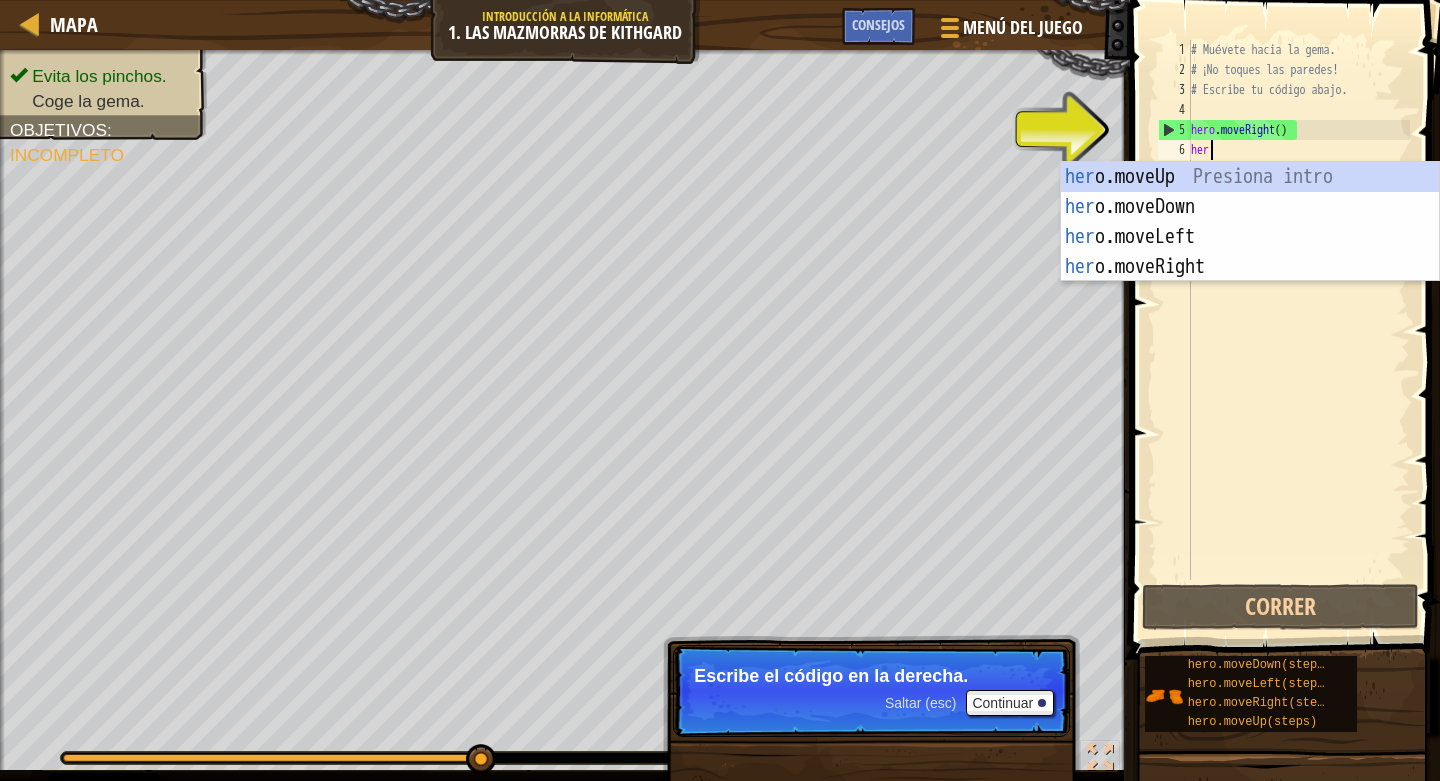 scroll, scrollTop: 9, scrollLeft: 1, axis: both 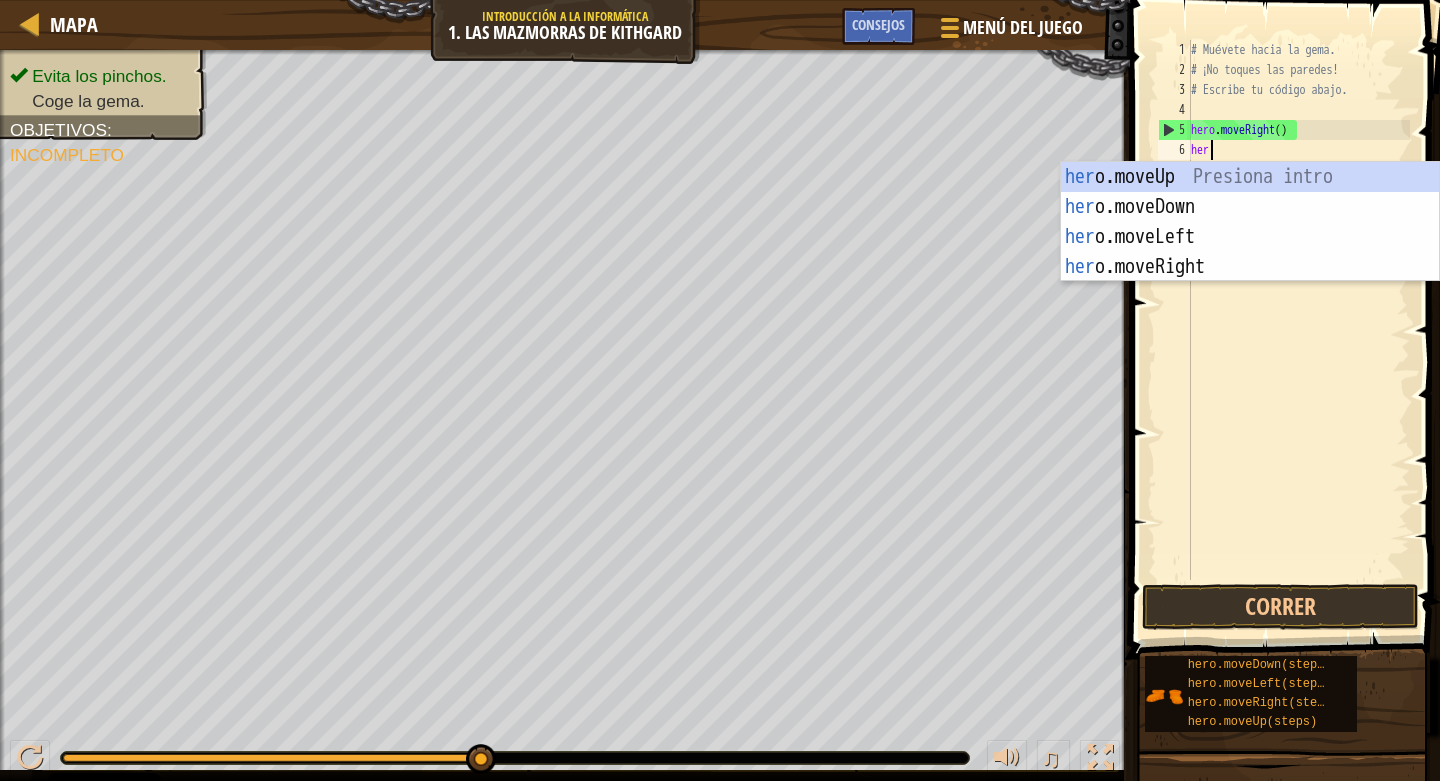 type on "hero" 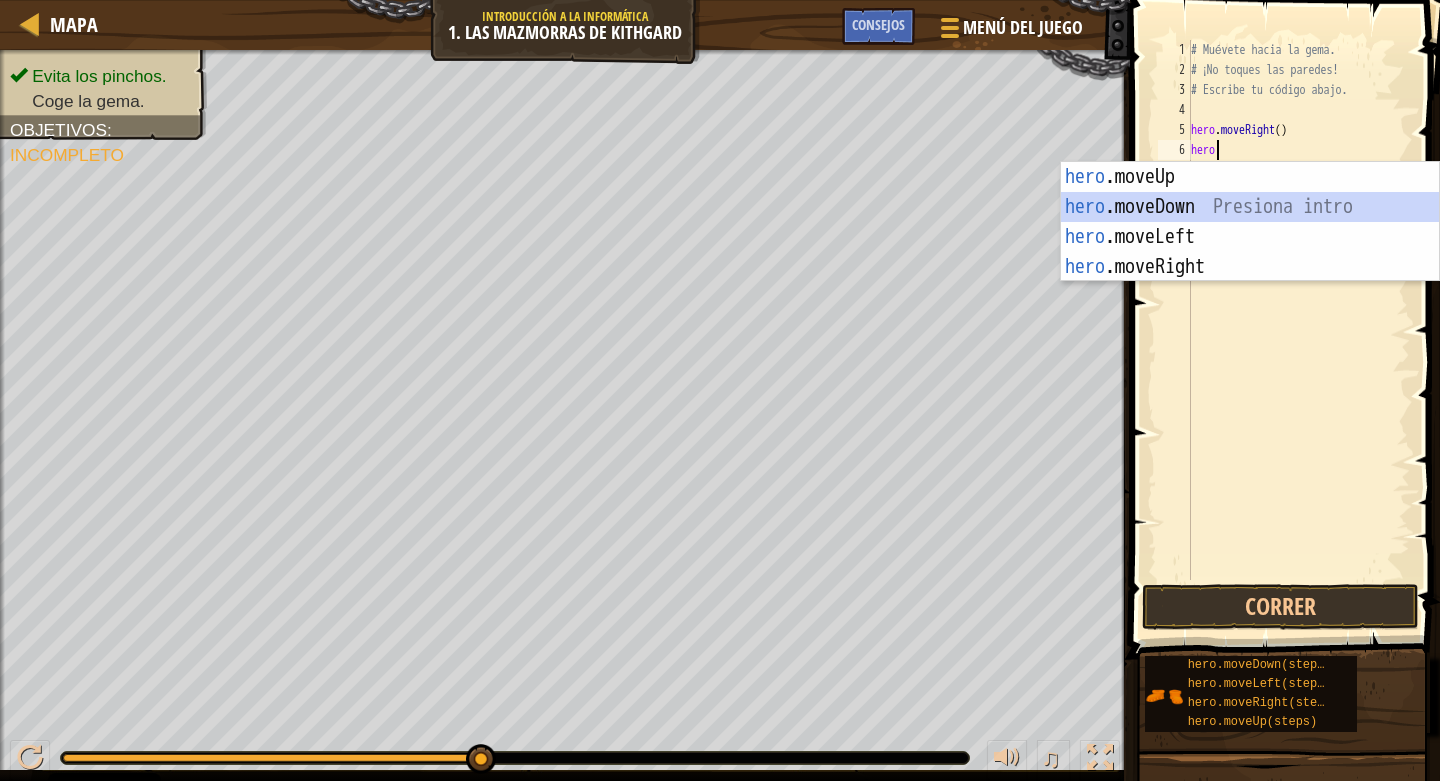 scroll, scrollTop: 9, scrollLeft: 0, axis: vertical 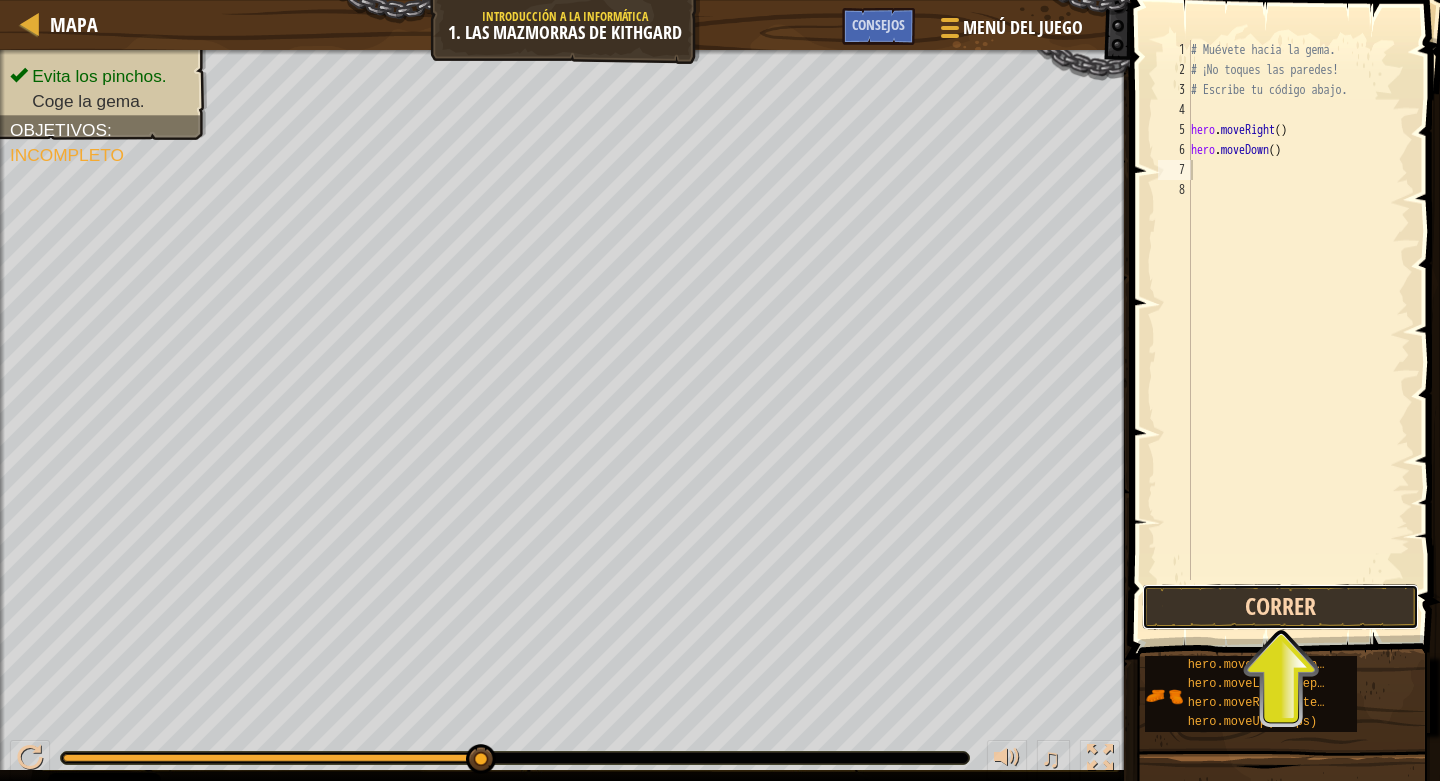 click on "Correr" at bounding box center (1280, 607) 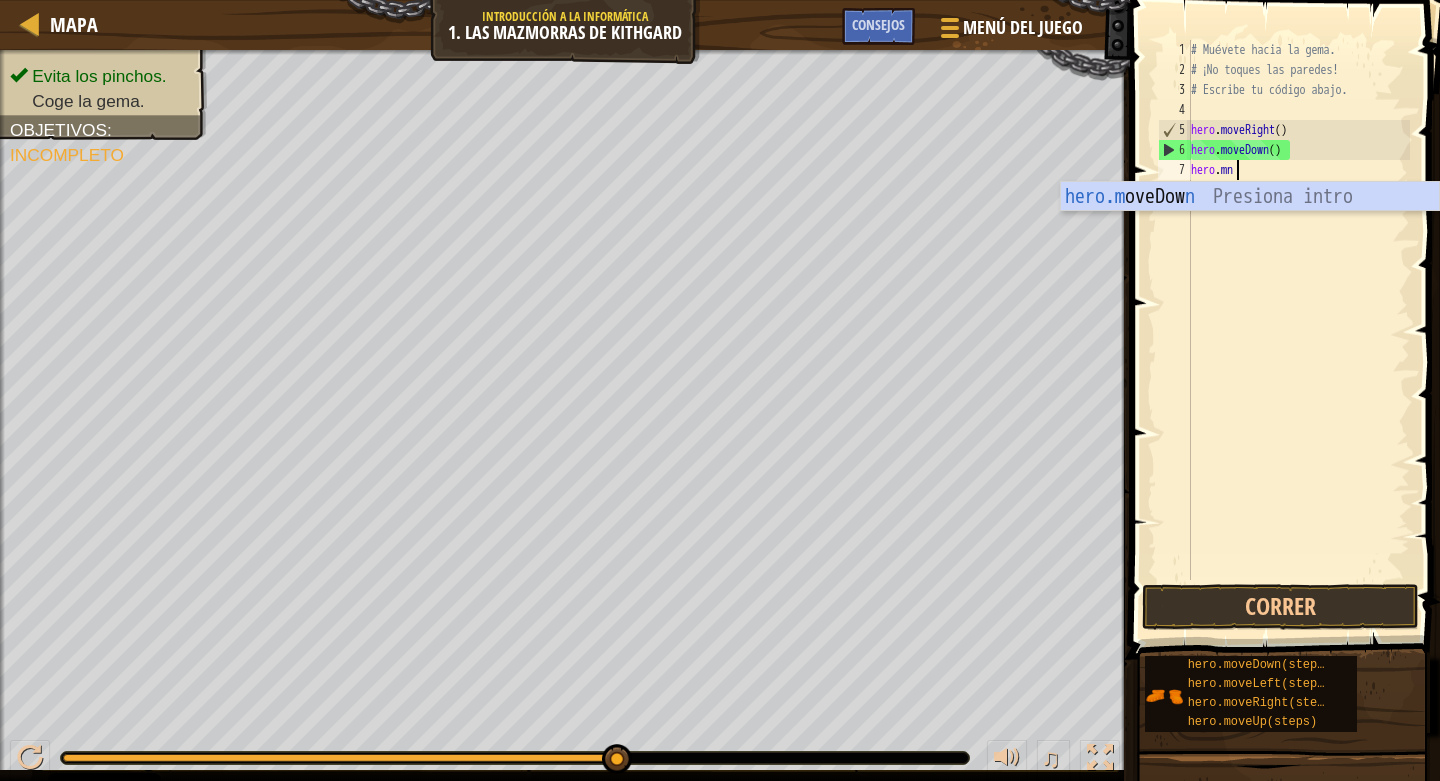 scroll, scrollTop: 9, scrollLeft: 3, axis: both 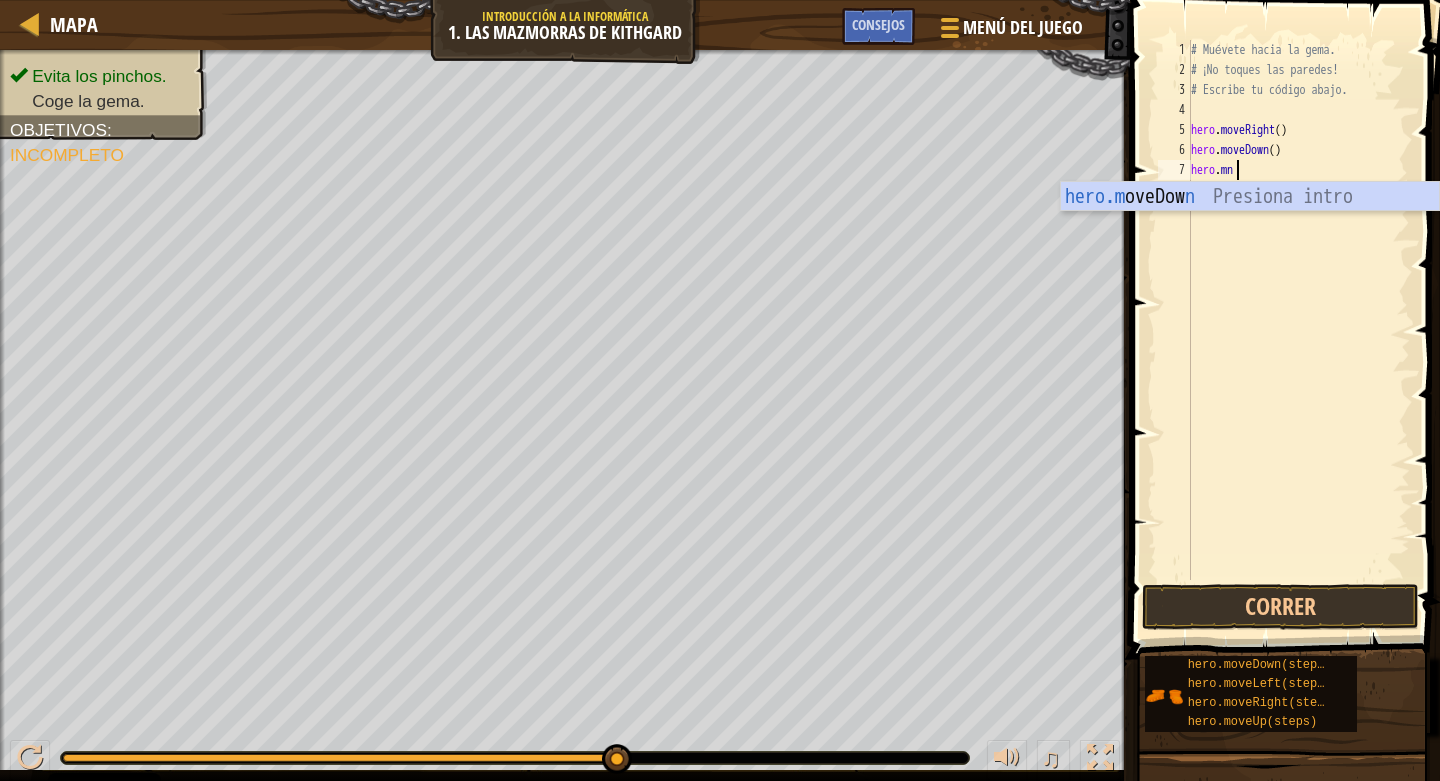 type on "hero.m" 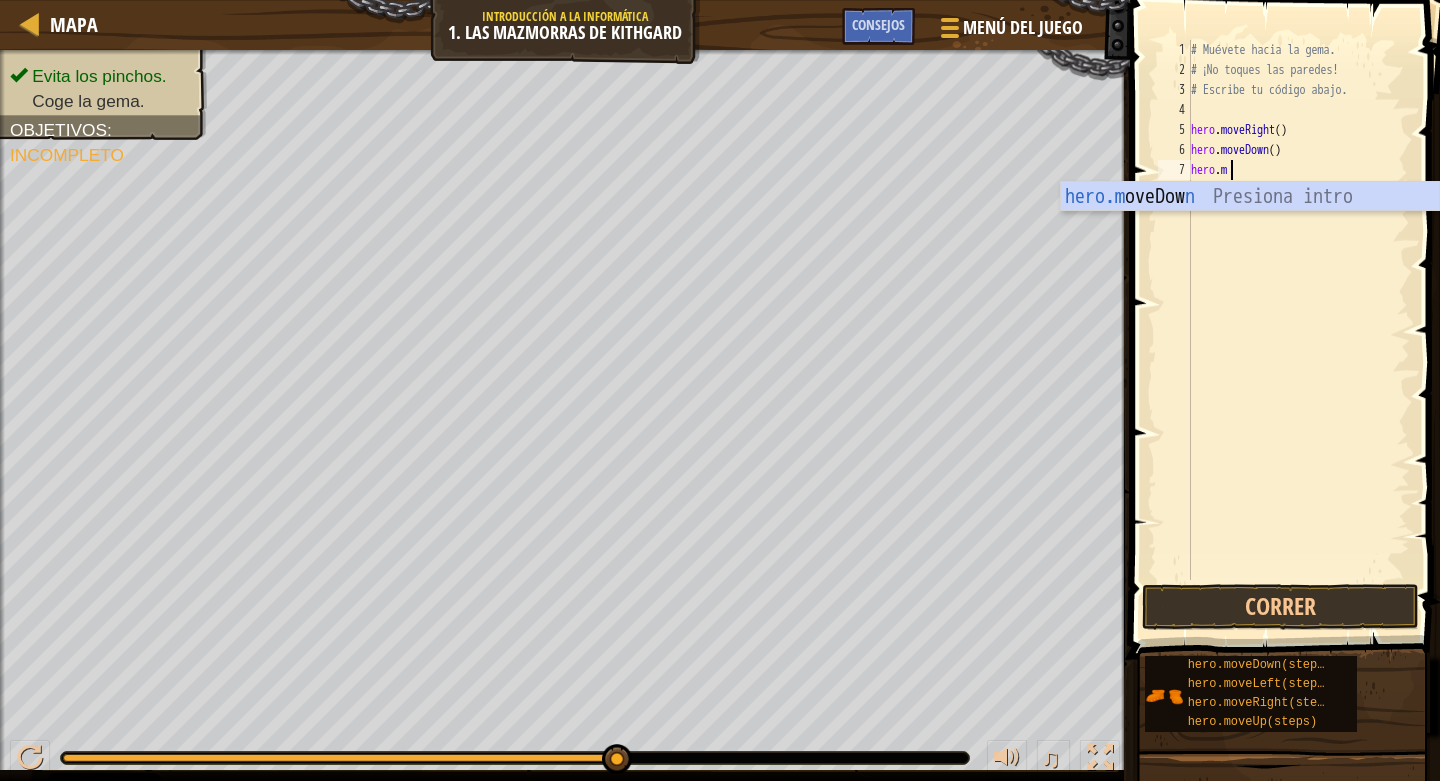 scroll, scrollTop: 9, scrollLeft: 2, axis: both 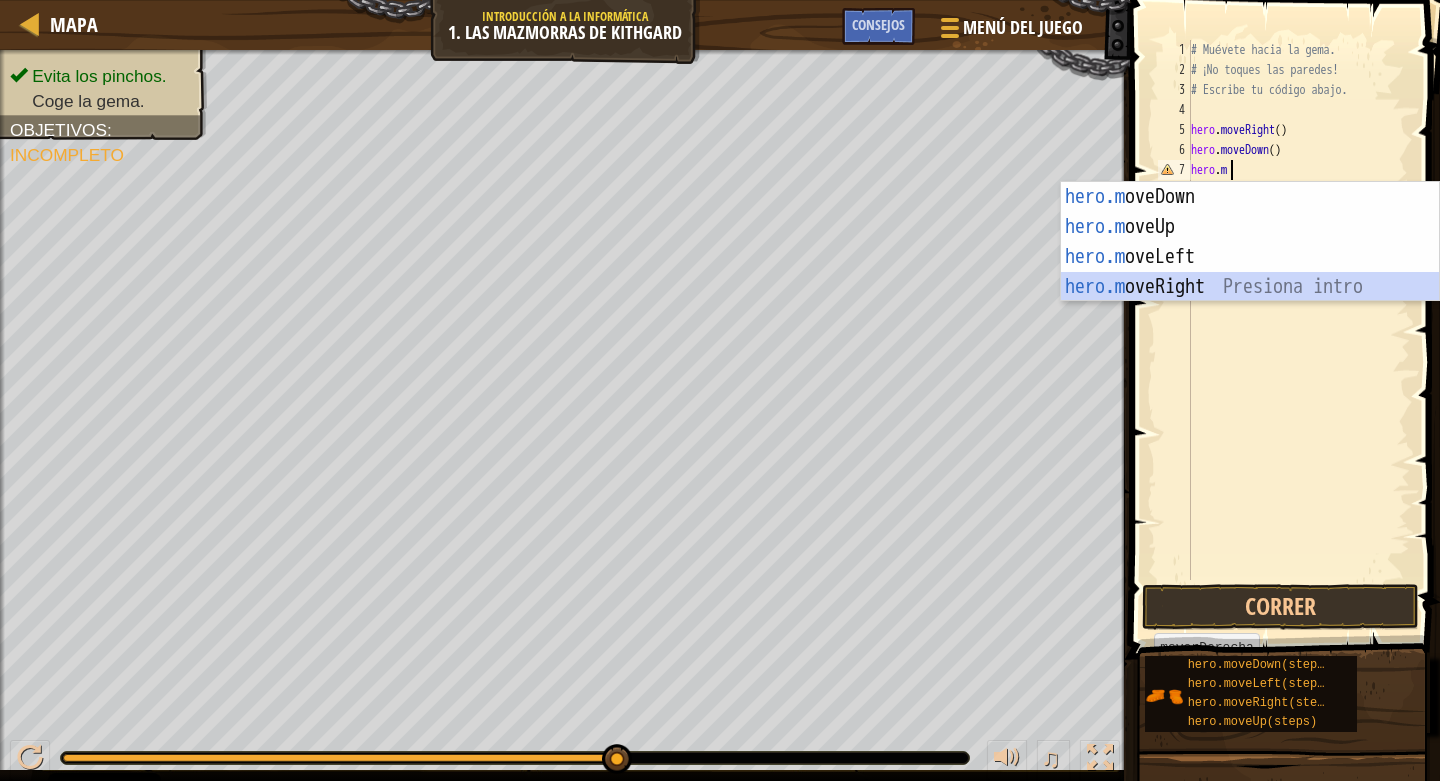 click on "hero.m oveDown Presiona intro hero.m oveUp Presiona intro hero.m oveLeft Presiona intro hero.m oveRight Presiona intro" at bounding box center (1250, 272) 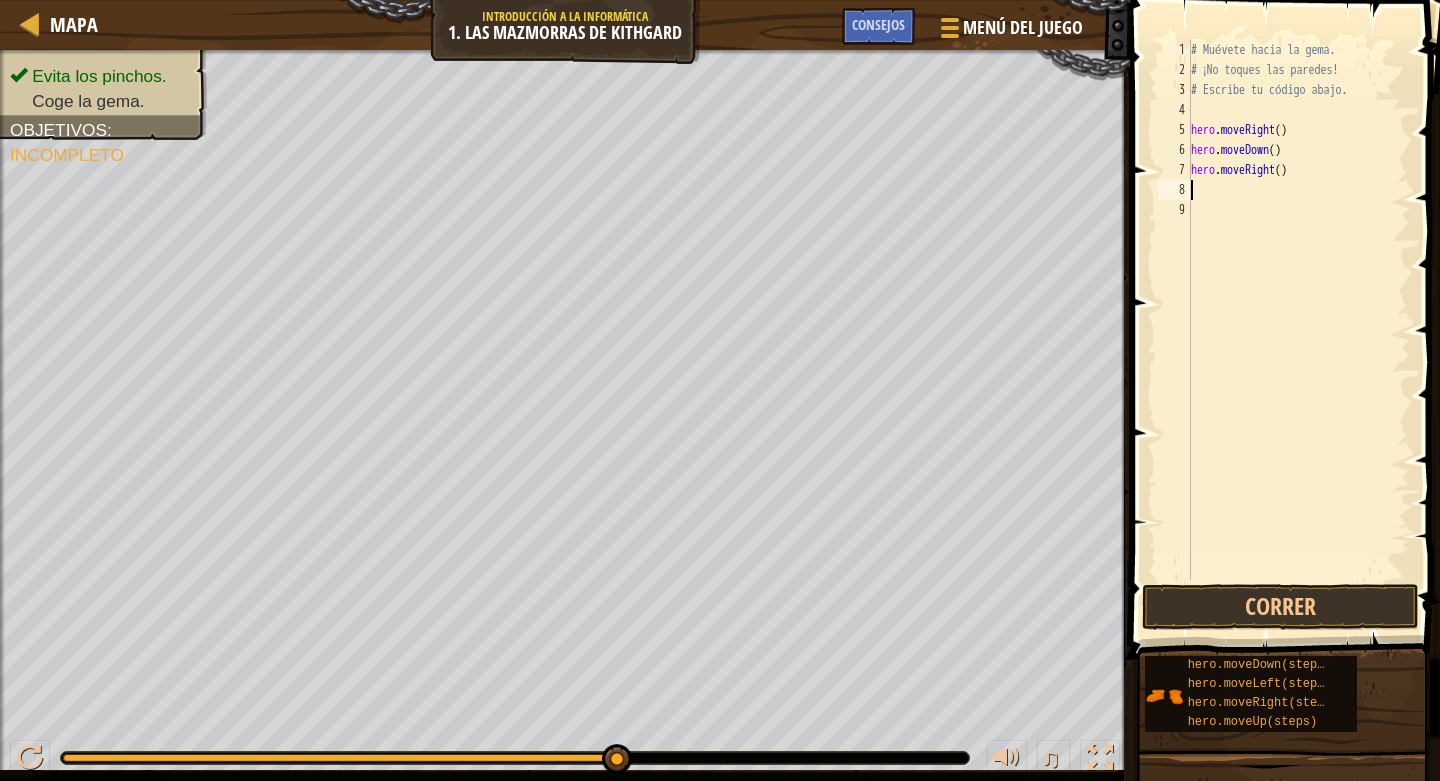 type 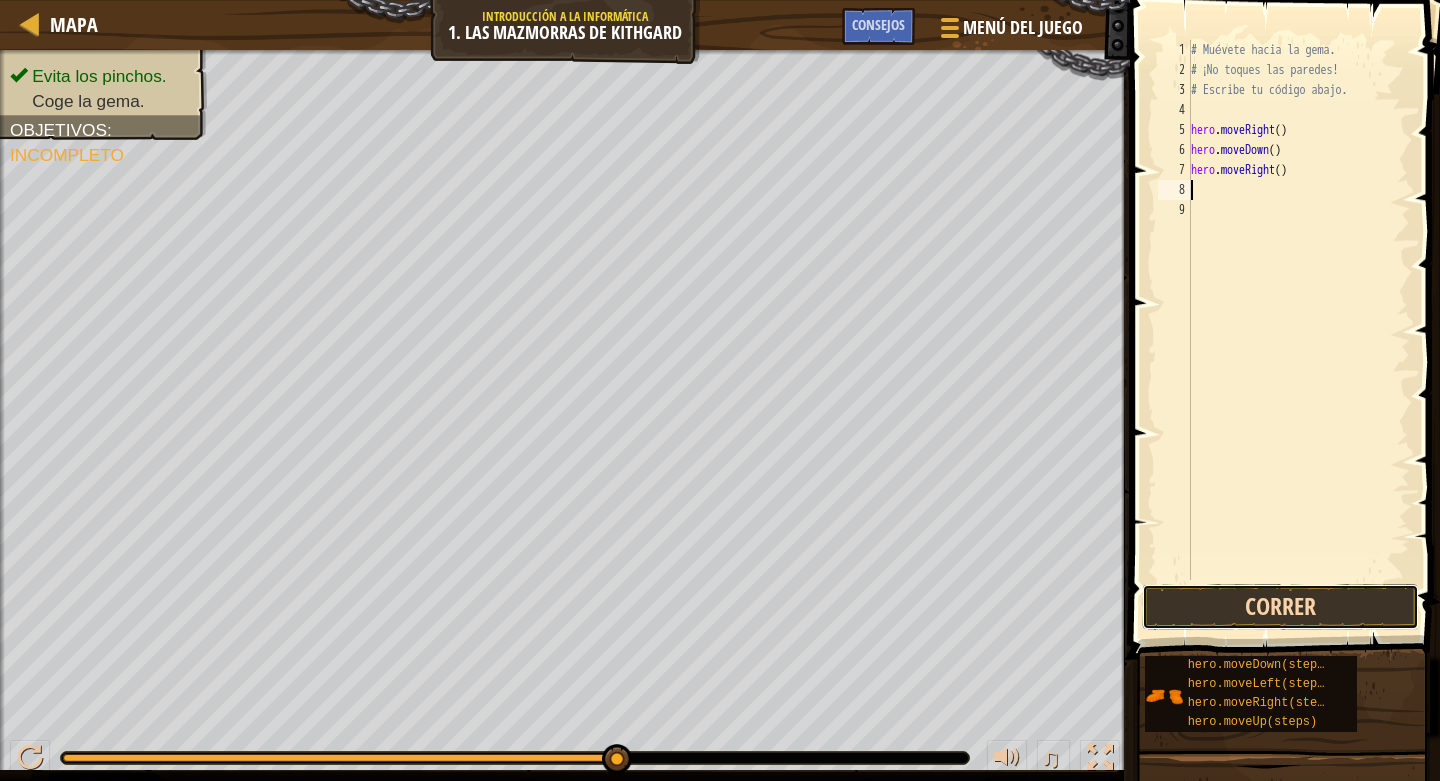 click on "Correr" at bounding box center [1280, 607] 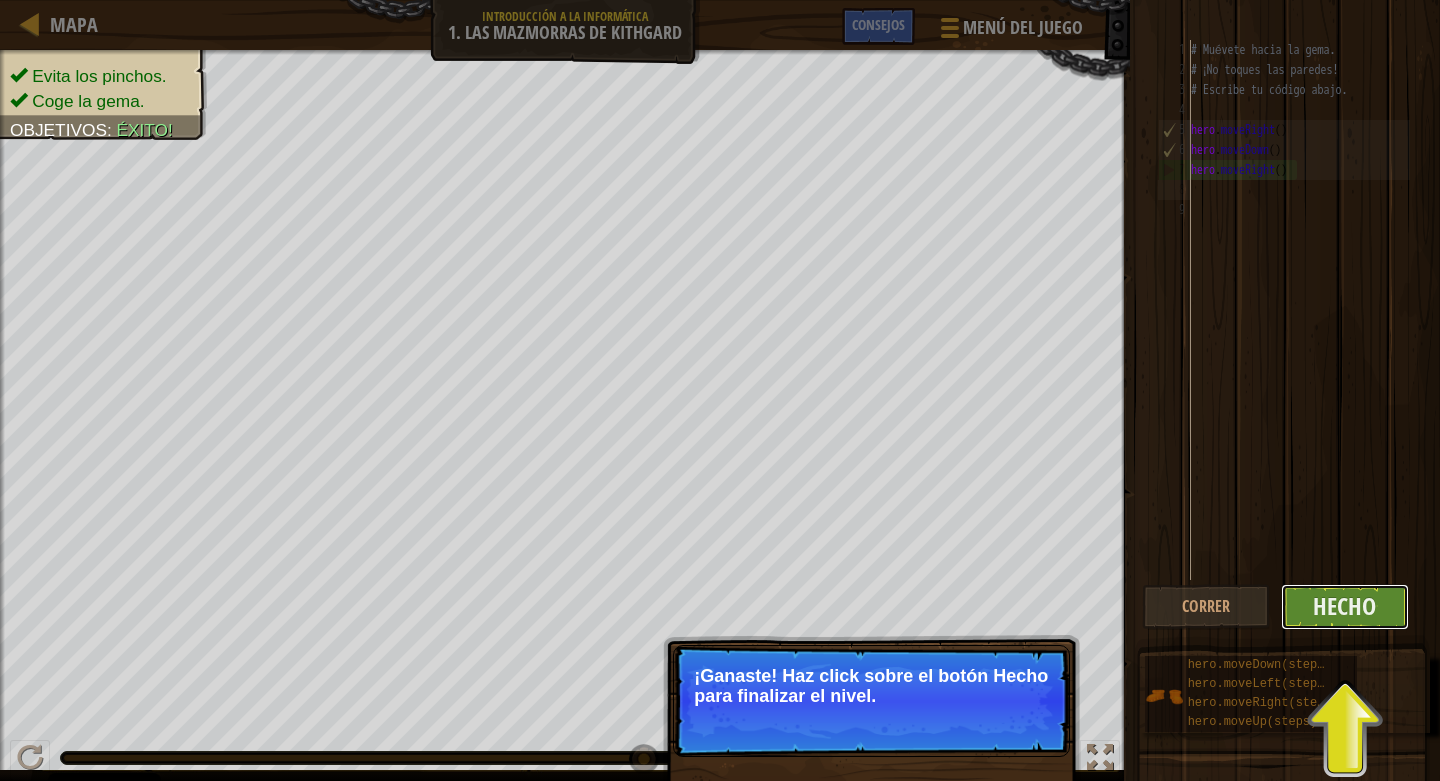 click on "Hecho" at bounding box center (1345, 607) 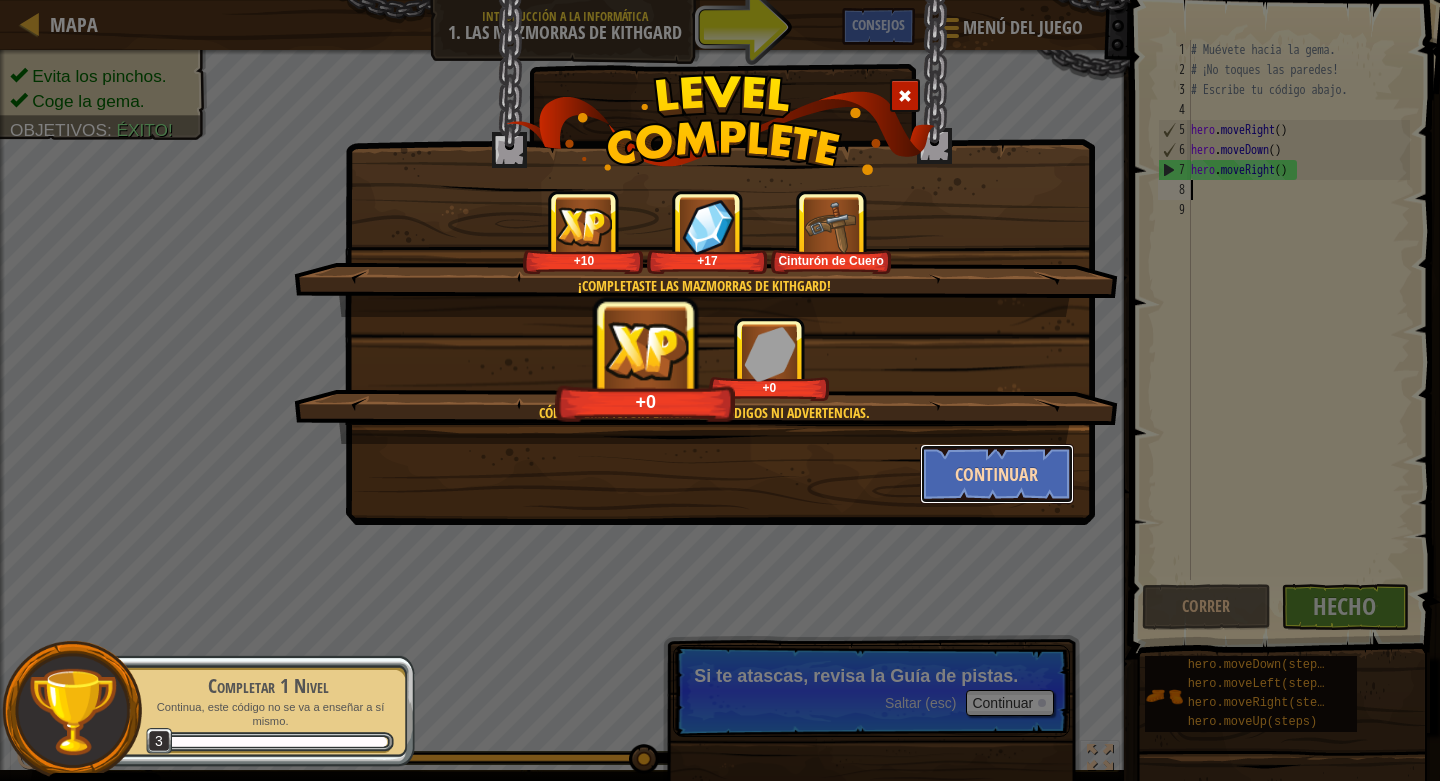 click on "Continuar" at bounding box center (997, 474) 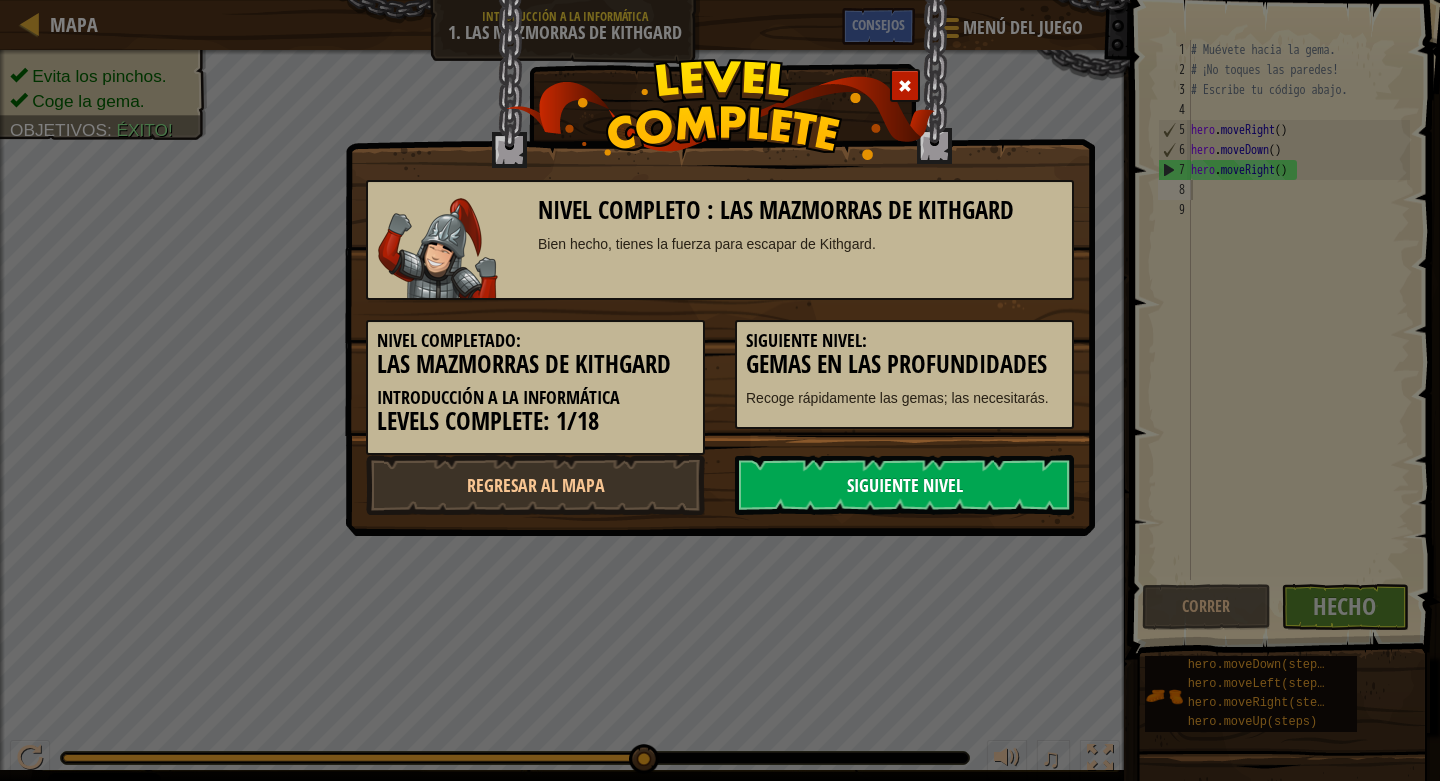 click on "Siguiente nivel" at bounding box center (904, 485) 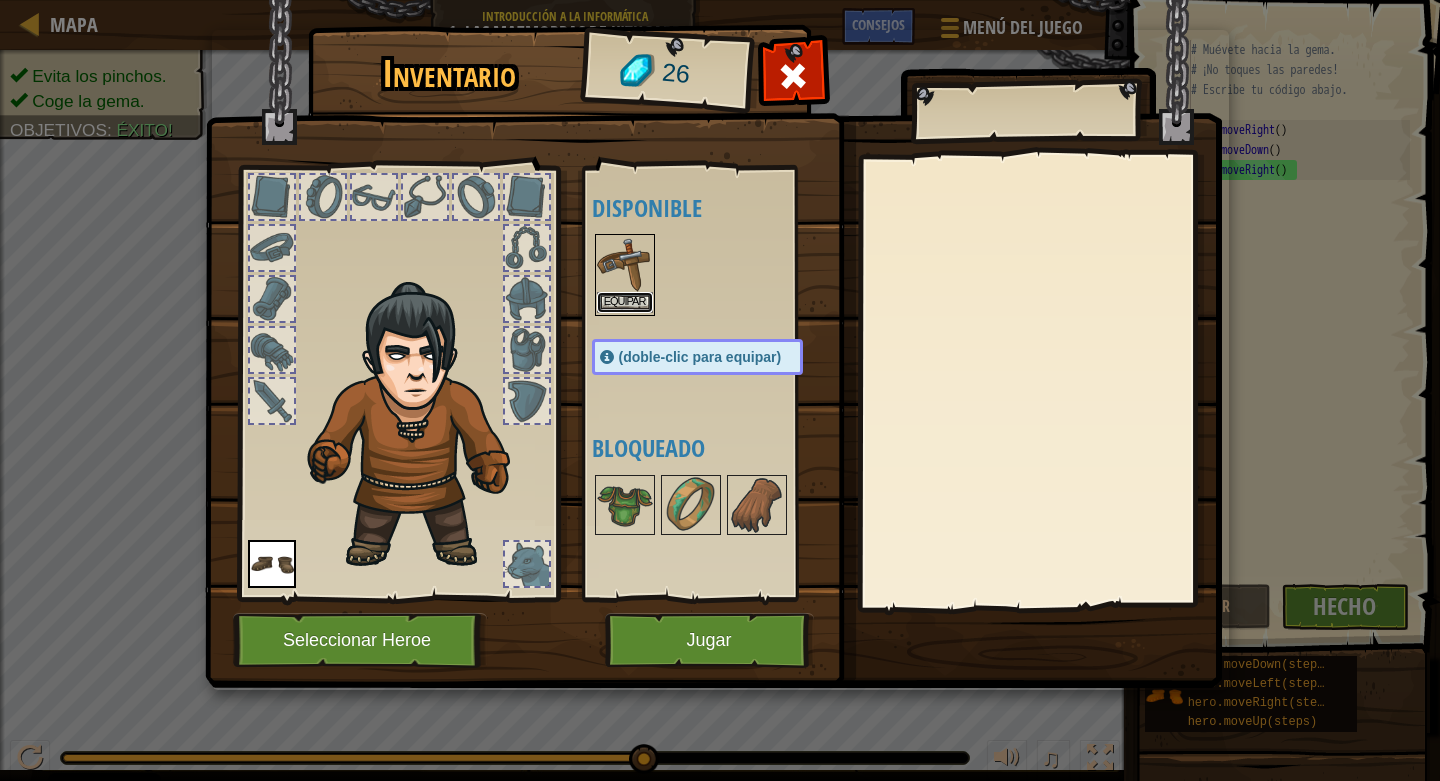 click on "Equipar" at bounding box center (625, 302) 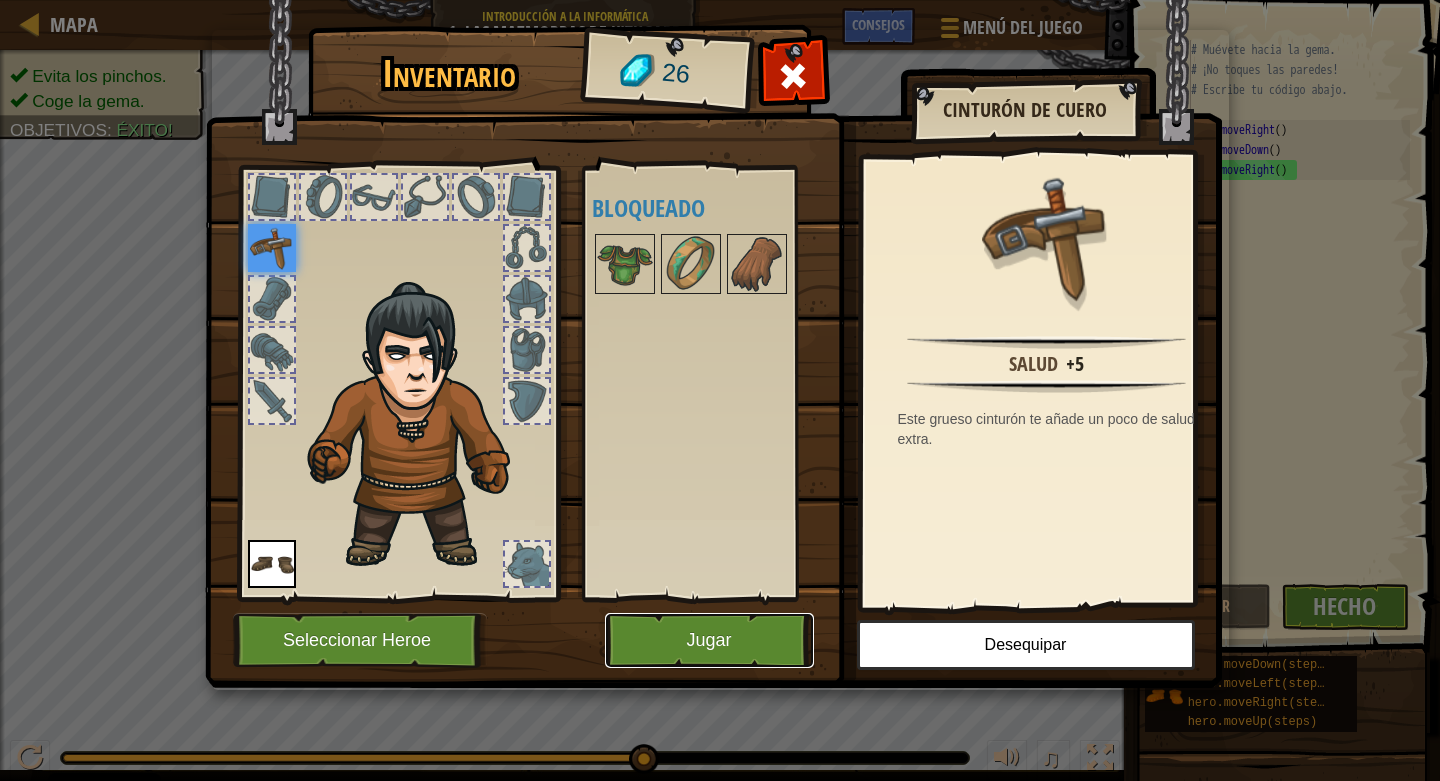 click on "Jugar" at bounding box center (709, 640) 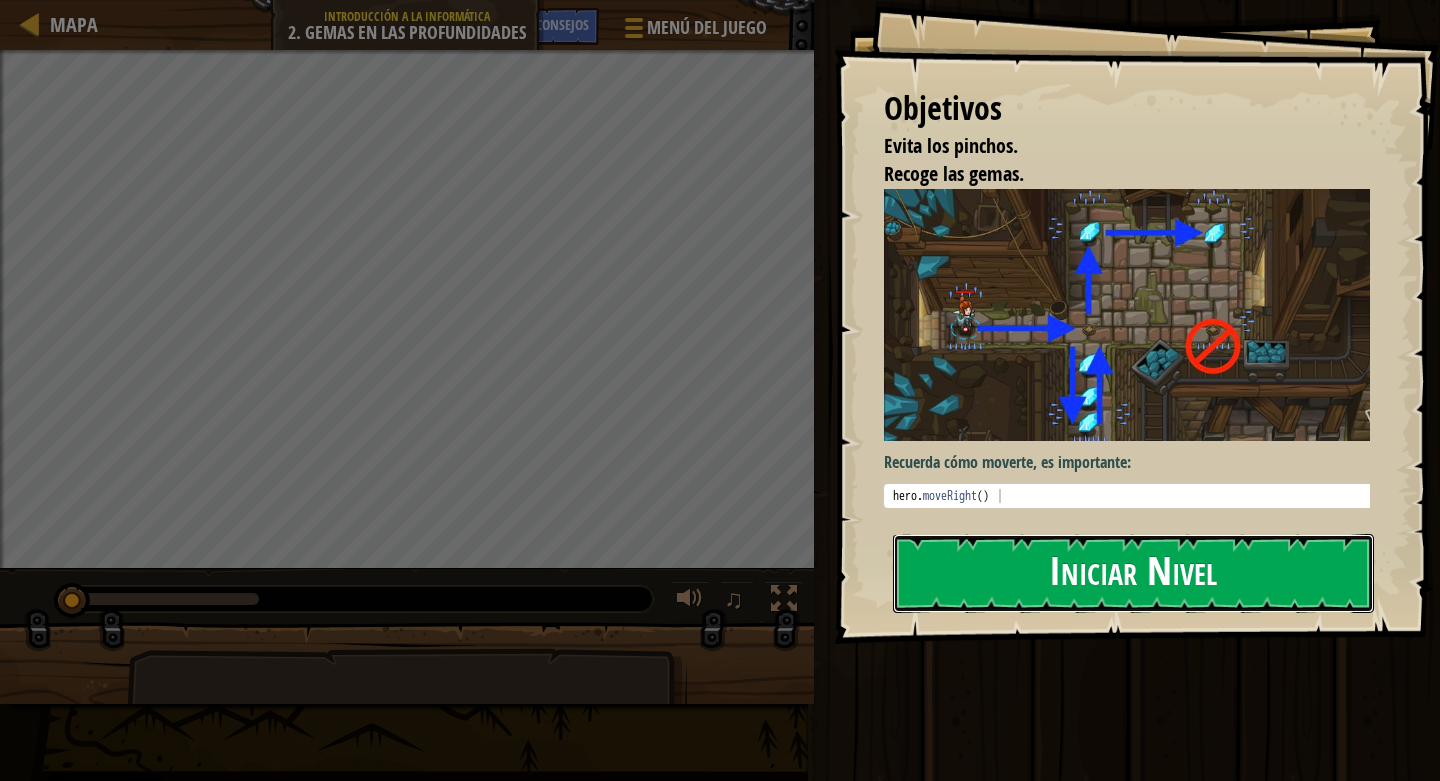 click on "Iniciar Nivel" at bounding box center (1133, 573) 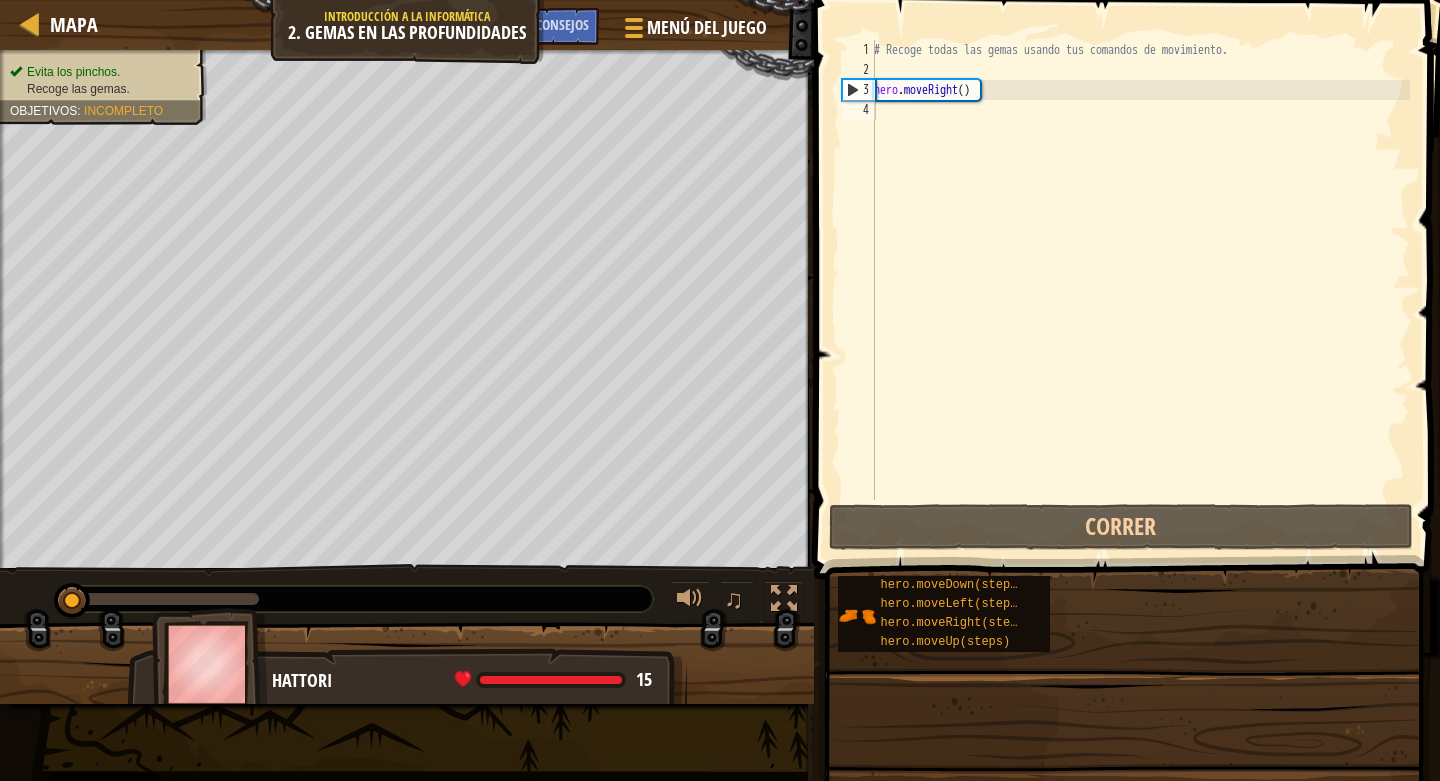click on "hero.moveDown(steps)" at bounding box center [956, 585] 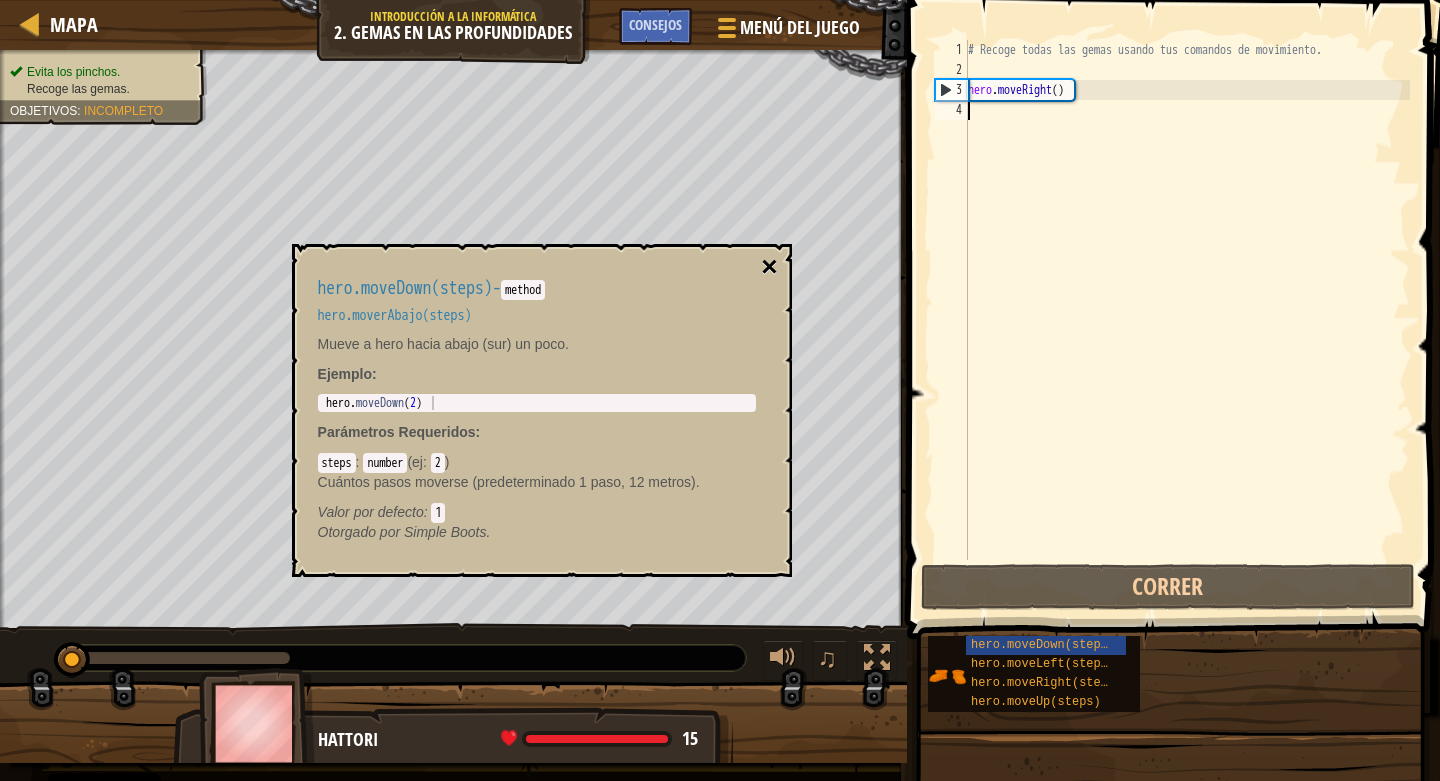 click on "×" at bounding box center [769, 267] 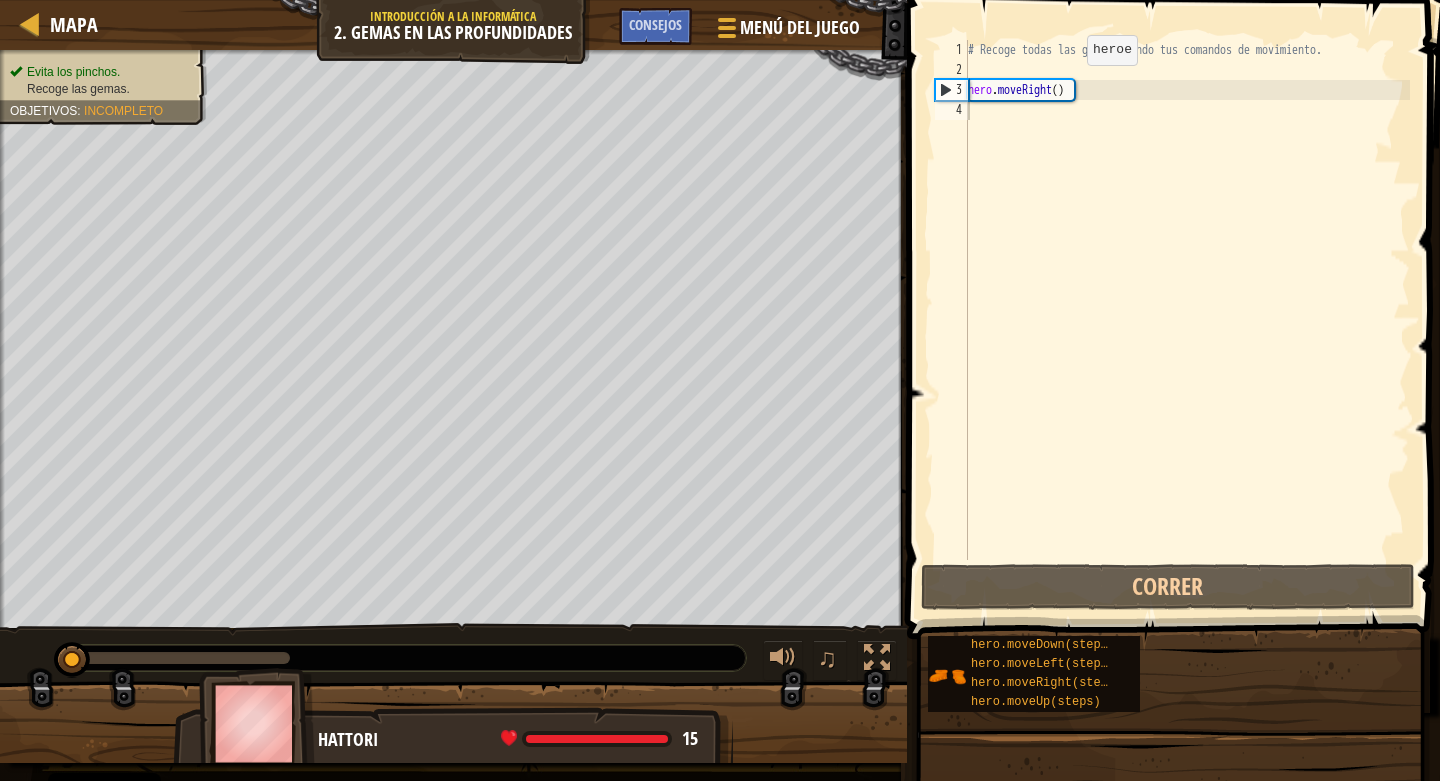 click on "# Recoge todas las gemas usando tus comandos de movimiento. hero . moveRight ( )" at bounding box center (1187, 320) 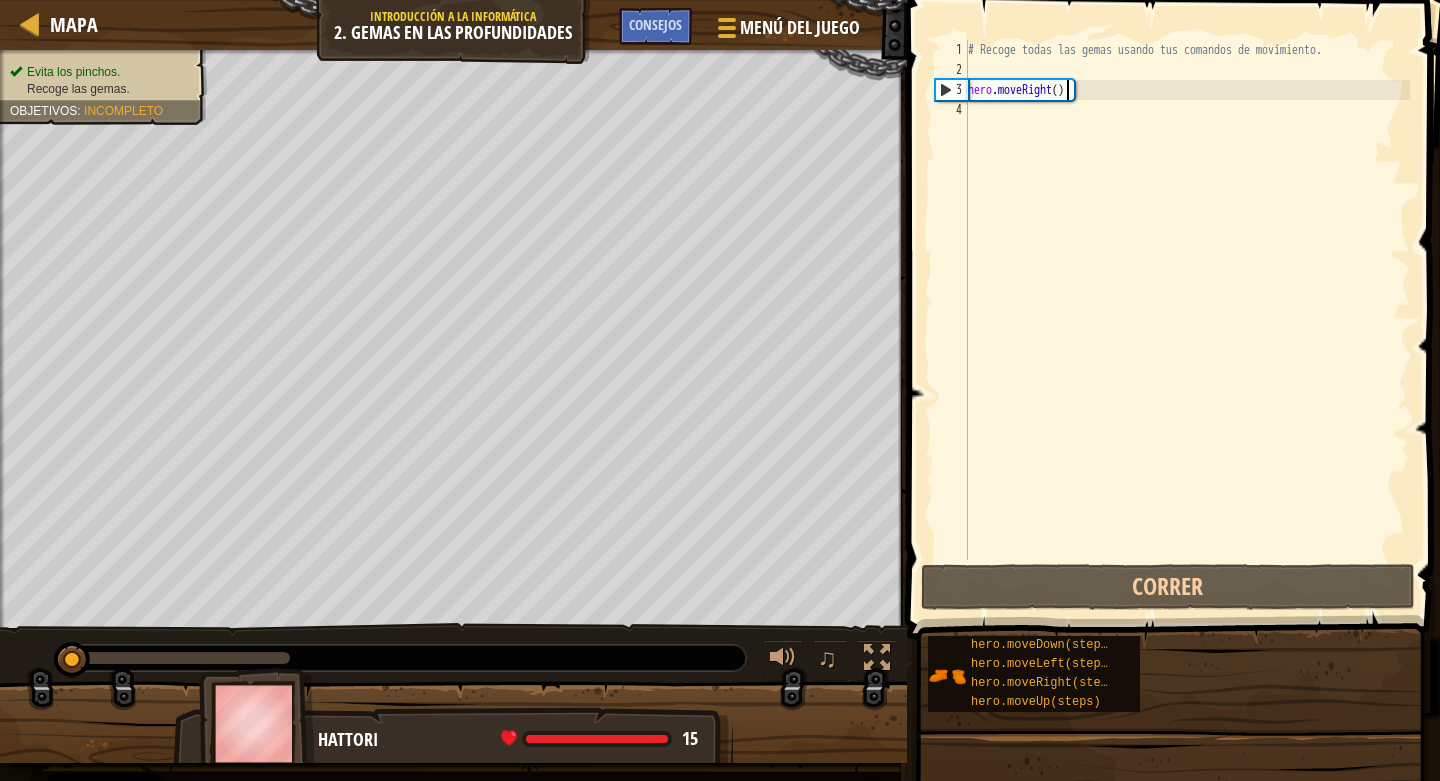 type on "hero.moveRight(2)" 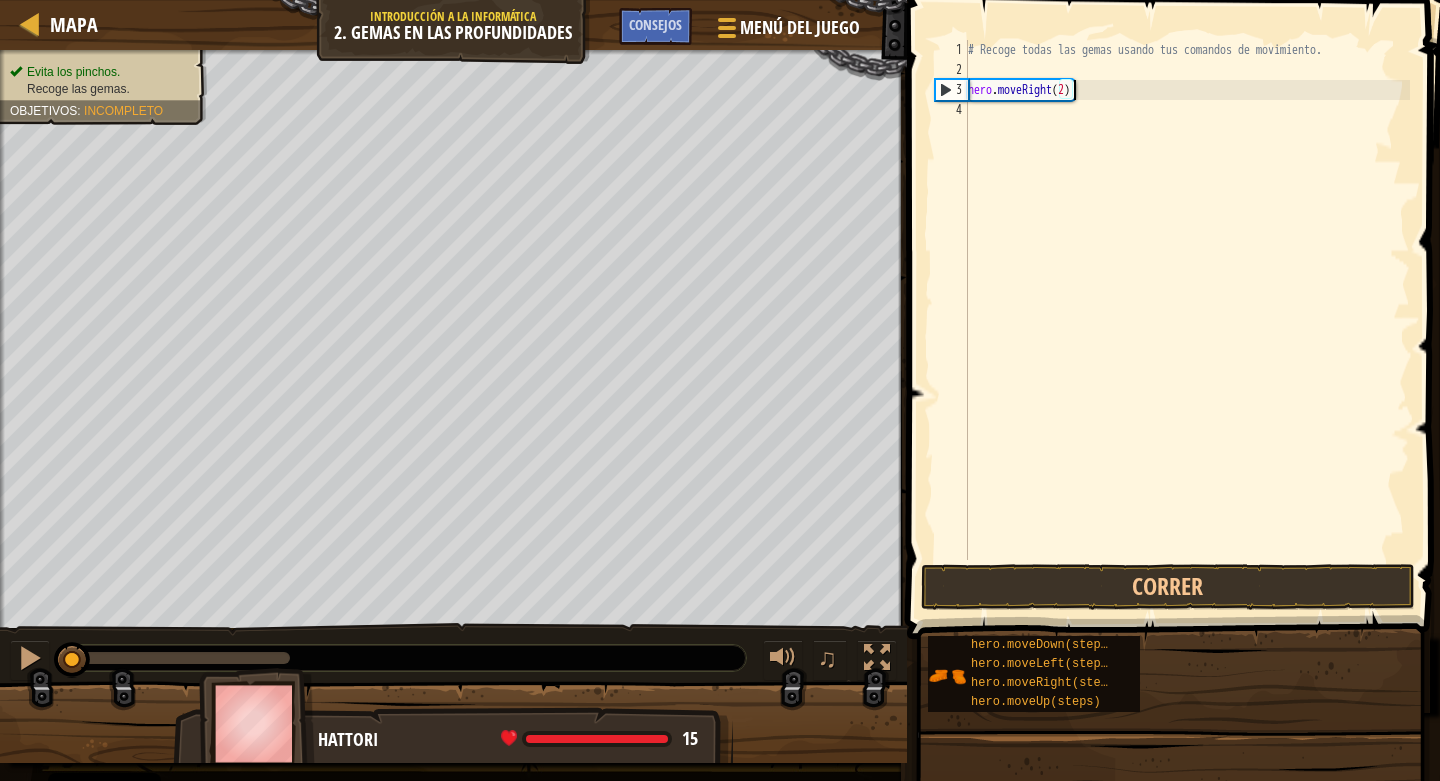 click on "# Recoge todas las gemas usando tus comandos de movimiento. hero . moveRight ( 2 )" at bounding box center [1187, 320] 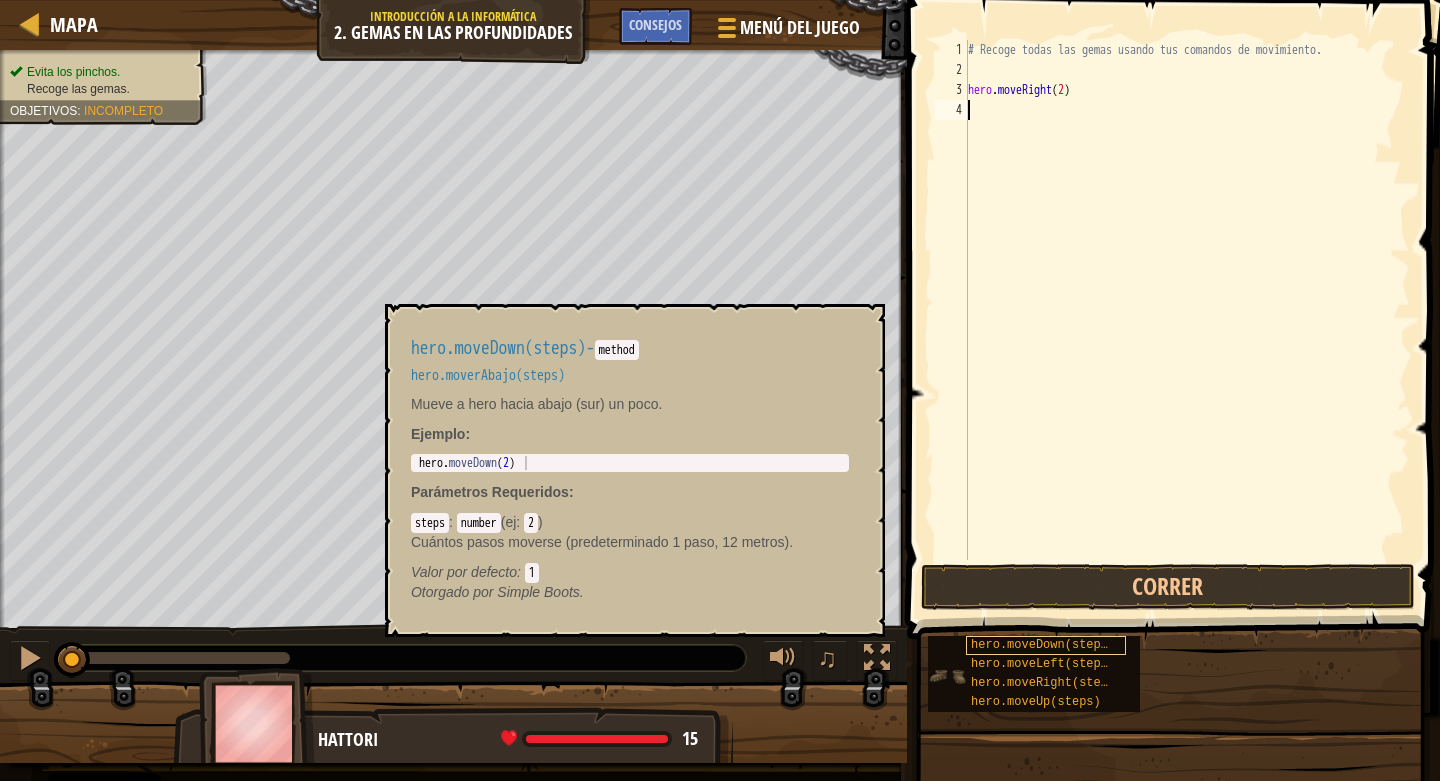 click on "hero.moveDown(steps)" at bounding box center [1043, 645] 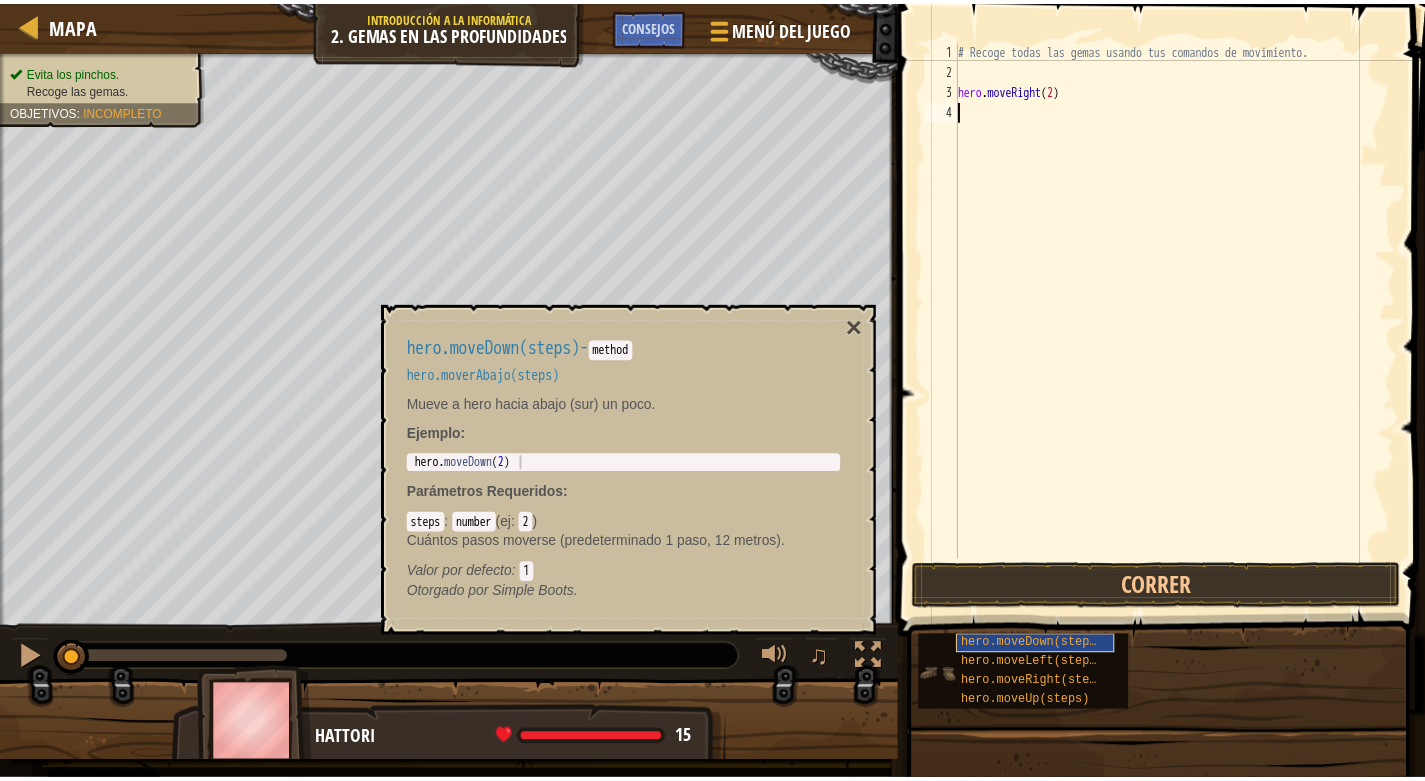 scroll, scrollTop: 9, scrollLeft: 0, axis: vertical 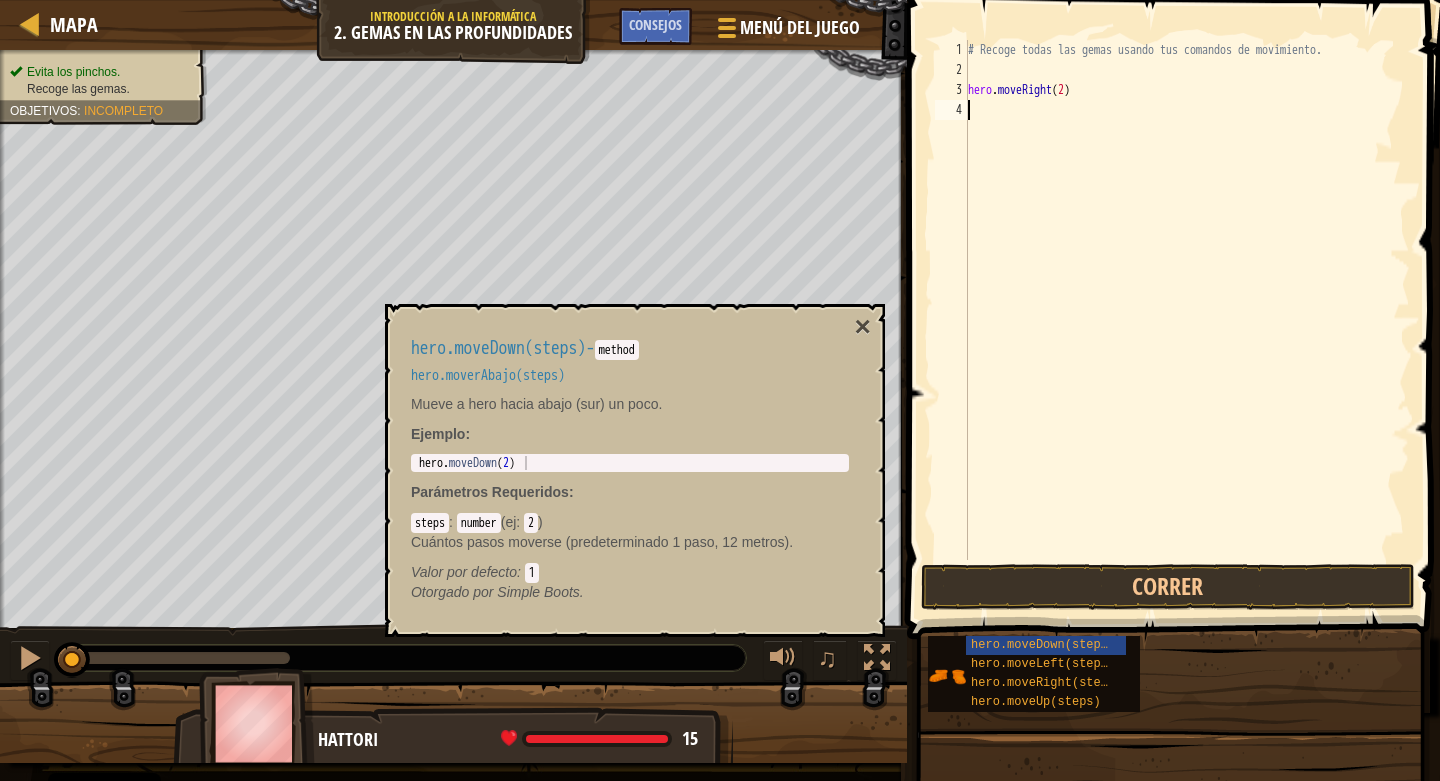 click on "# Recoge todas las gemas usando tus comandos de movimiento. hero . moveRight ( 2 )" at bounding box center (1187, 320) 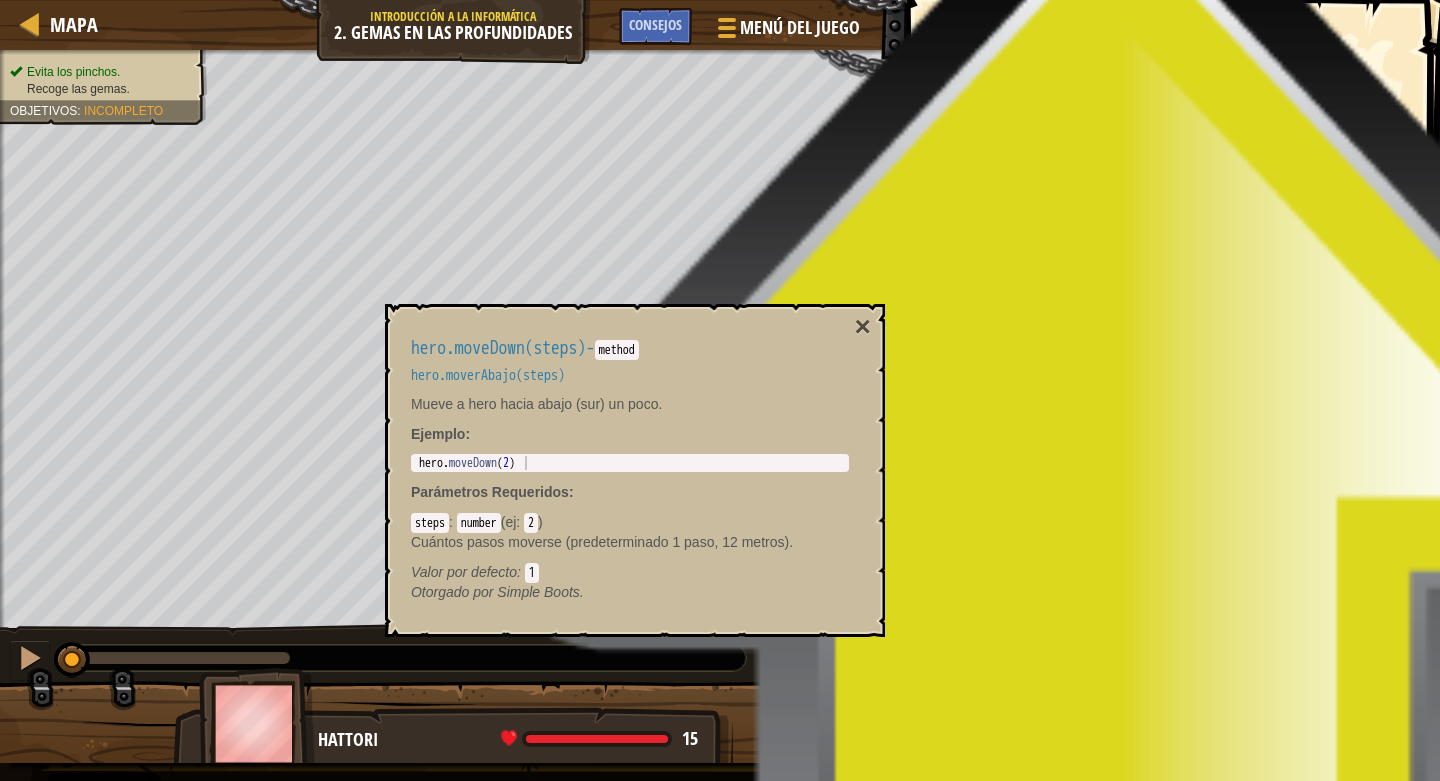scroll, scrollTop: 9, scrollLeft: 8, axis: both 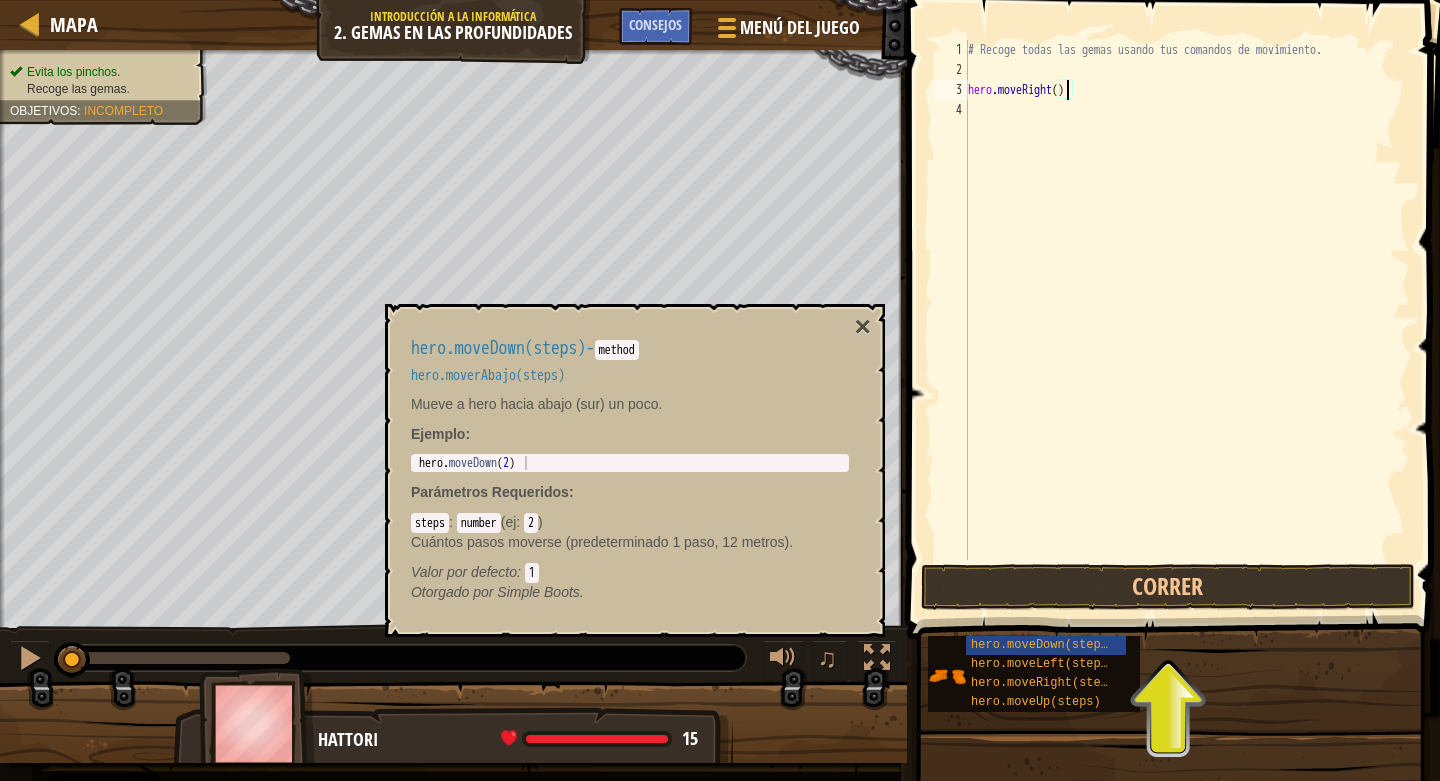 type on "hero.moveRight(1)" 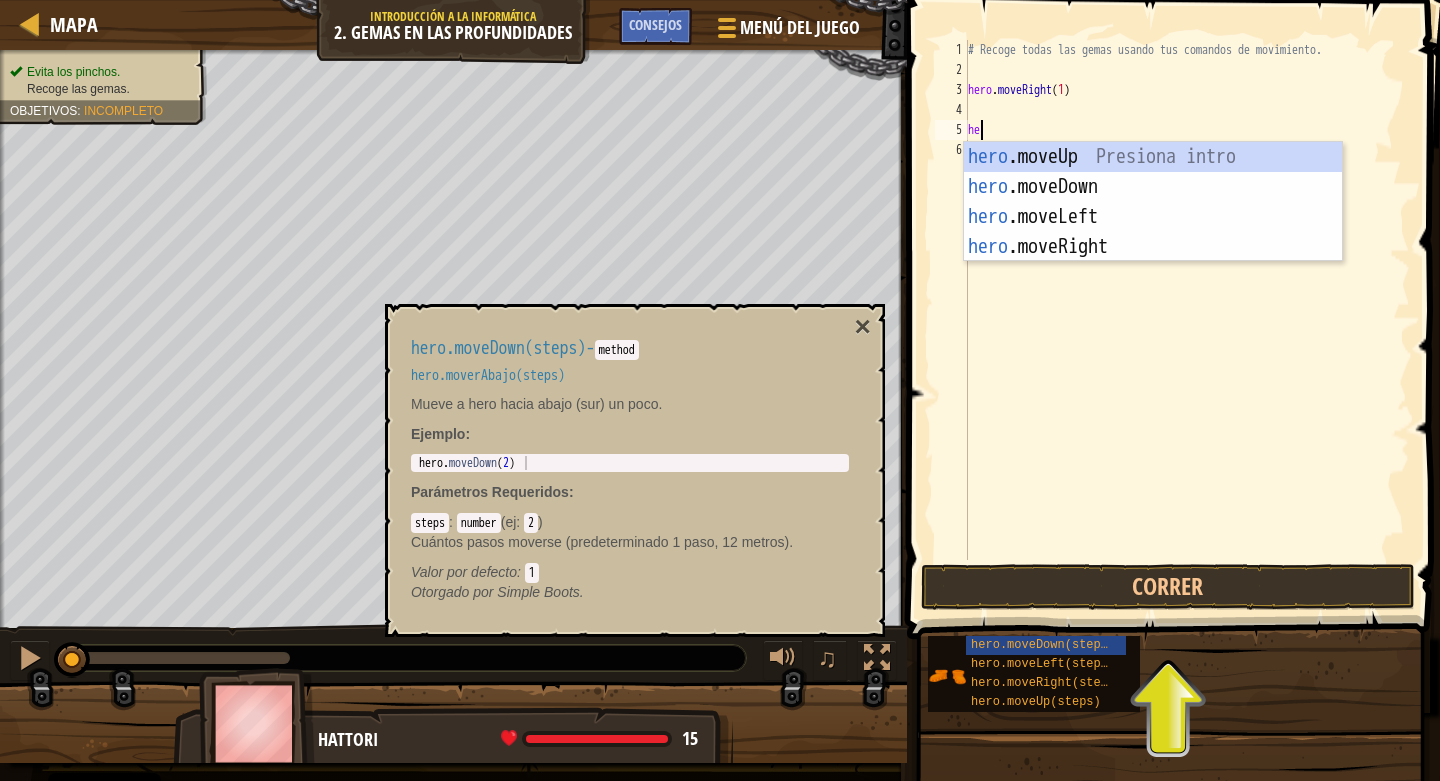 scroll, scrollTop: 9, scrollLeft: 0, axis: vertical 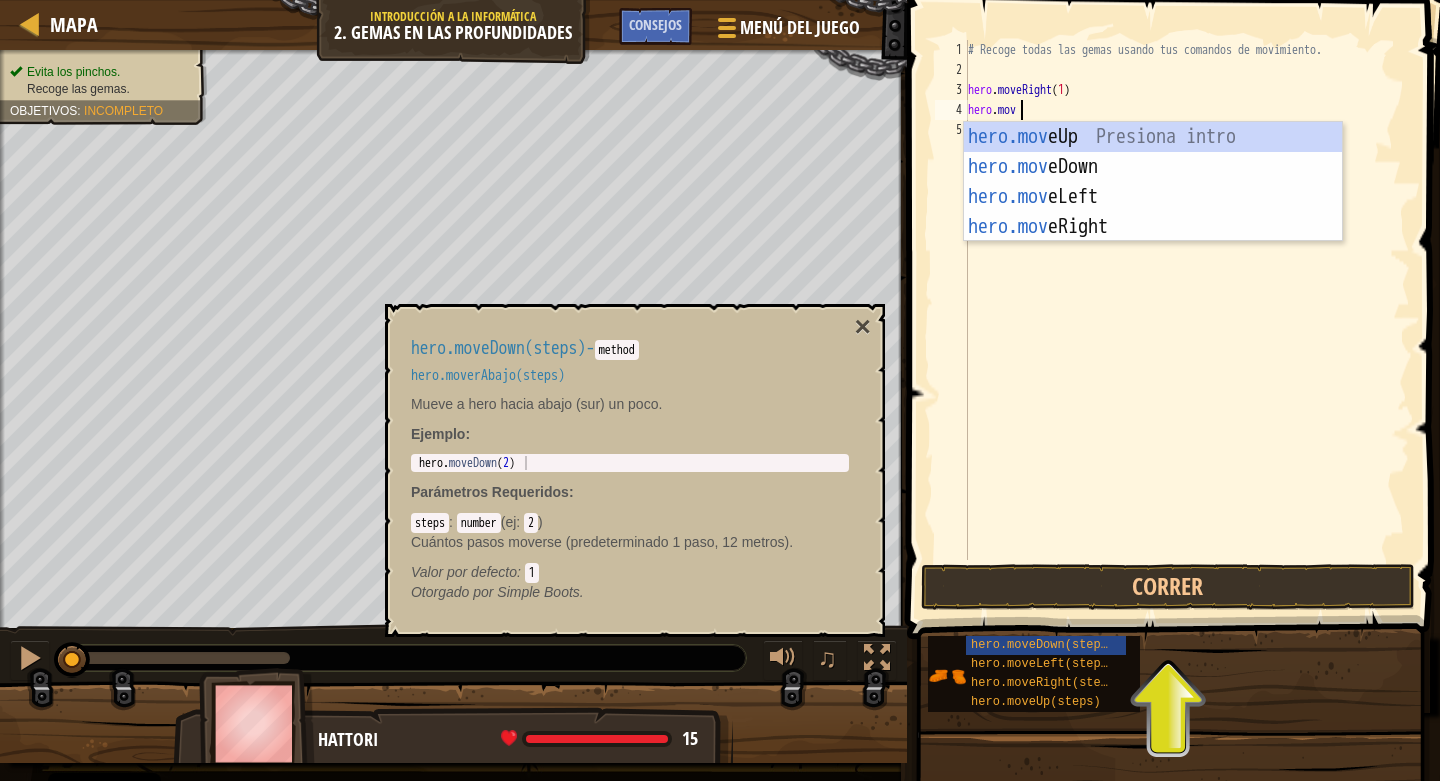 type on "hero.move" 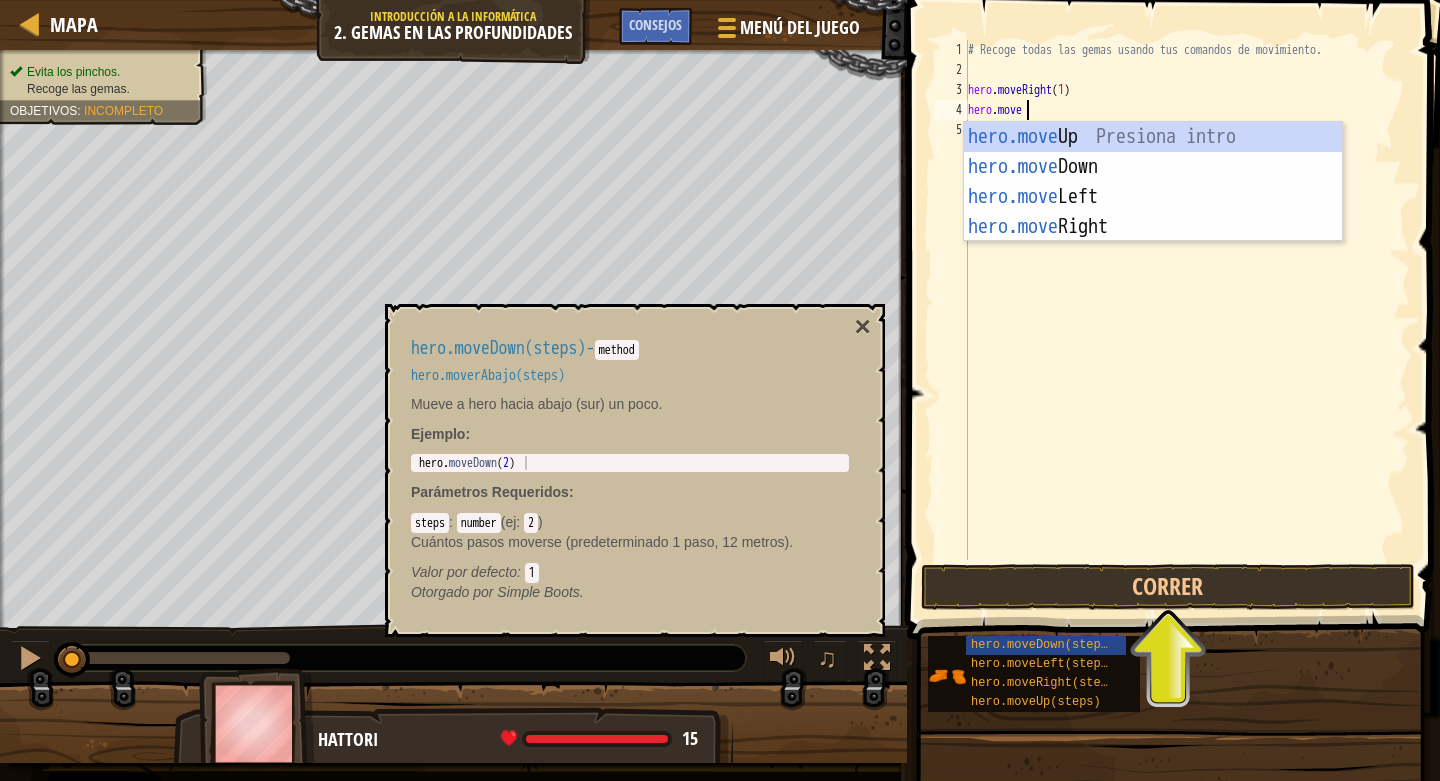 scroll, scrollTop: 9, scrollLeft: 3, axis: both 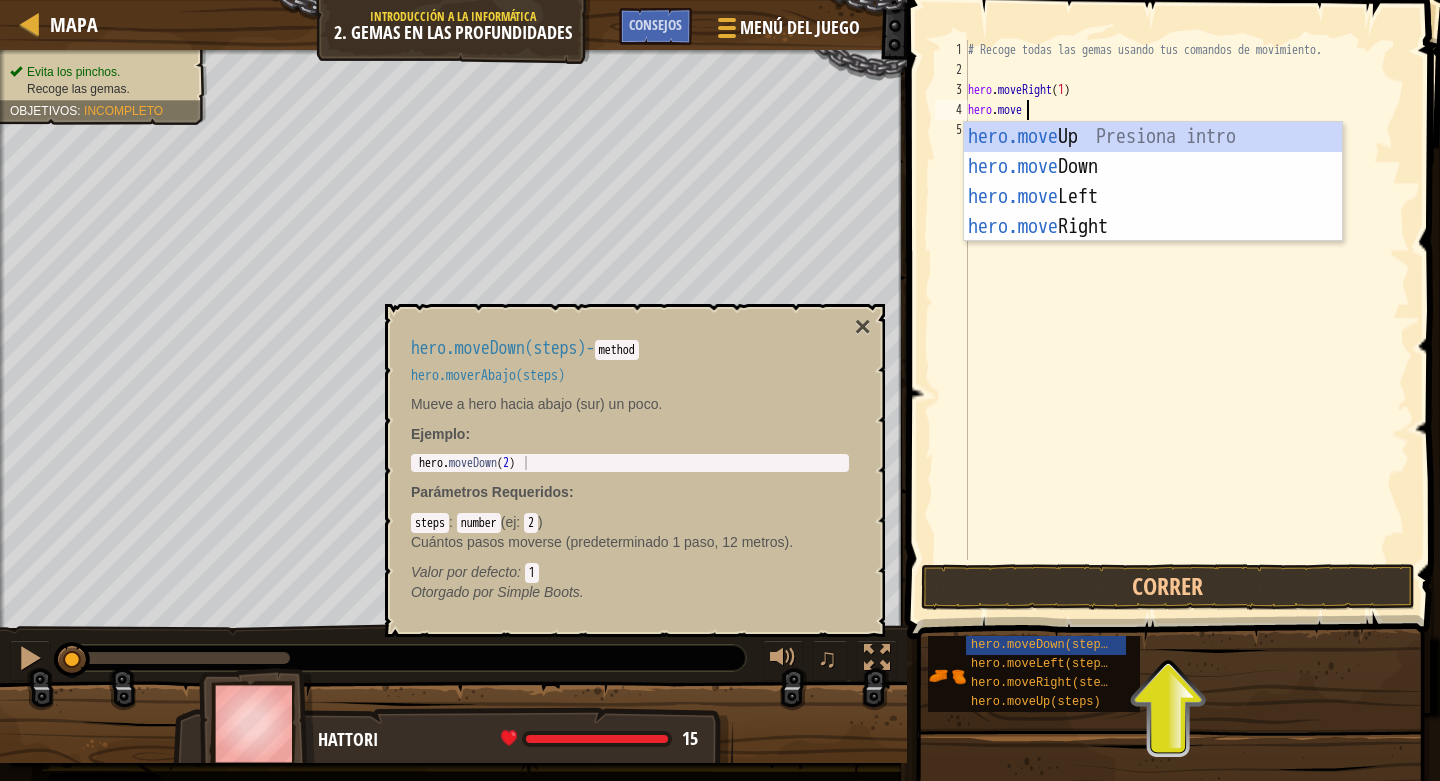 click on "hero.move Up Presiona intro hero.move Down Presiona intro hero.move Left Presiona intro hero.move Right Presiona intro" at bounding box center [1153, 212] 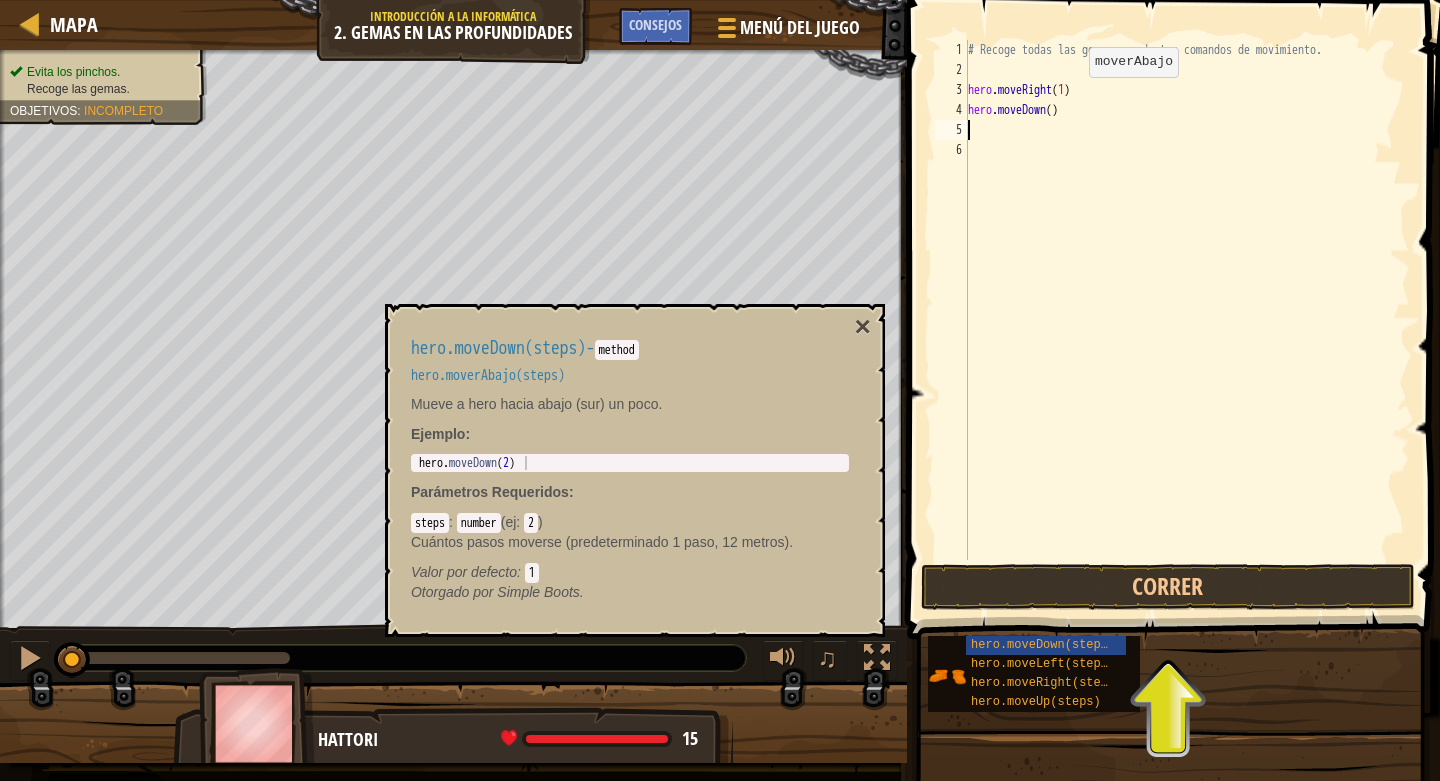 scroll, scrollTop: 9, scrollLeft: 0, axis: vertical 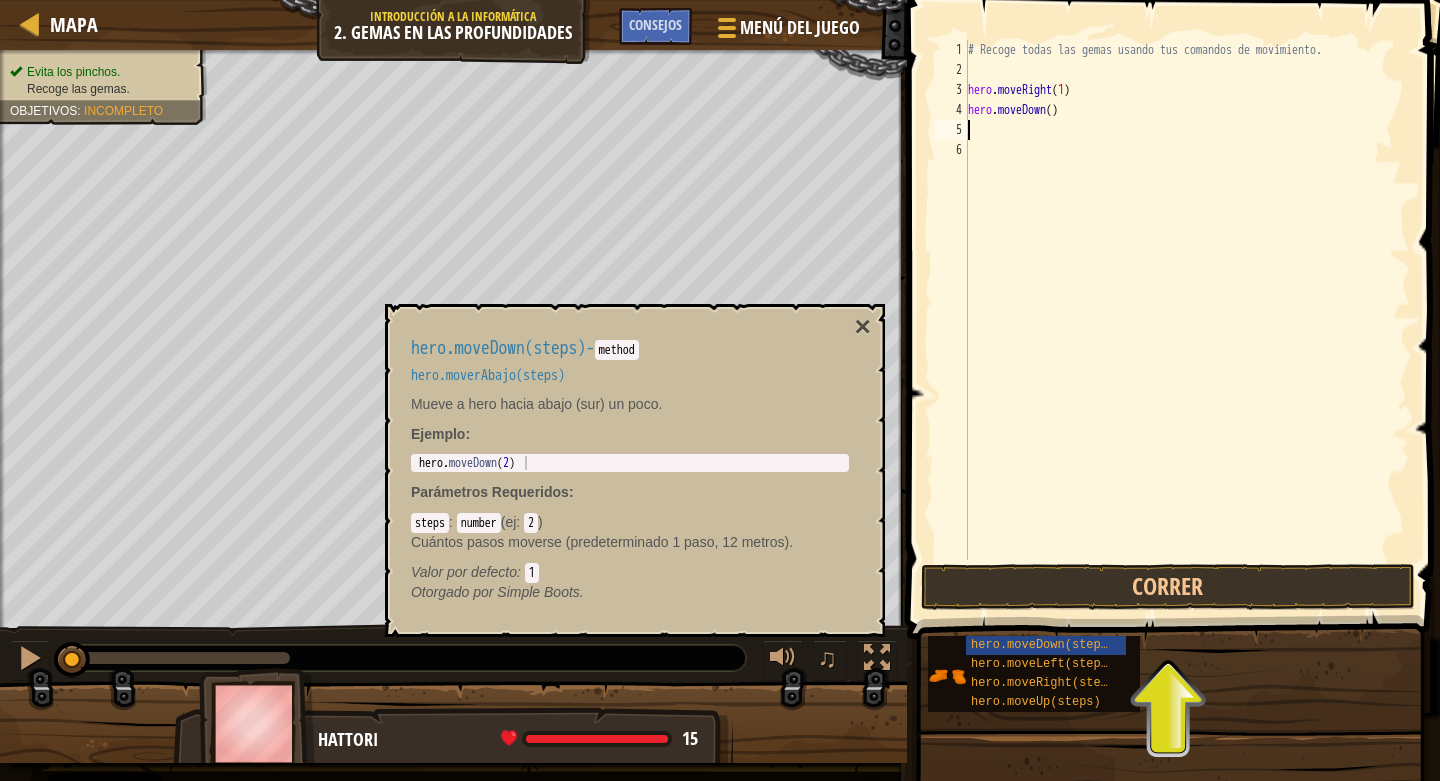 click on "# Recoge todas las gemas usando tus comandos de movimiento. hero . moveRight ( 1 ) hero . moveDown ( )" at bounding box center (1187, 320) 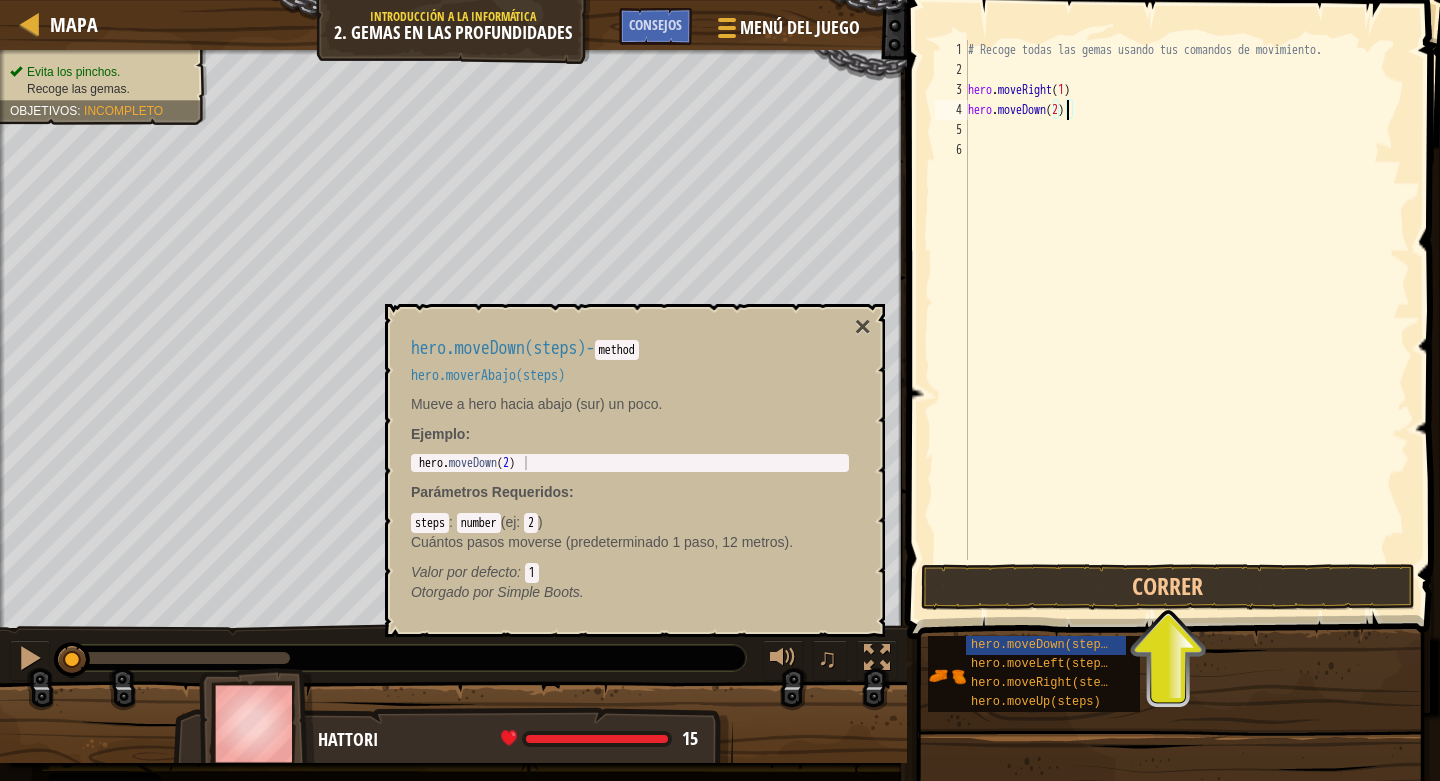 scroll, scrollTop: 9, scrollLeft: 7, axis: both 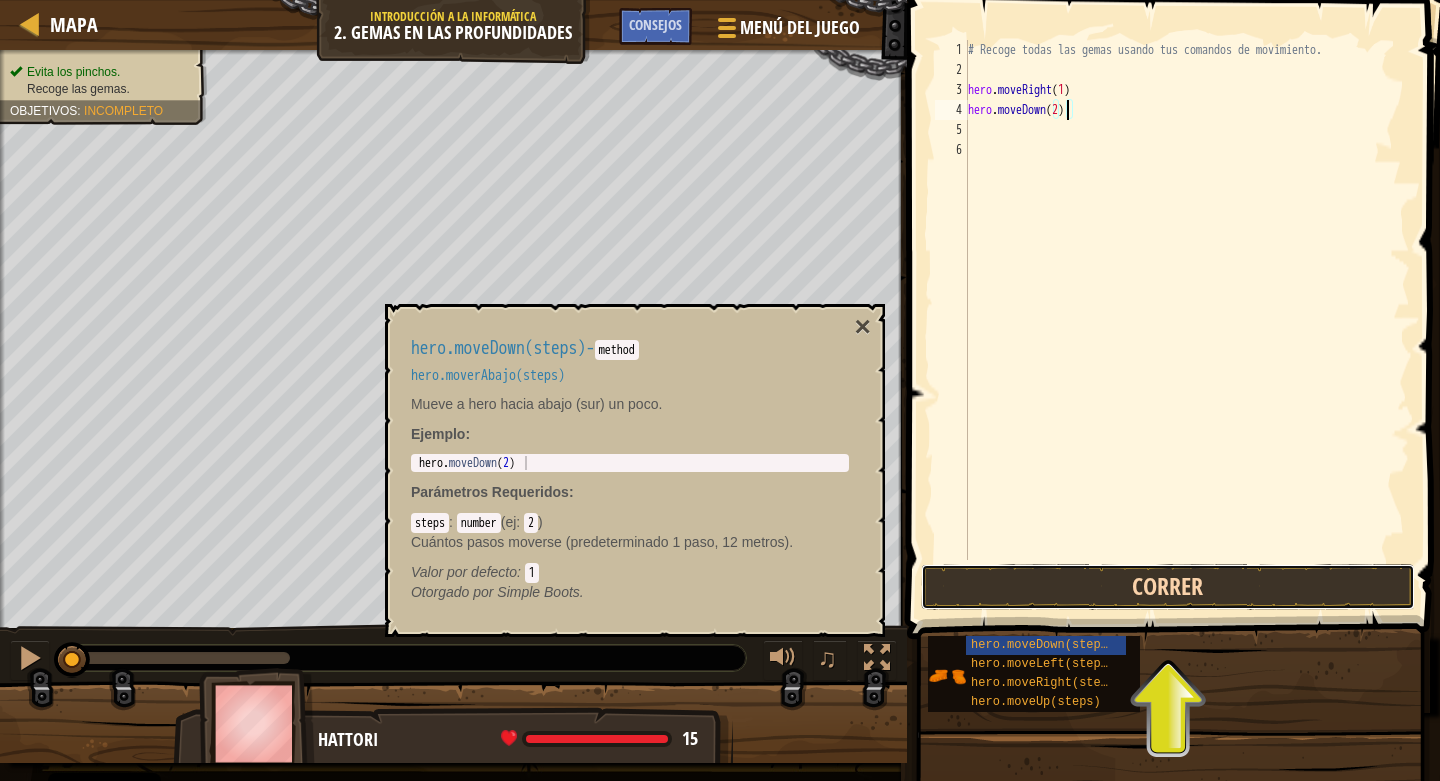 click on "Correr" at bounding box center (1168, 587) 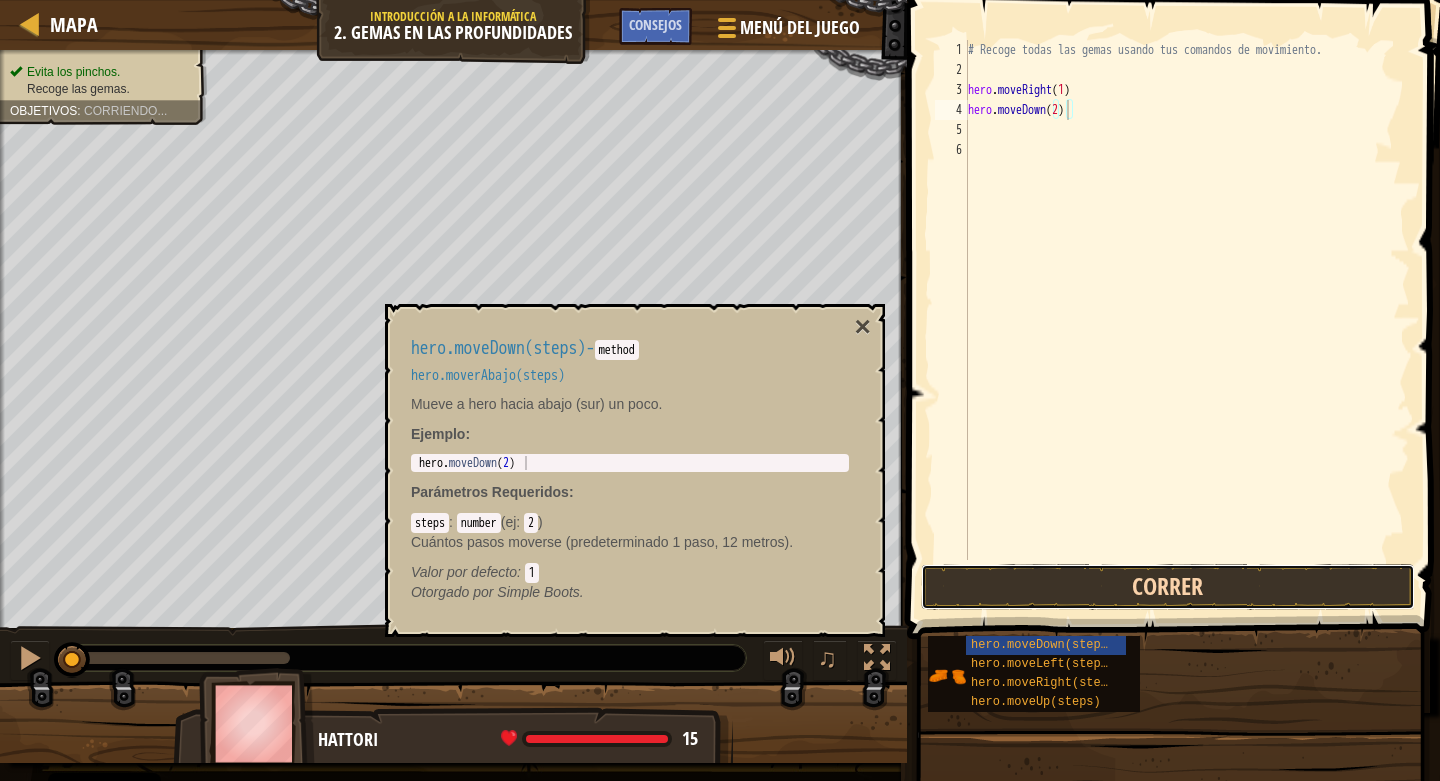 click on "Correr" at bounding box center (1168, 587) 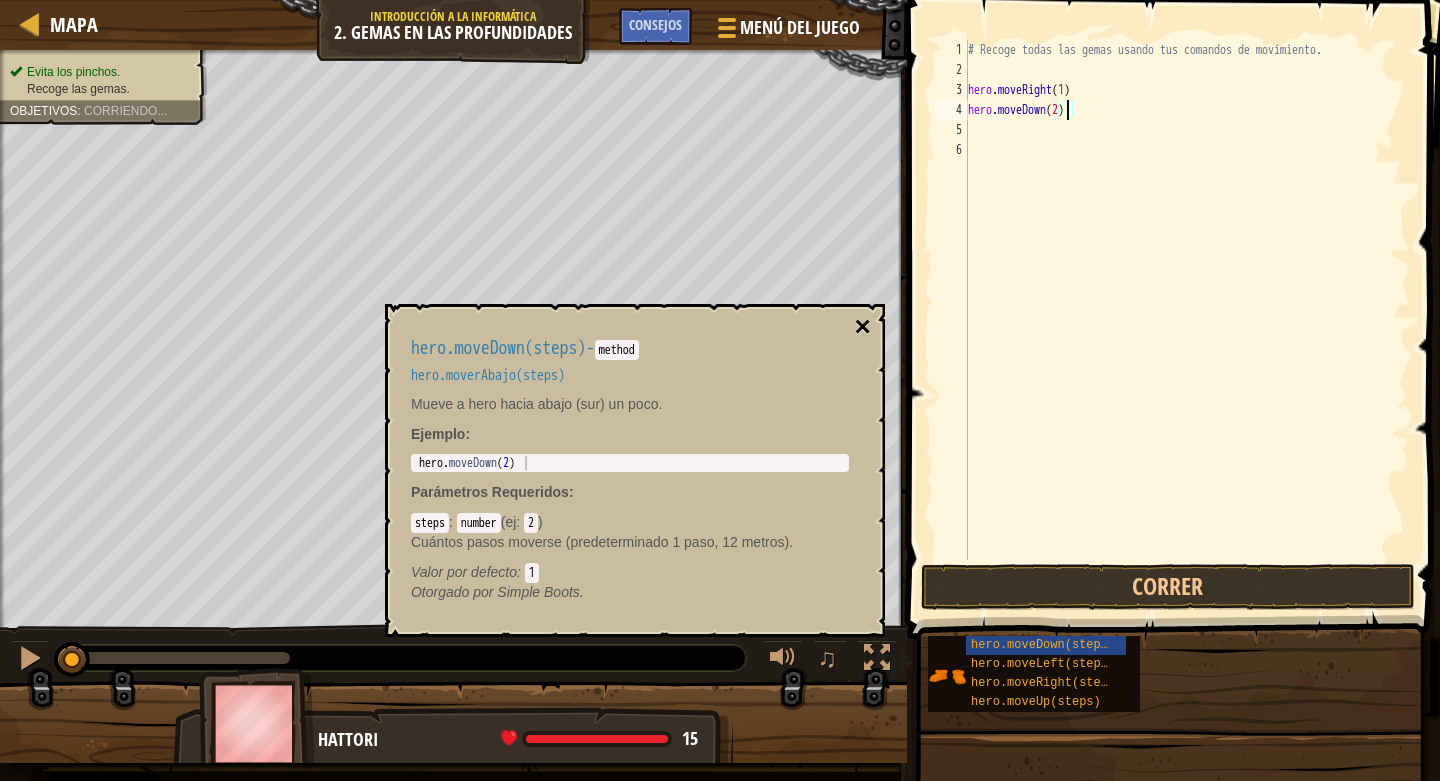 click on "×" at bounding box center [863, 327] 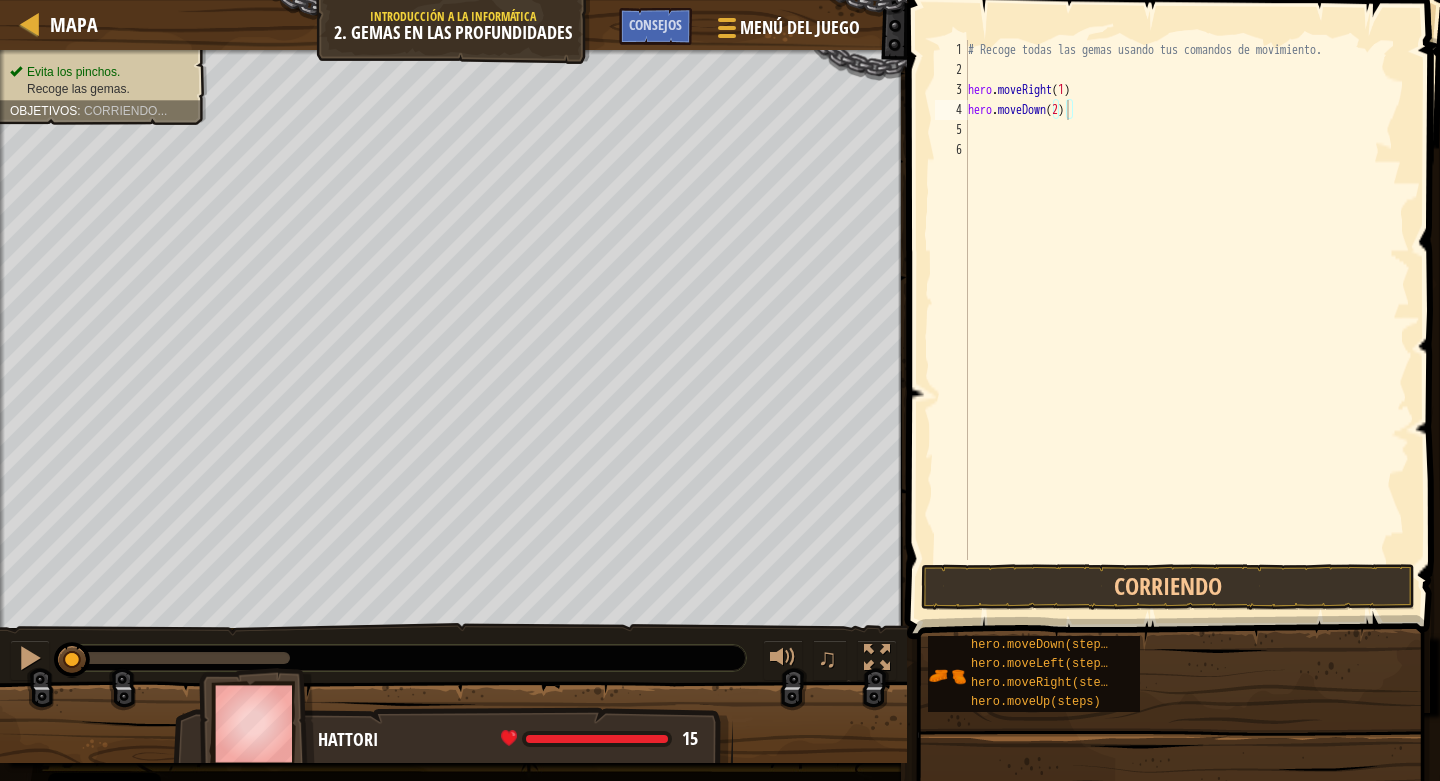 click on "# Recoge todas las gemas usando tus comandos de movimiento. hero . moveRight ( 1 ) hero . moveDown ( 2 )" at bounding box center (1187, 320) 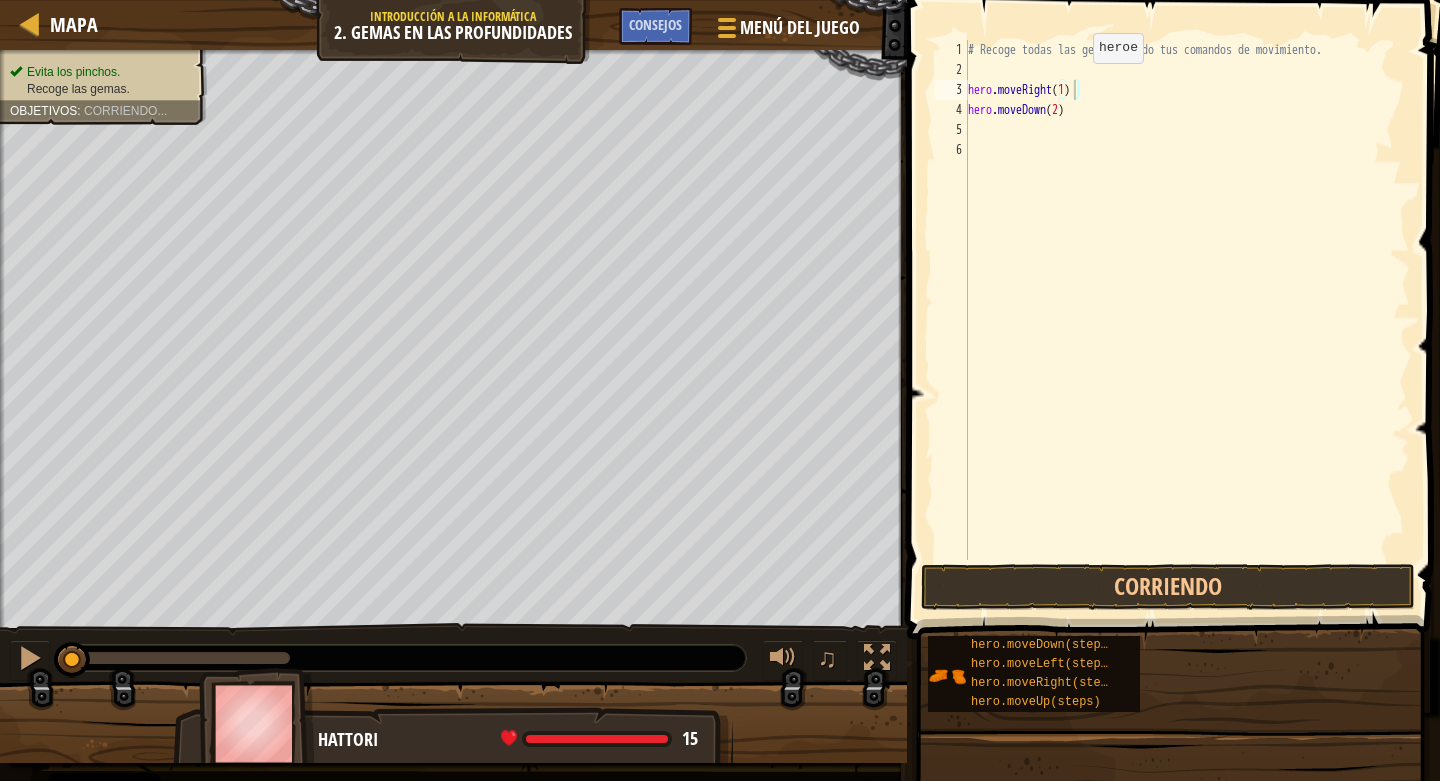 click on "# Recoge todas las gemas usando tus comandos de movimiento. hero . moveRight ( 1 ) hero . moveDown ( 2 )" at bounding box center [1187, 320] 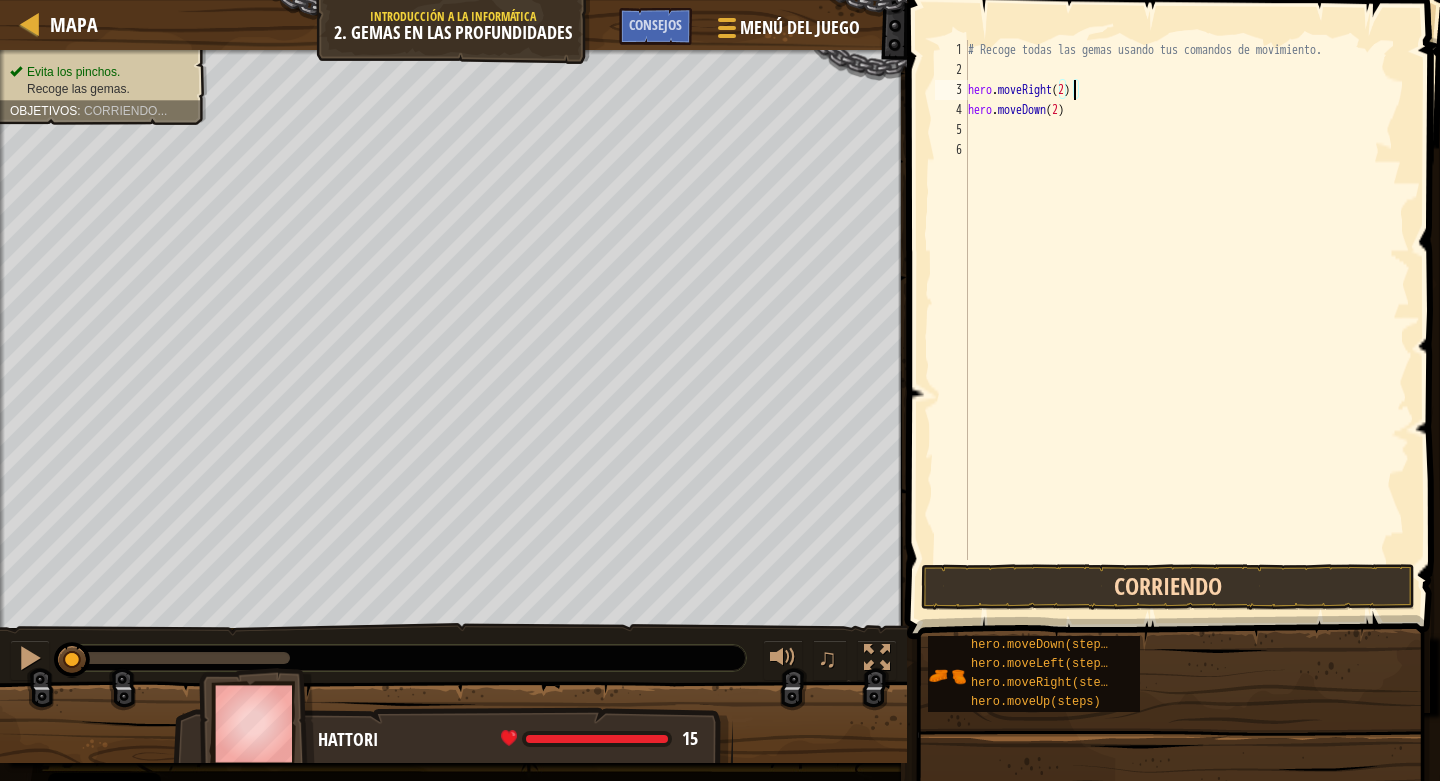 scroll, scrollTop: 9, scrollLeft: 8, axis: both 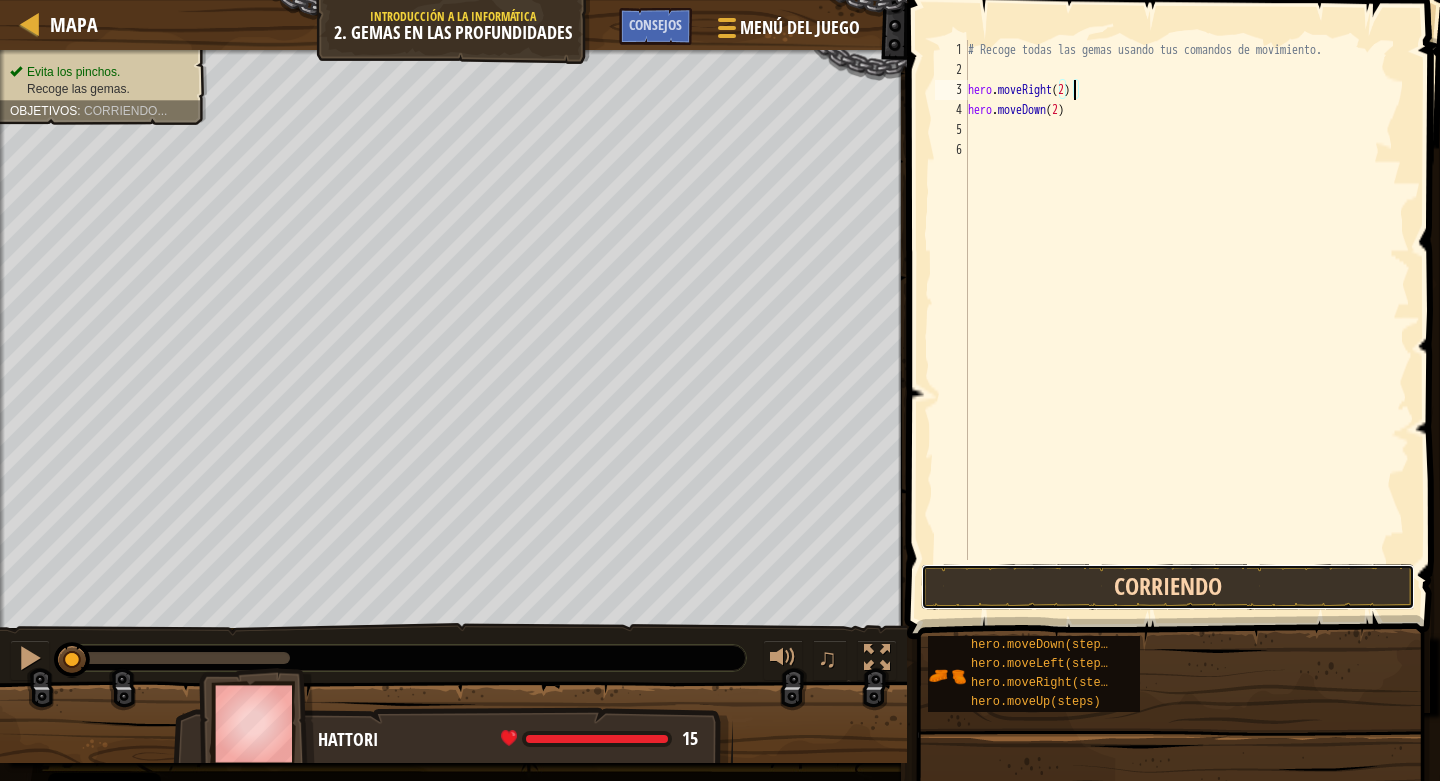 click on "Corriendo" at bounding box center [1168, 587] 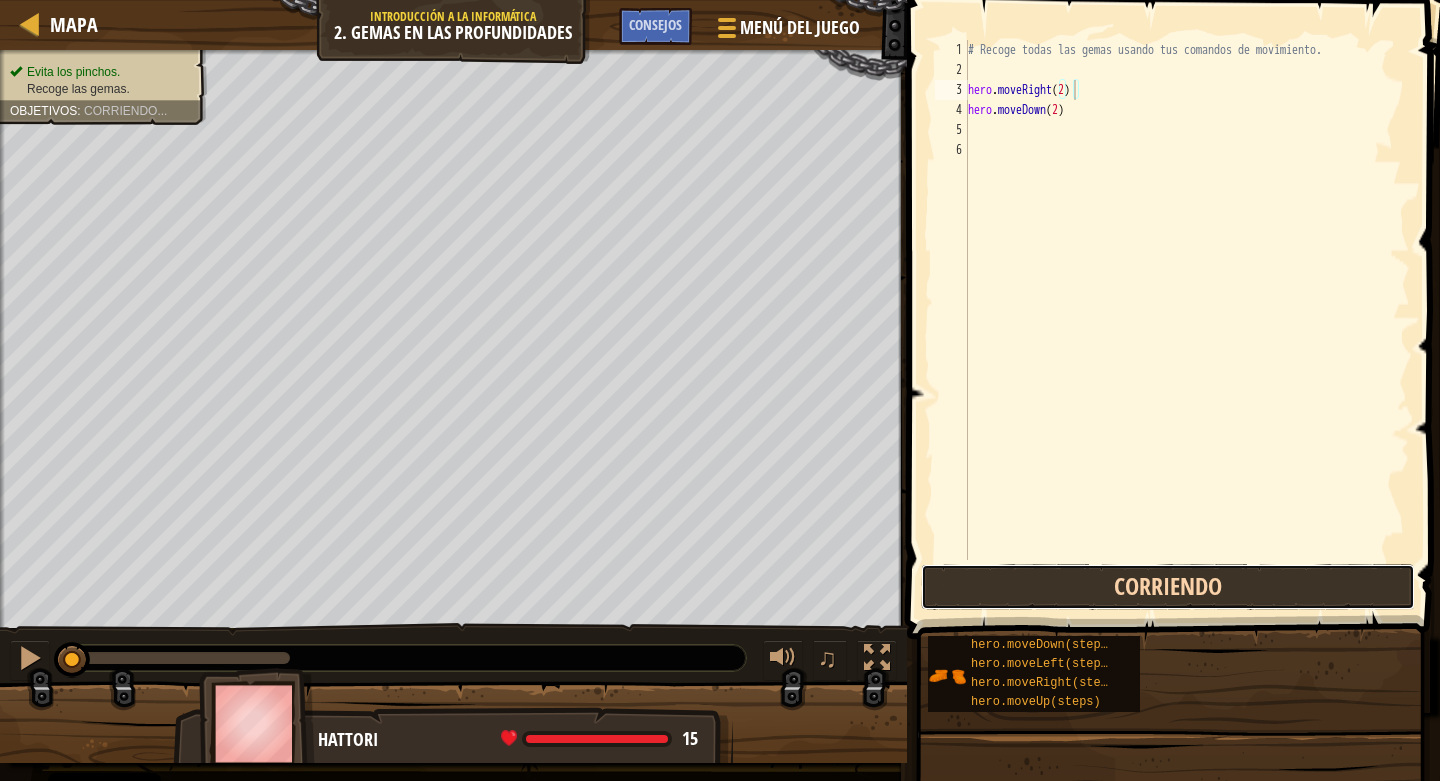 click on "Corriendo" at bounding box center (1168, 587) 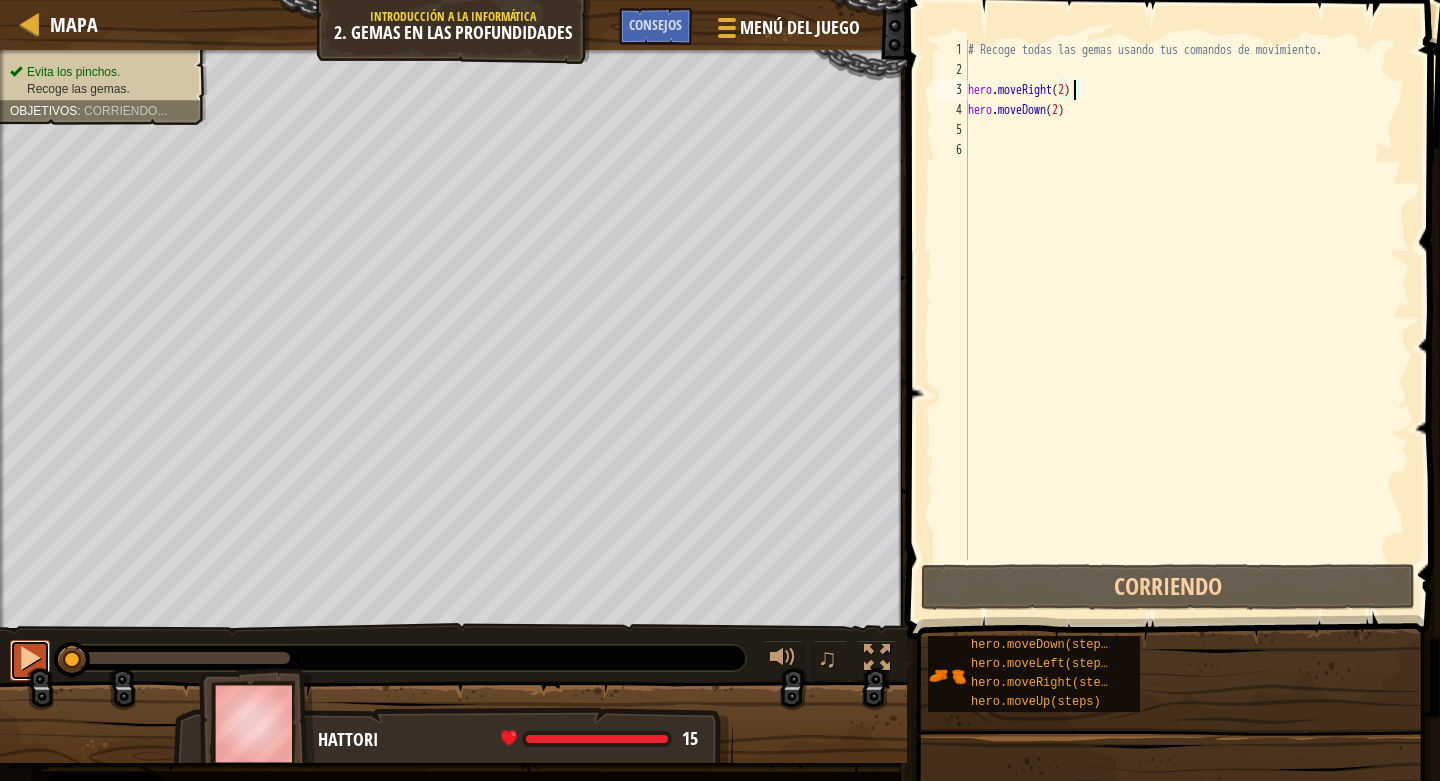 click at bounding box center (30, 658) 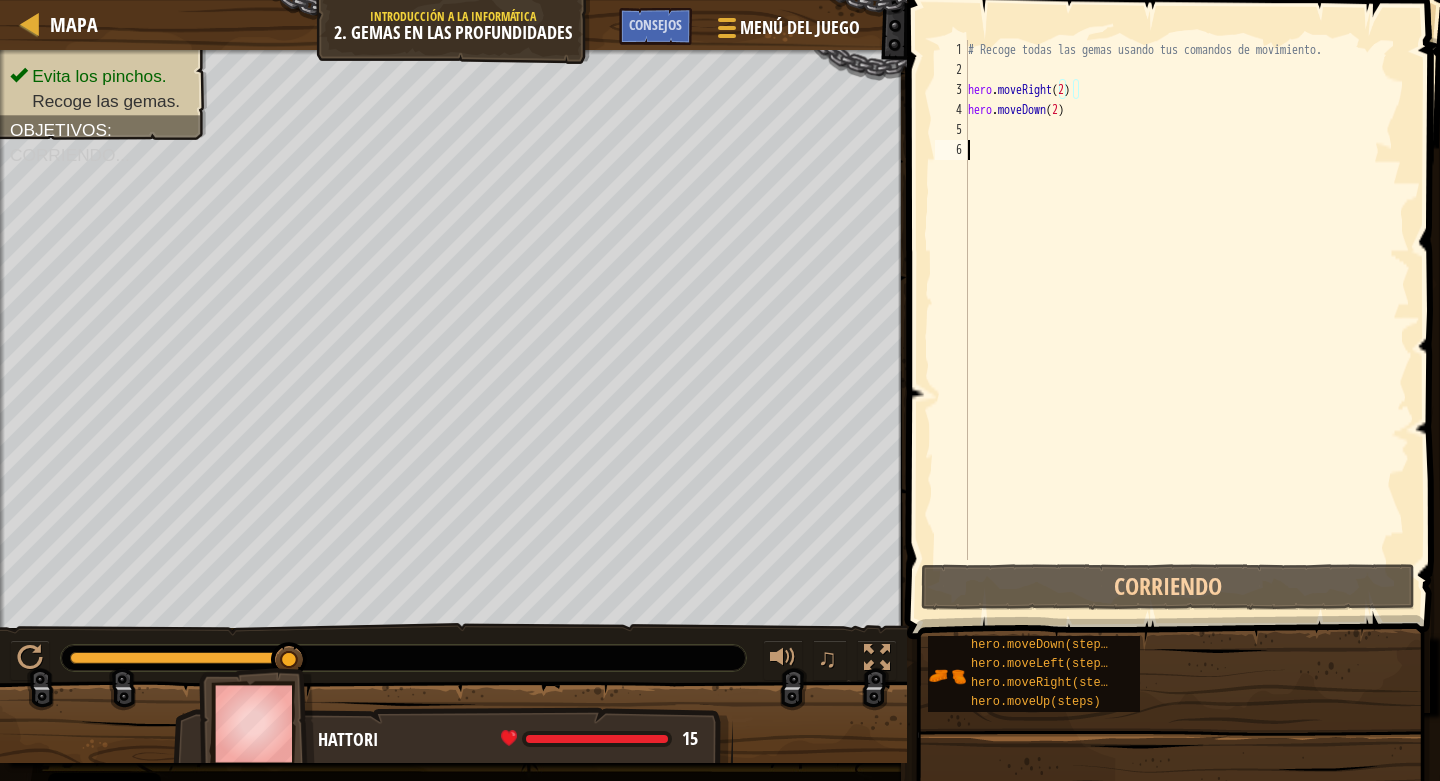 click on "# Recoge todas las gemas usando tus comandos de movimiento. hero . moveRight ( 2 ) hero . moveDown ( 2 )" at bounding box center [1187, 320] 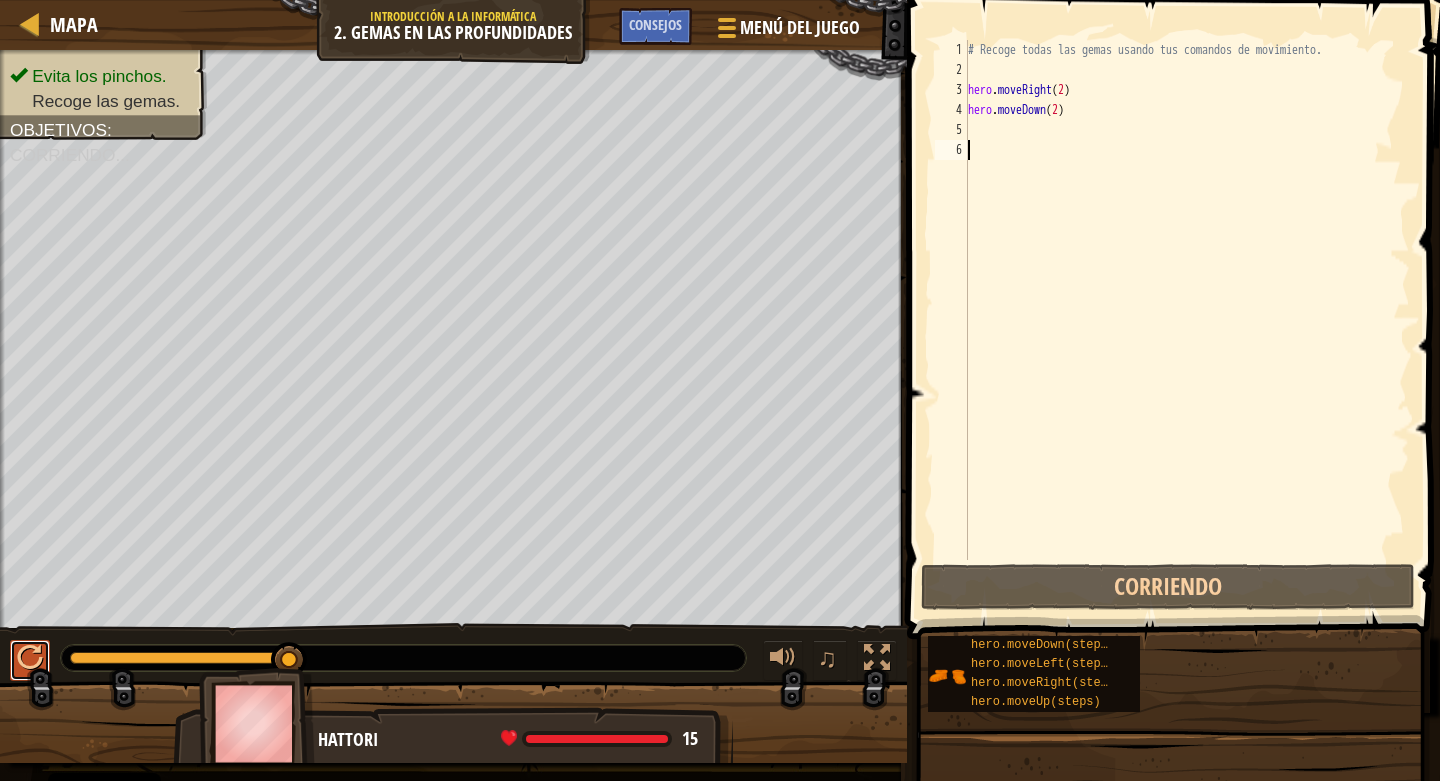 click at bounding box center (30, 658) 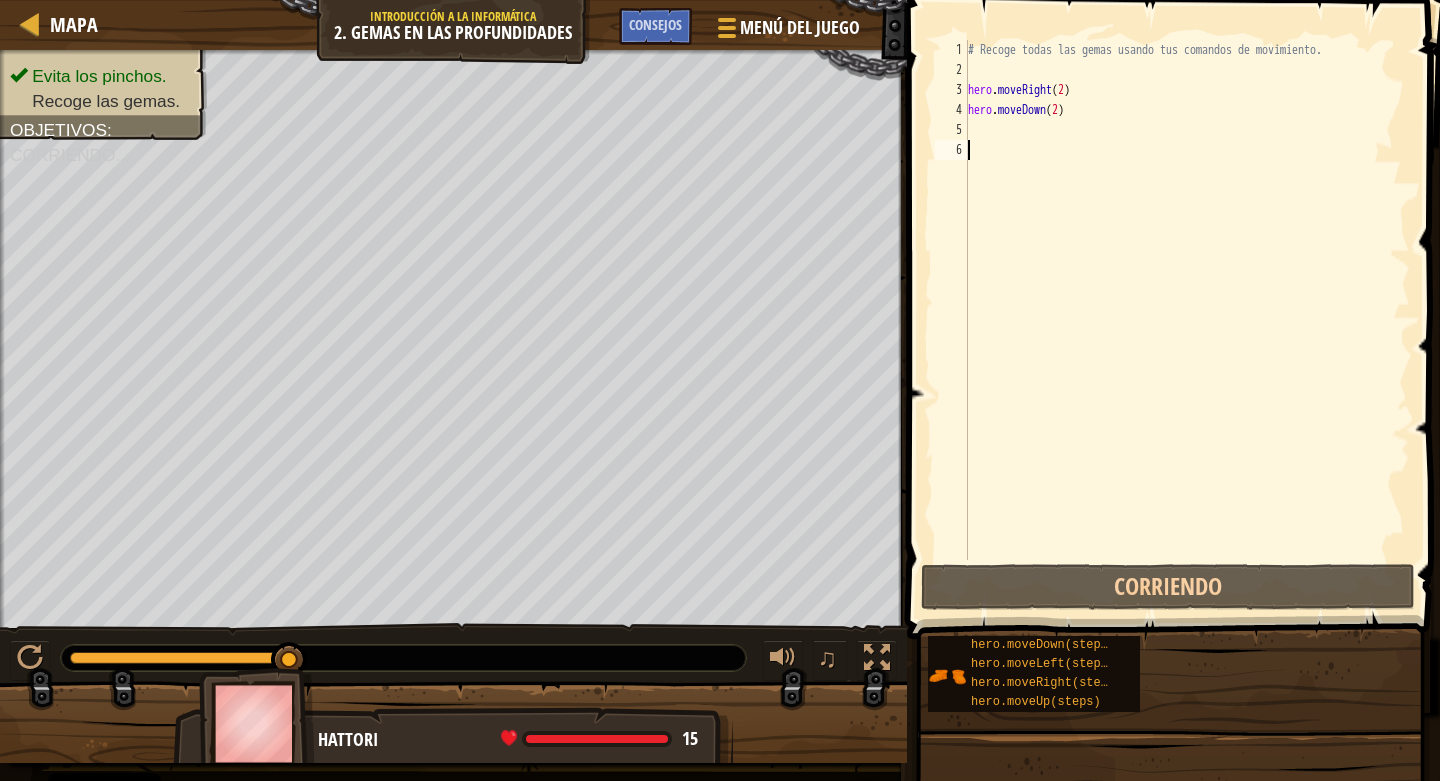 click on "# Recoge todas las gemas usando tus comandos de movimiento. hero . moveRight ( 2 ) hero . moveDown ( 2 )" at bounding box center [1187, 320] 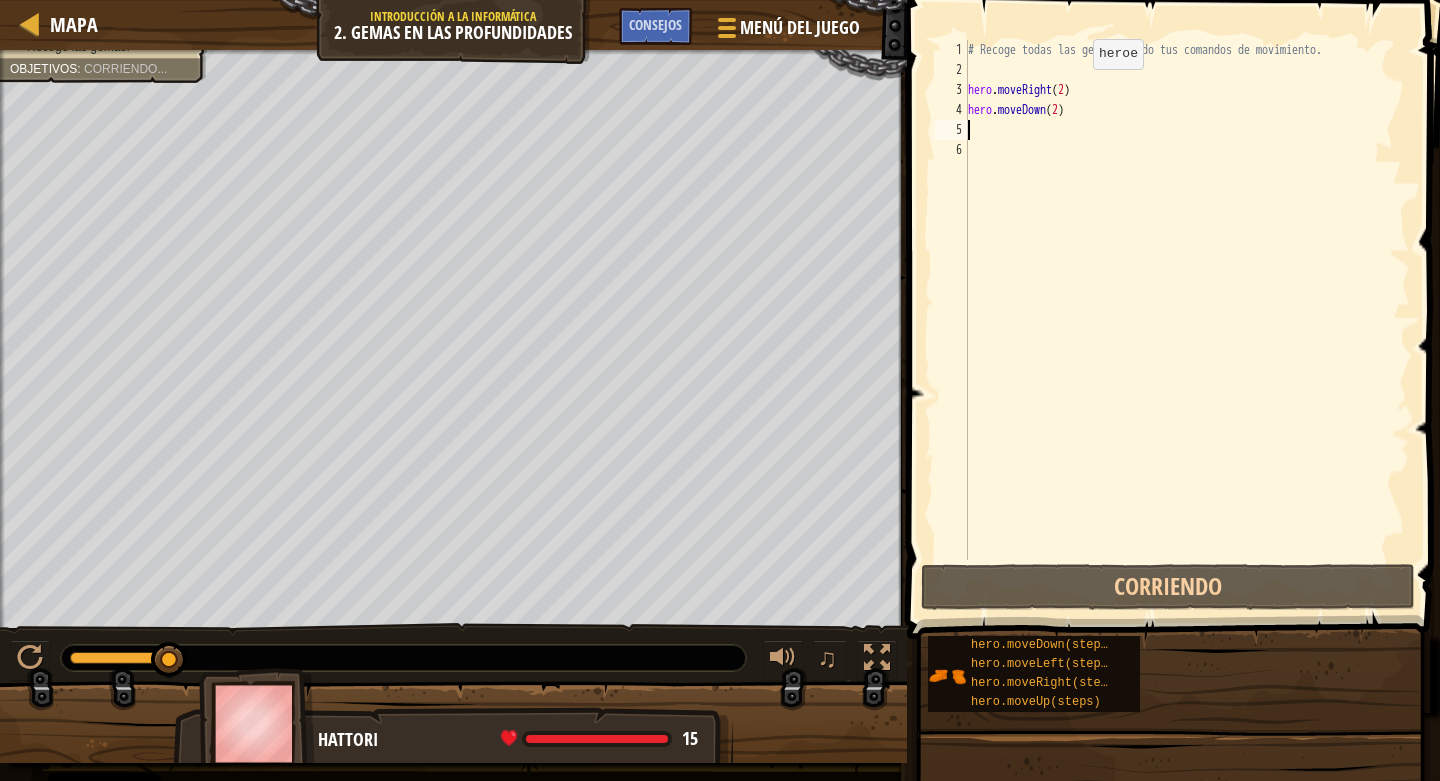 click on "# Recoge todas las gemas usando tus comandos de movimiento. hero . moveRight ( 2 ) hero . moveDown ( 2 )" at bounding box center (1187, 320) 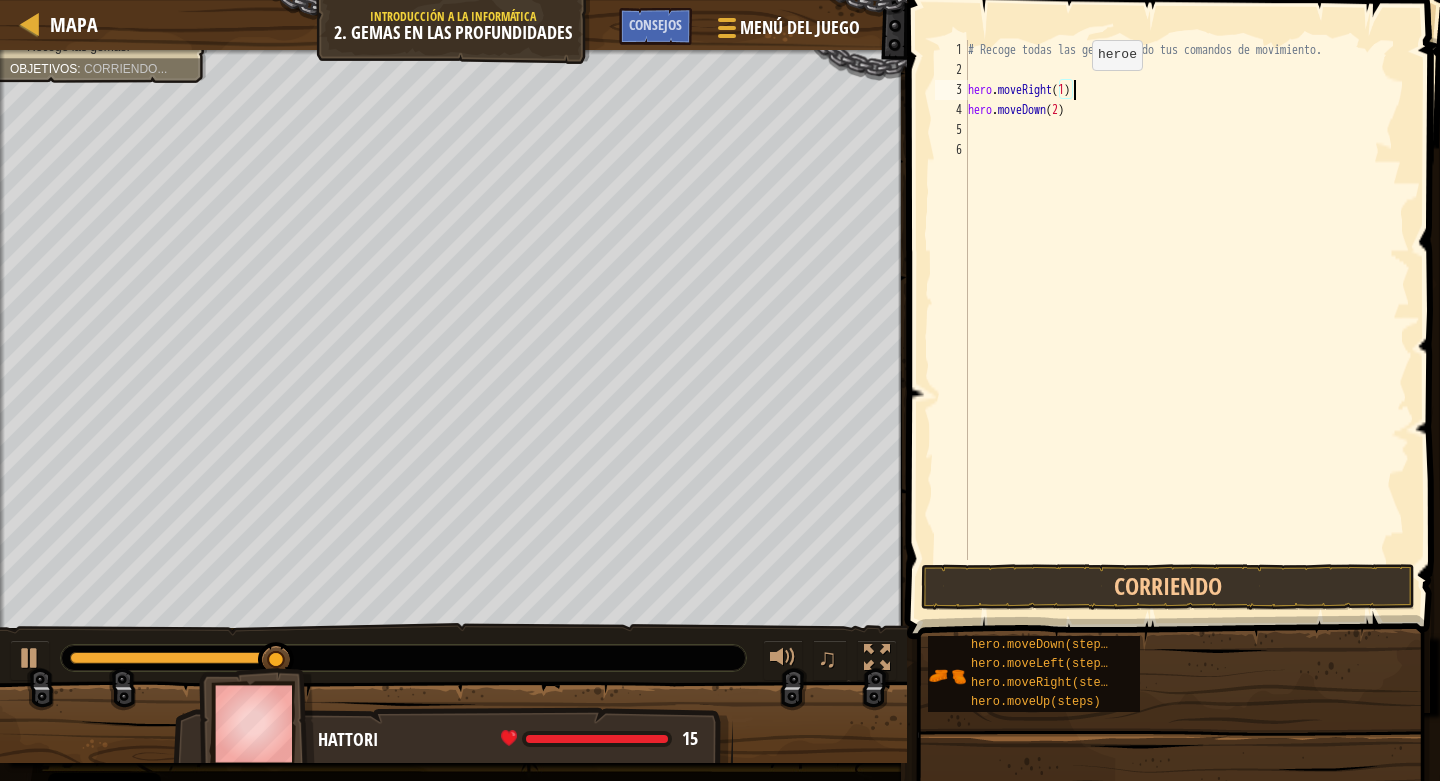 scroll, scrollTop: 9, scrollLeft: 8, axis: both 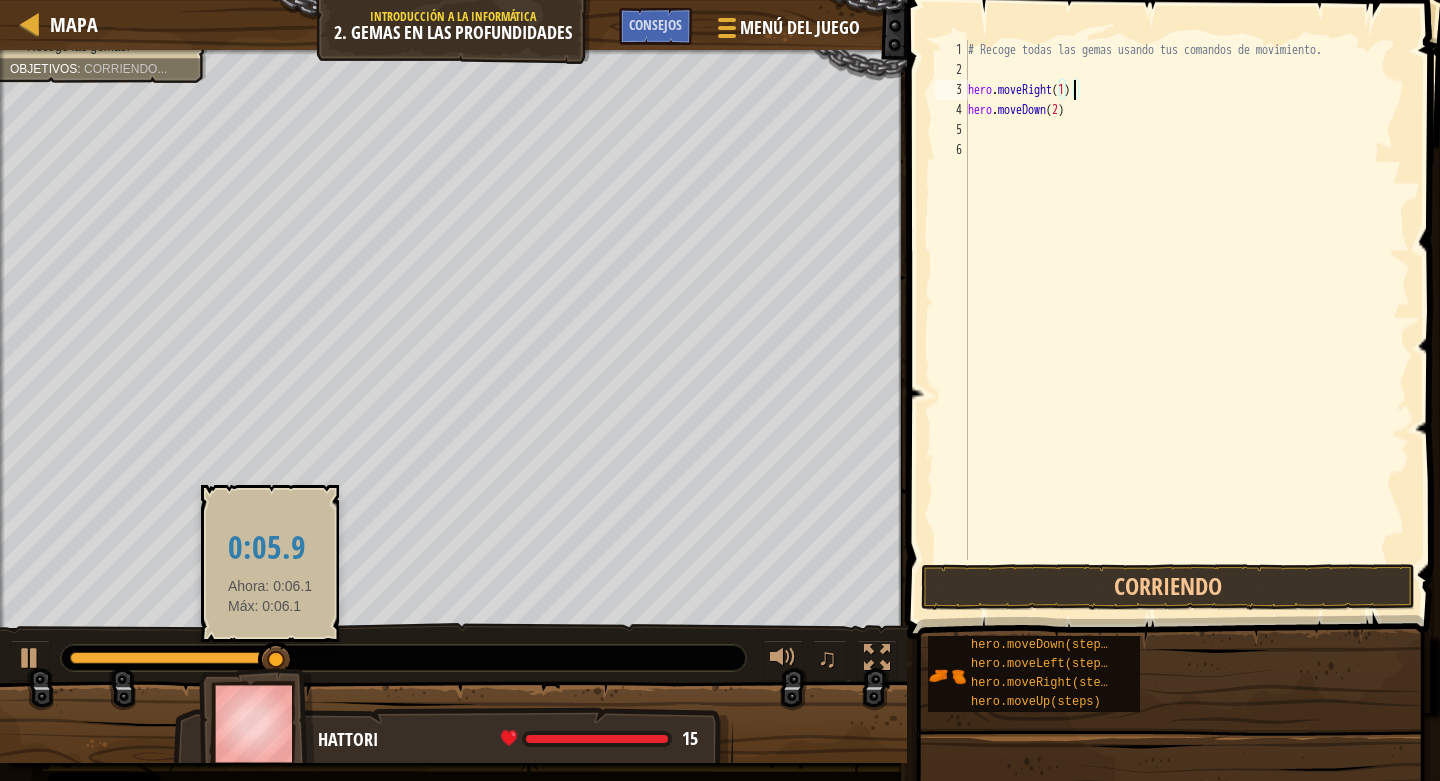 drag, startPoint x: 270, startPoint y: 656, endPoint x: 0, endPoint y: 654, distance: 270.00742 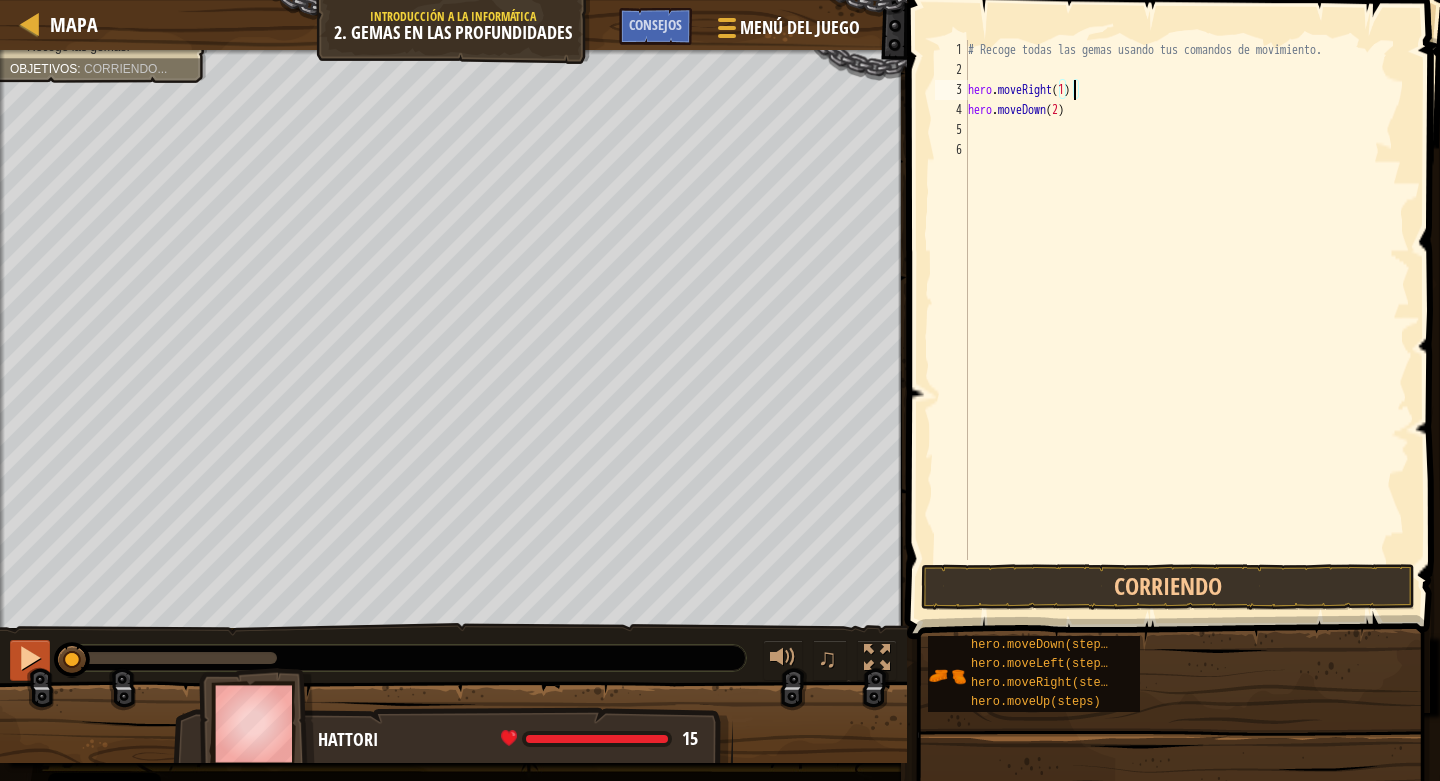type on "hero.moveRight(1)" 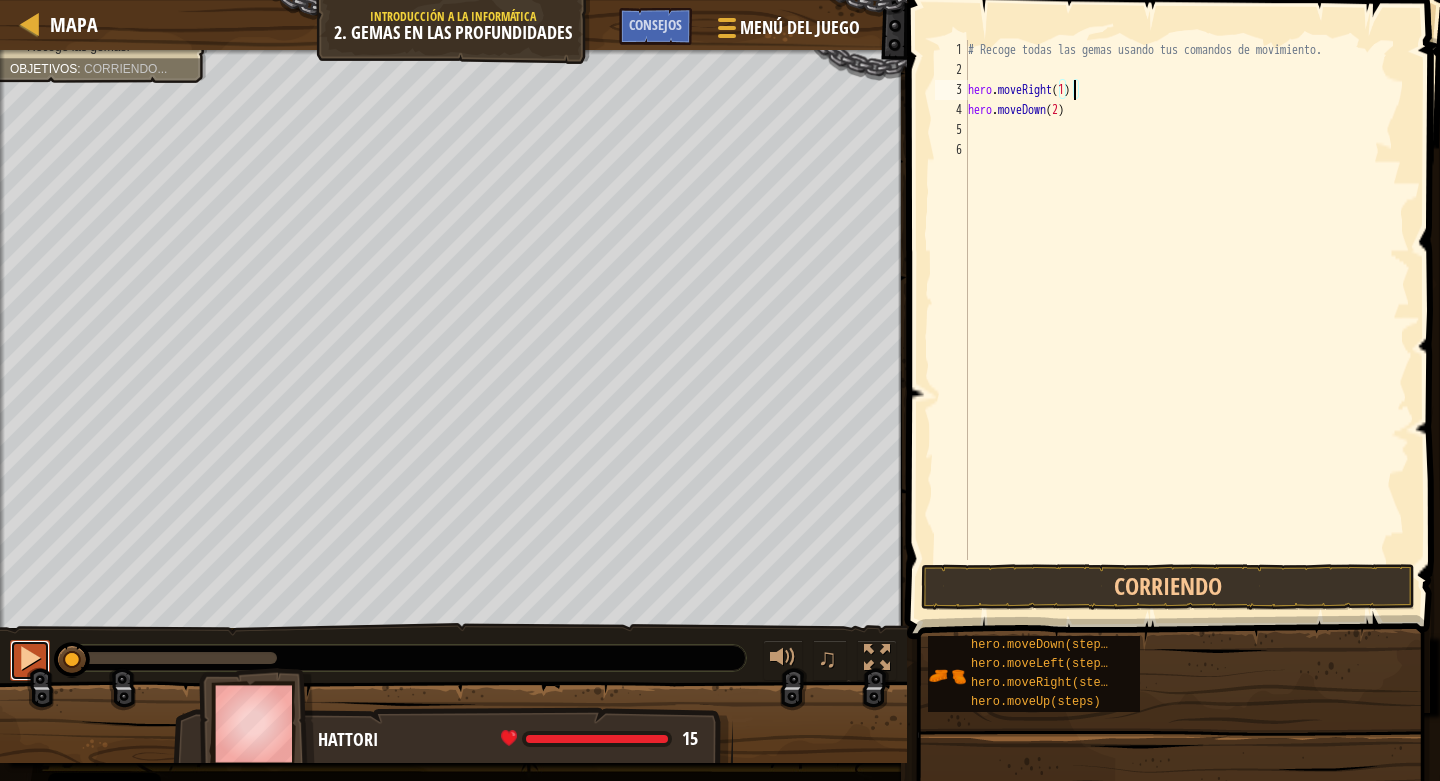 click at bounding box center [30, 658] 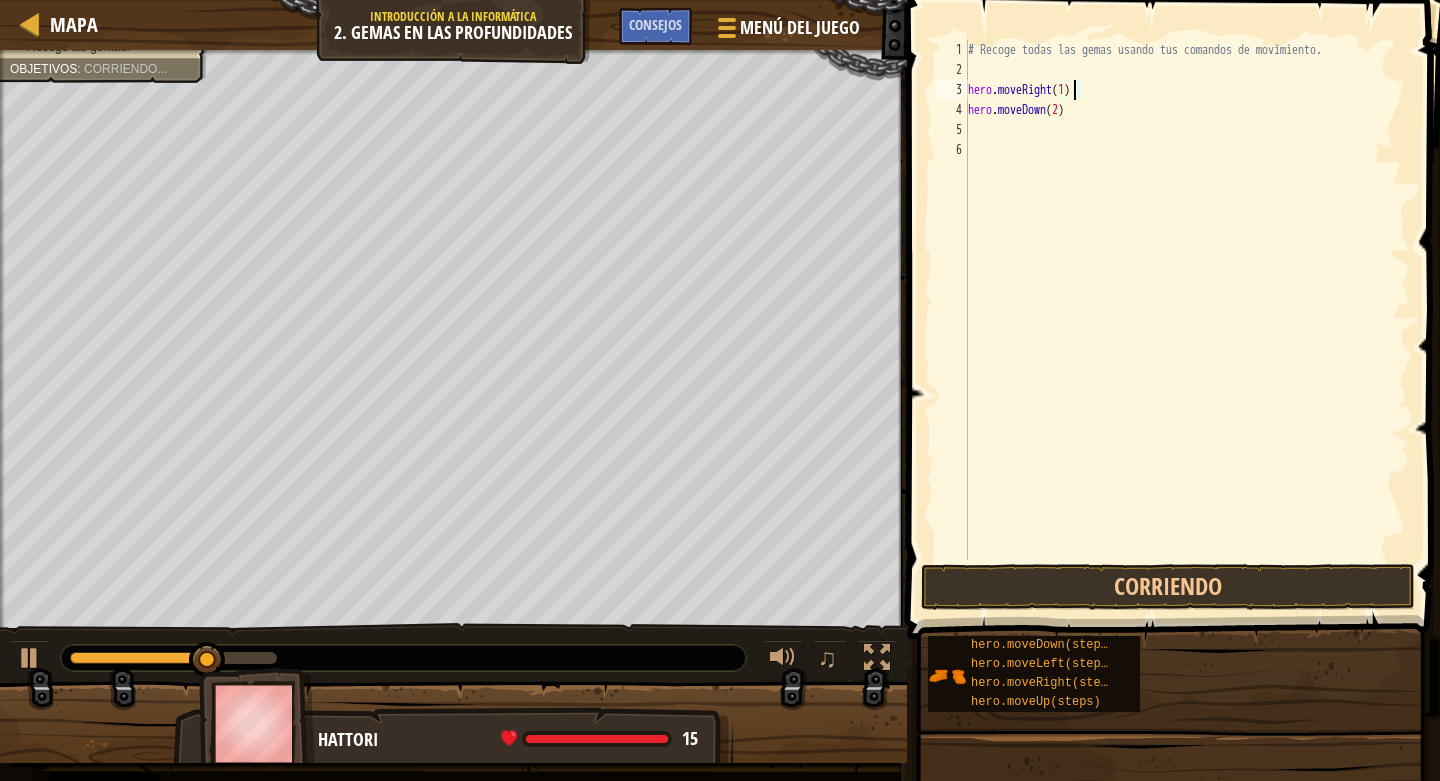 click on "# Recoge todas las gemas usando tus comandos de movimiento. hero . moveRight ( 1 ) hero . moveDown ( 2 )" at bounding box center (1187, 320) 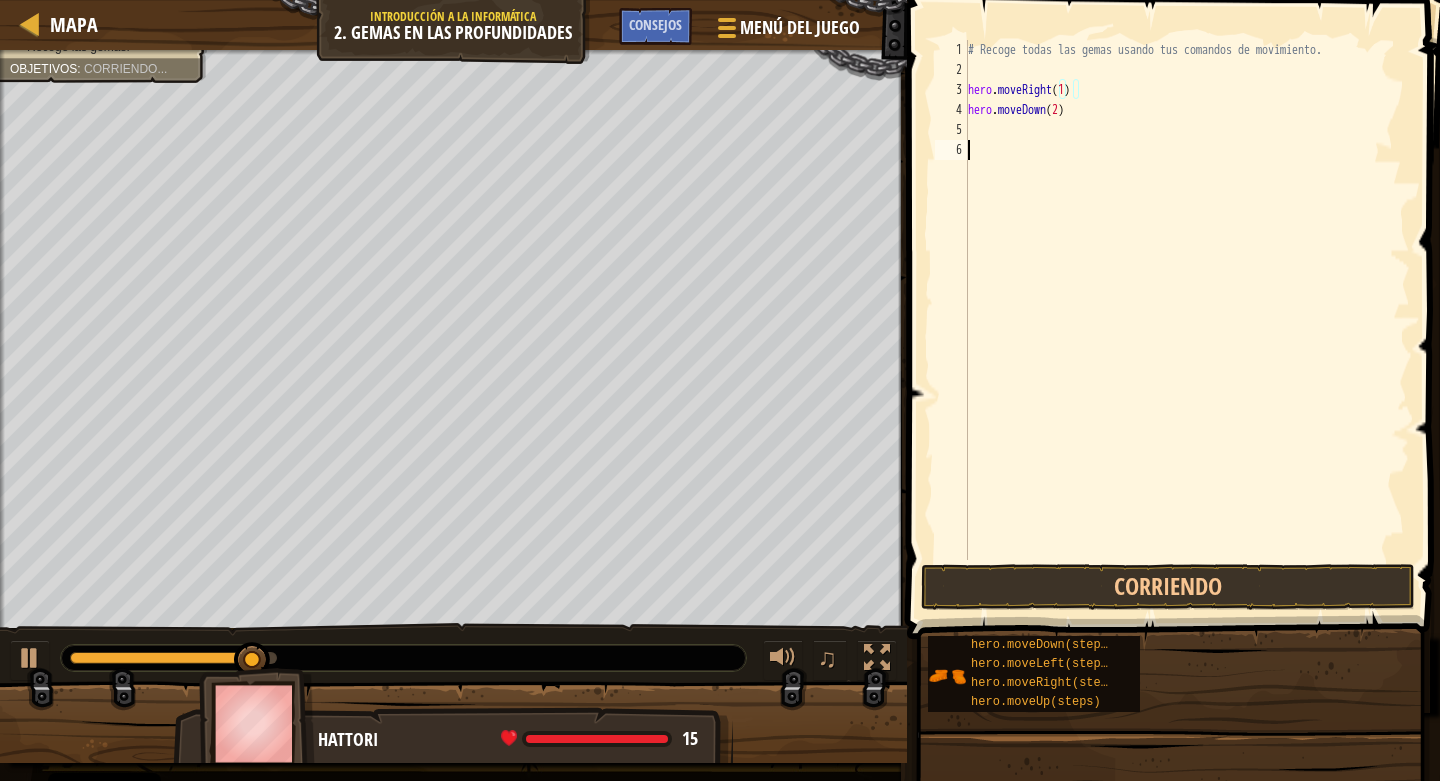 scroll, scrollTop: 9, scrollLeft: 0, axis: vertical 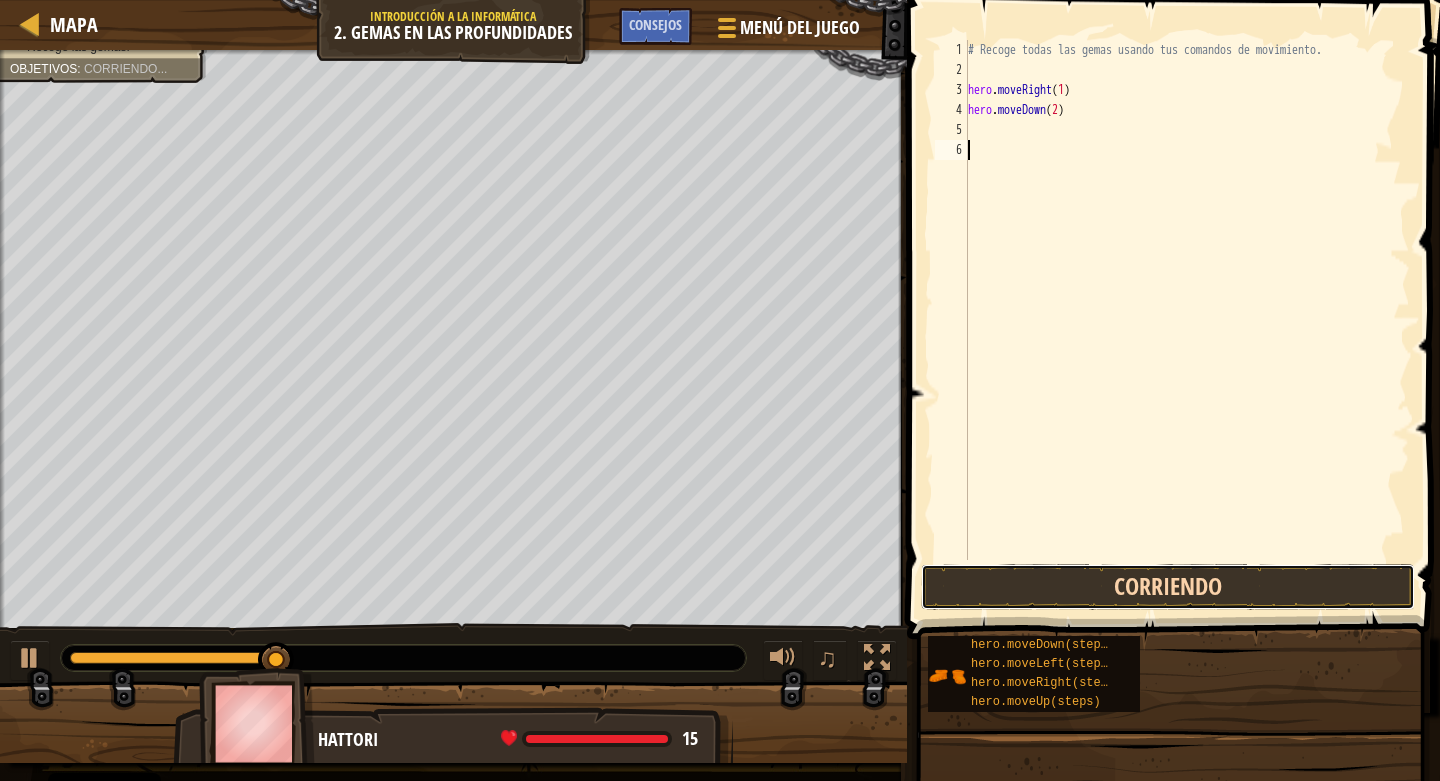 click on "Corriendo" at bounding box center [1168, 587] 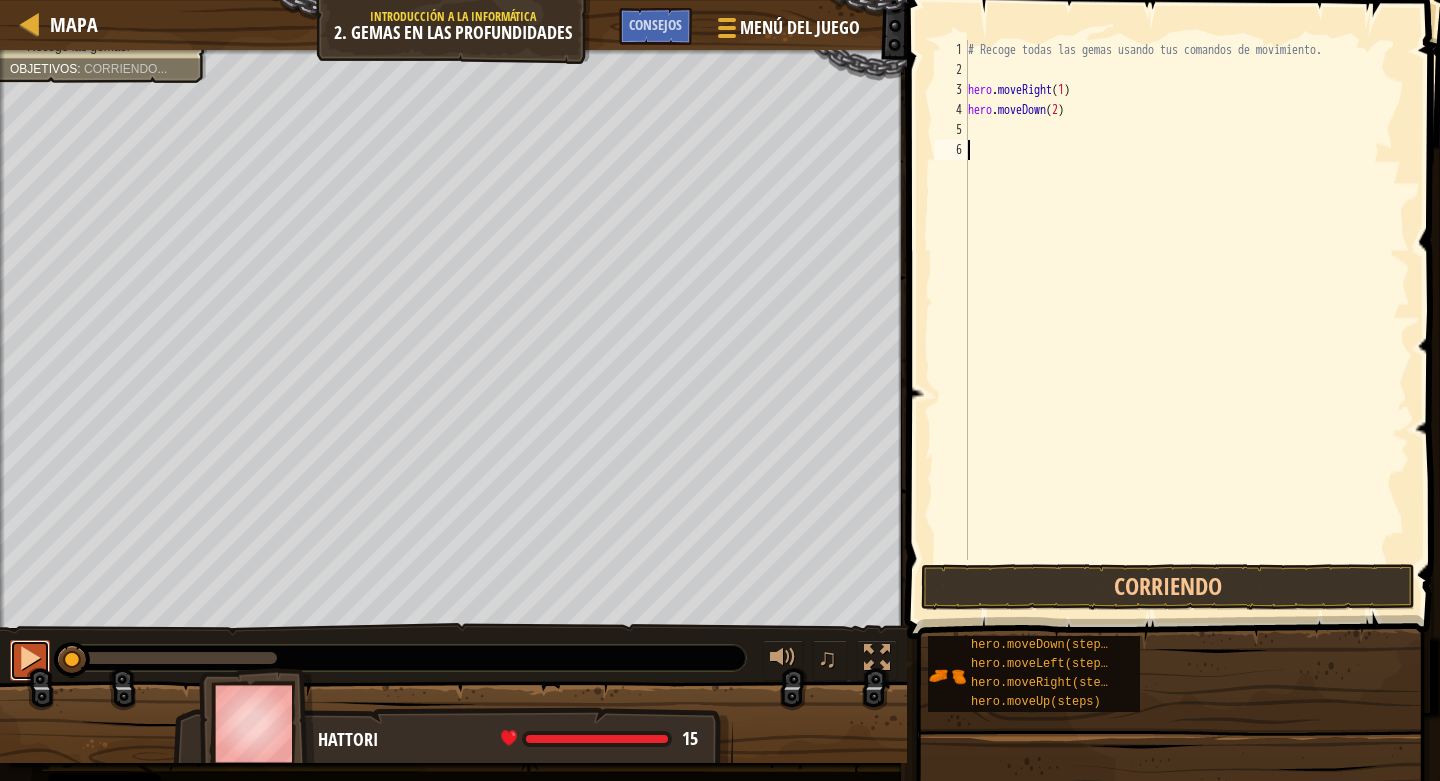 click at bounding box center (30, 658) 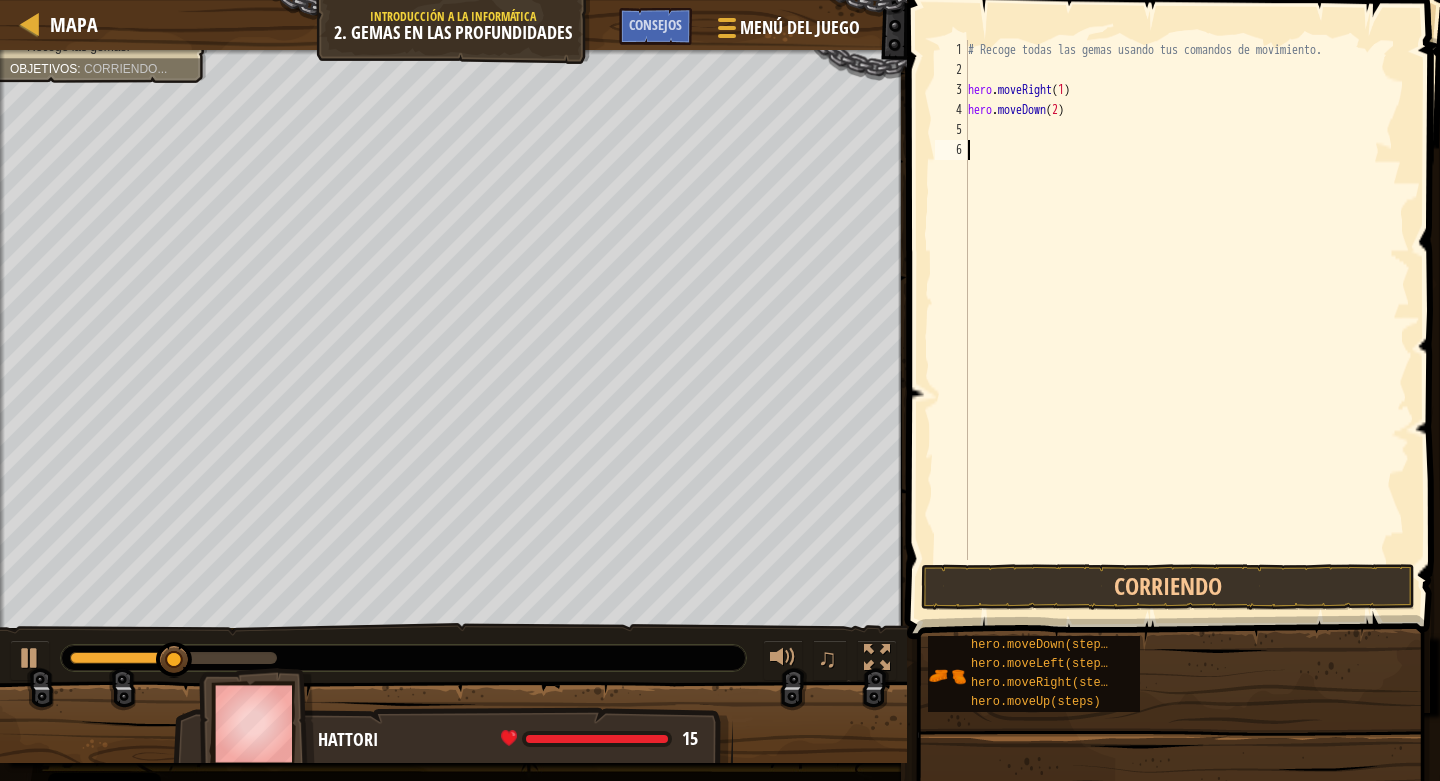 click on "# Recoge todas las gemas usando tus comandos de movimiento. hero . moveRight ( 1 ) hero . moveDown ( 2 )" at bounding box center (1187, 320) 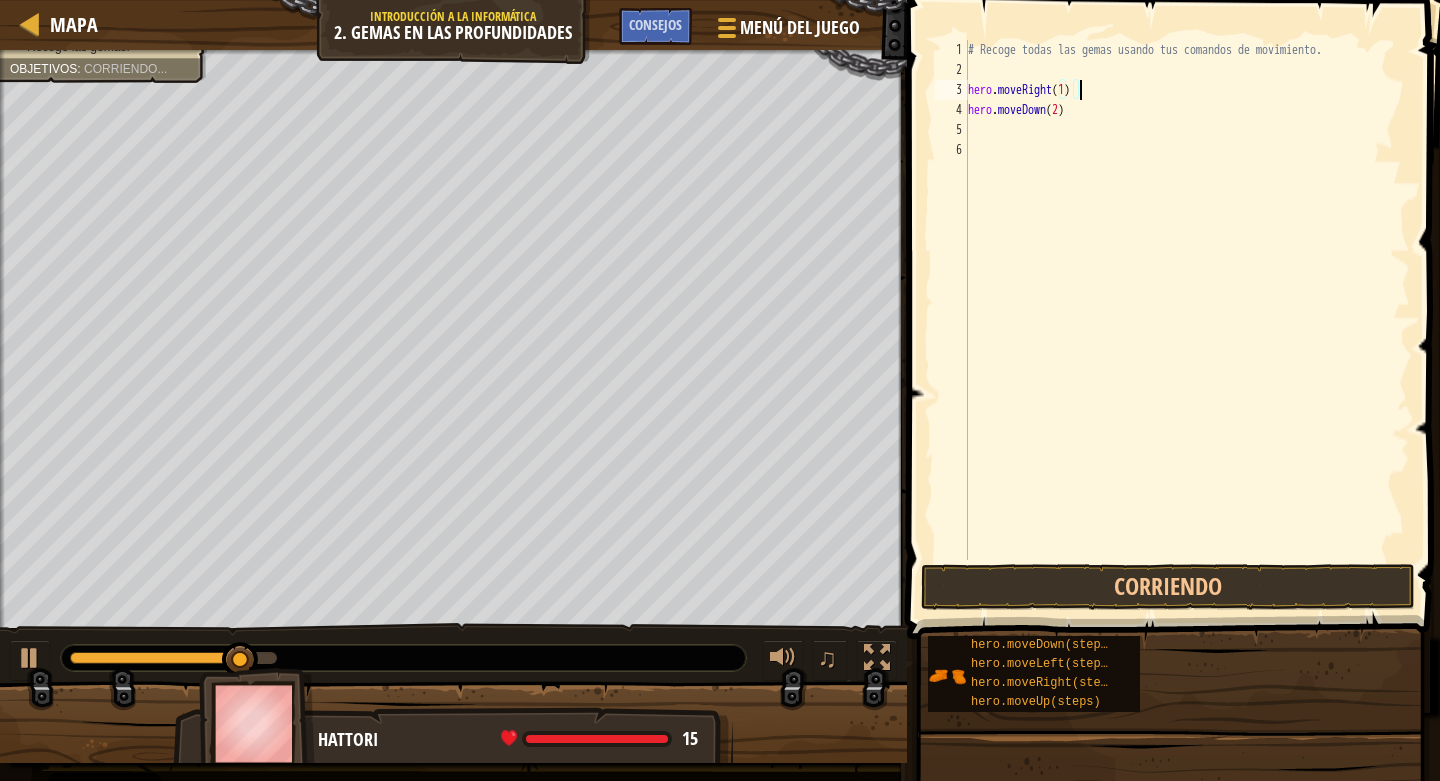 click on "# Recoge todas las gemas usando tus comandos de movimiento. hero . moveRight ( 1 ) hero . moveDown ( 2 )" at bounding box center [1187, 320] 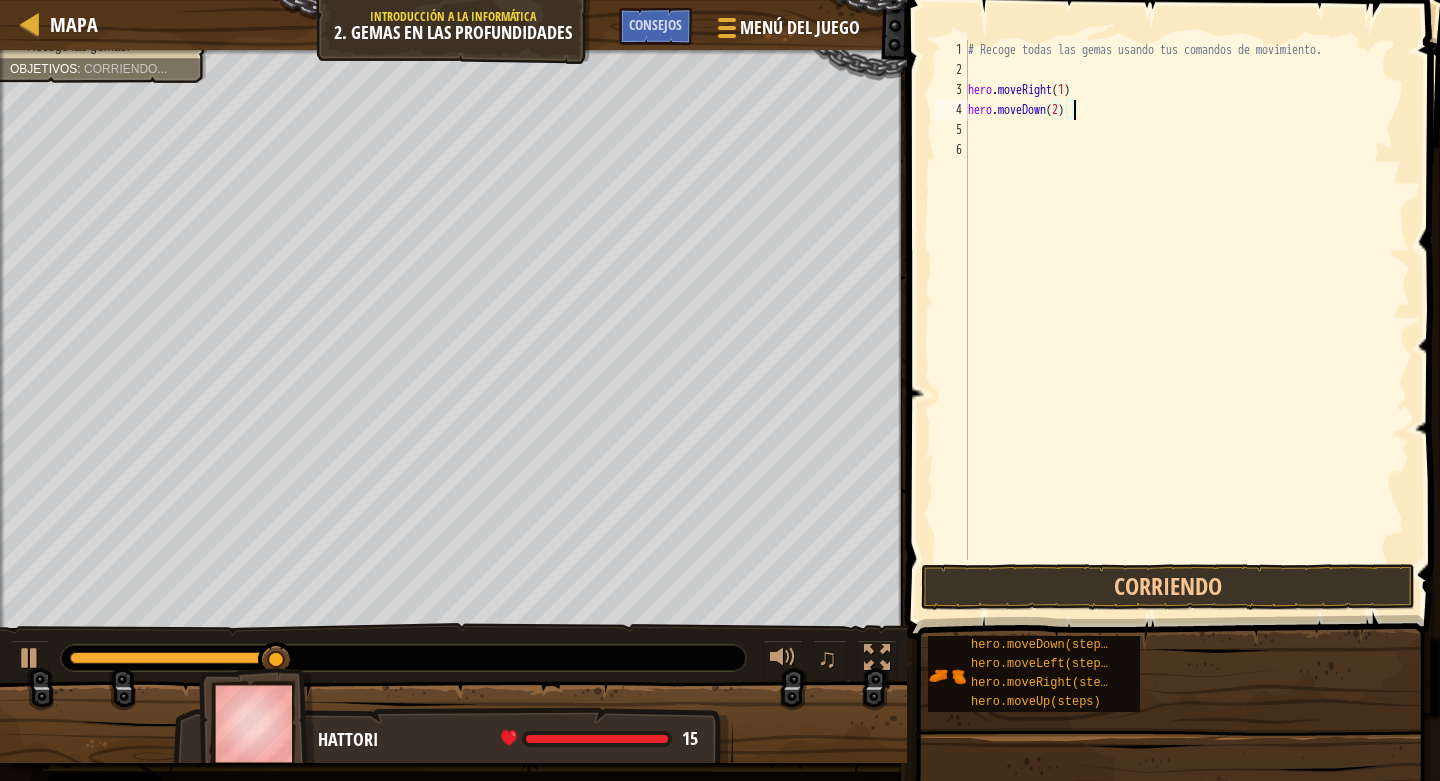click on "# Recoge todas las gemas usando tus comandos de movimiento. hero . moveRight ( 1 ) hero . moveDown ( 2 )" at bounding box center (1187, 320) 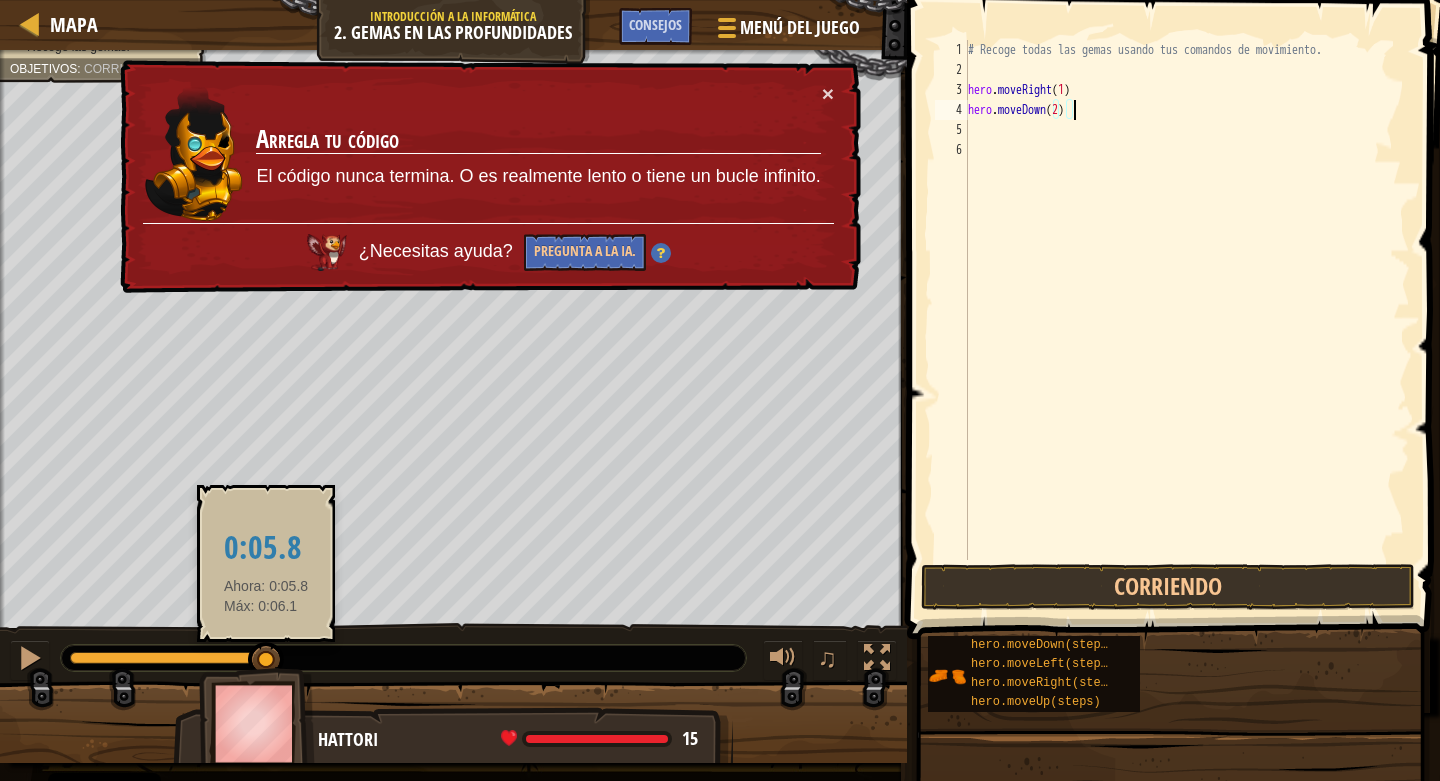 drag, startPoint x: 266, startPoint y: 652, endPoint x: 42, endPoint y: 636, distance: 224.5707 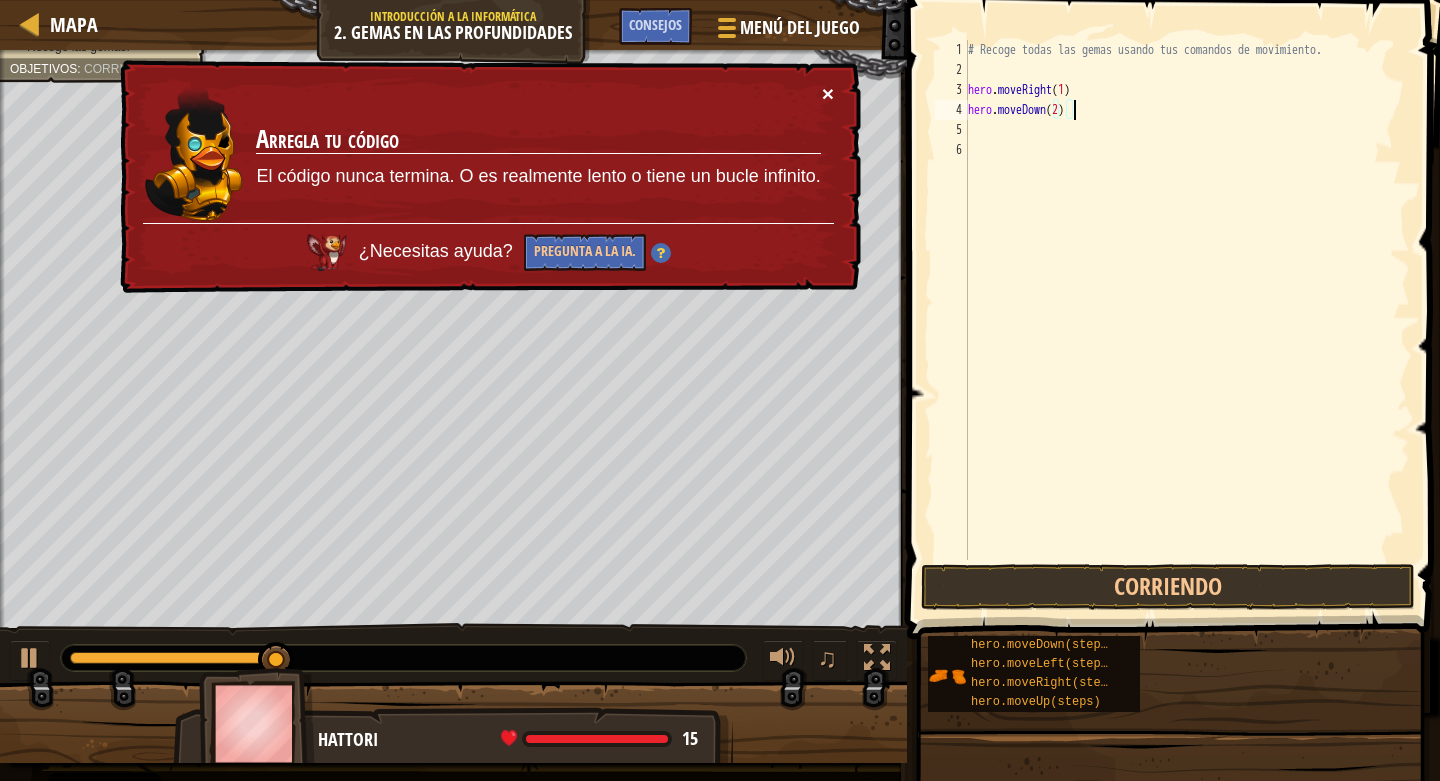 click on "× Arregla tu código El código nunca termina. O es realmente lento o tiene un bucle infinito.
¿Necesitas ayuda? Pregunta a la IA." at bounding box center [488, 177] 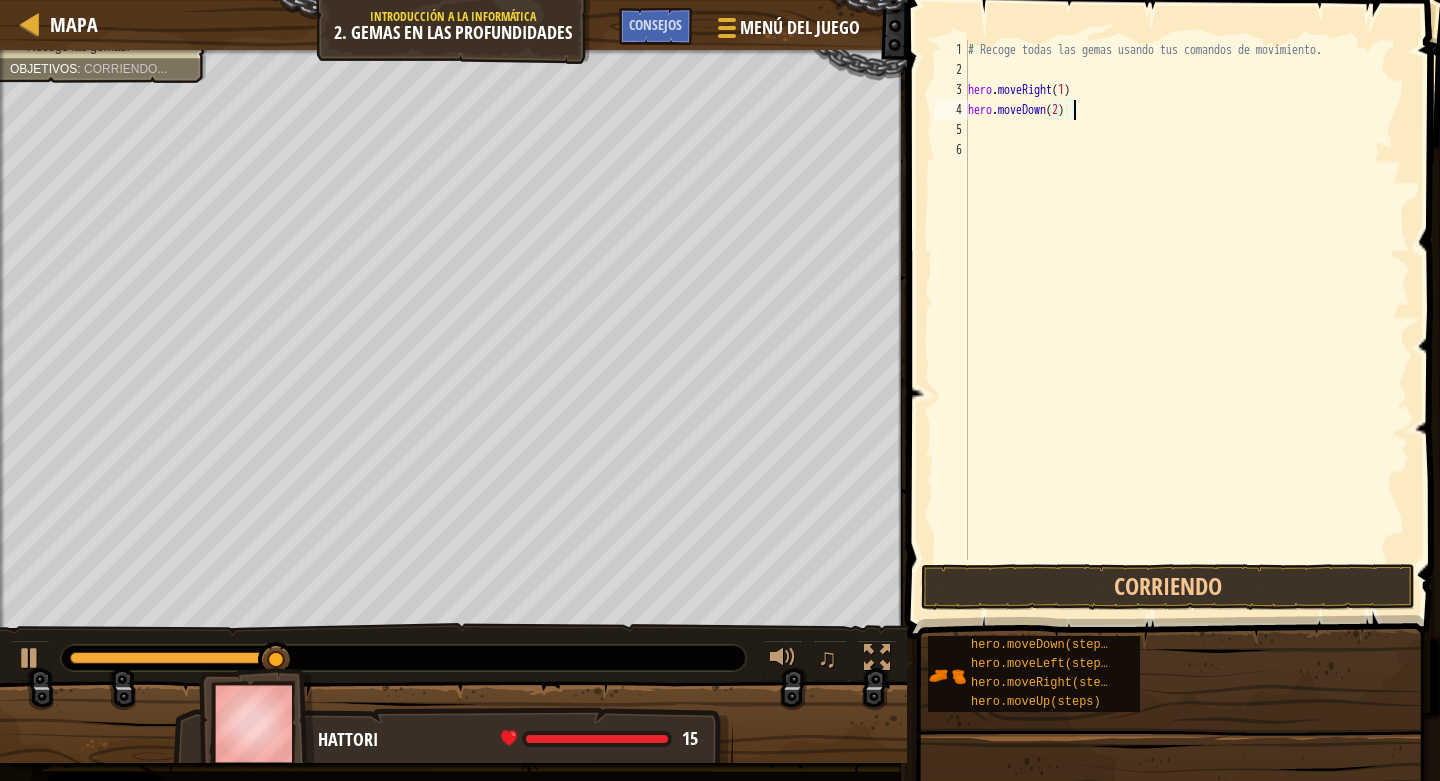 click on "# Recoge todas las gemas usando tus comandos de movimiento. hero . moveRight ( 1 ) hero . moveDown ( 2 )" at bounding box center (1187, 320) 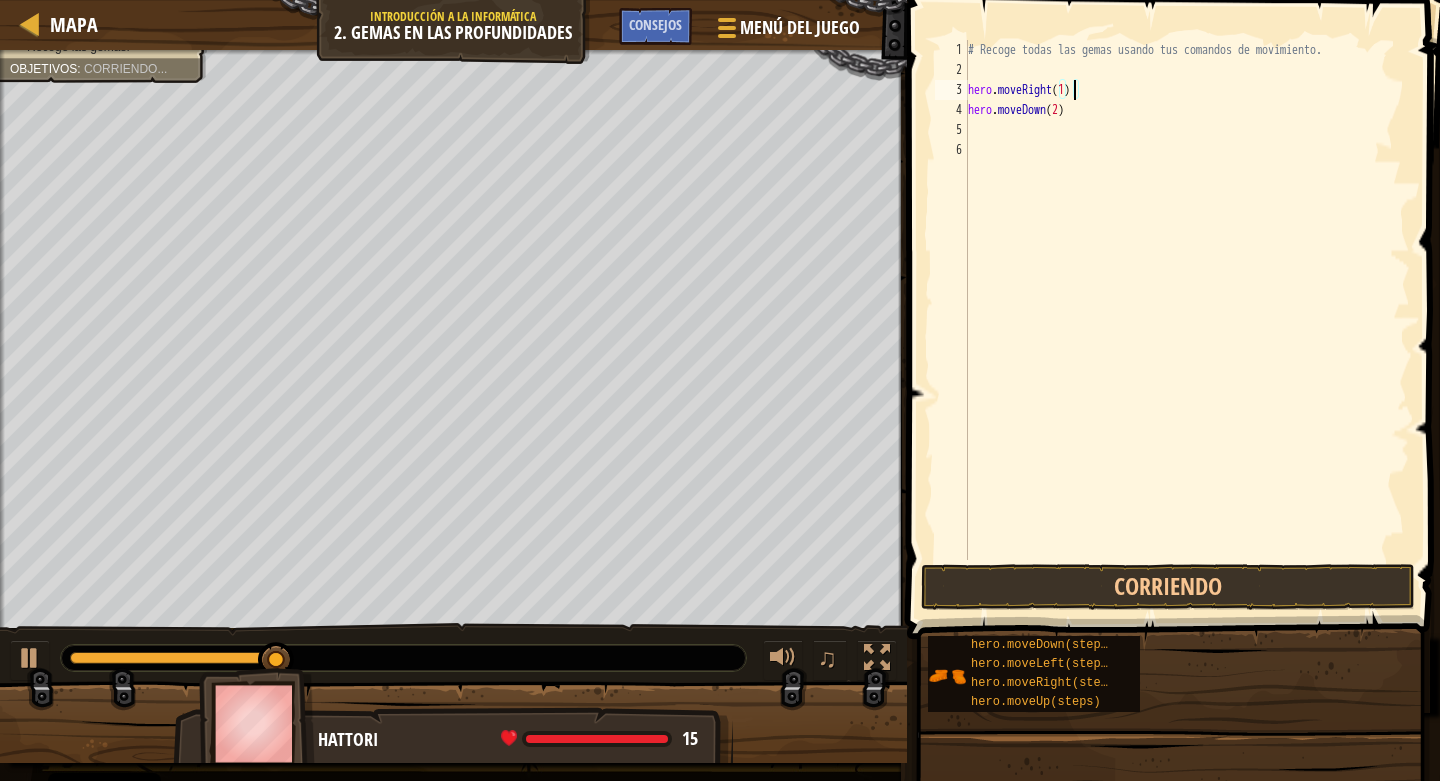 click on "# Recoge todas las gemas usando tus comandos de movimiento. hero . moveRight ( 1 ) hero . moveDown ( 2 )" at bounding box center (1187, 320) 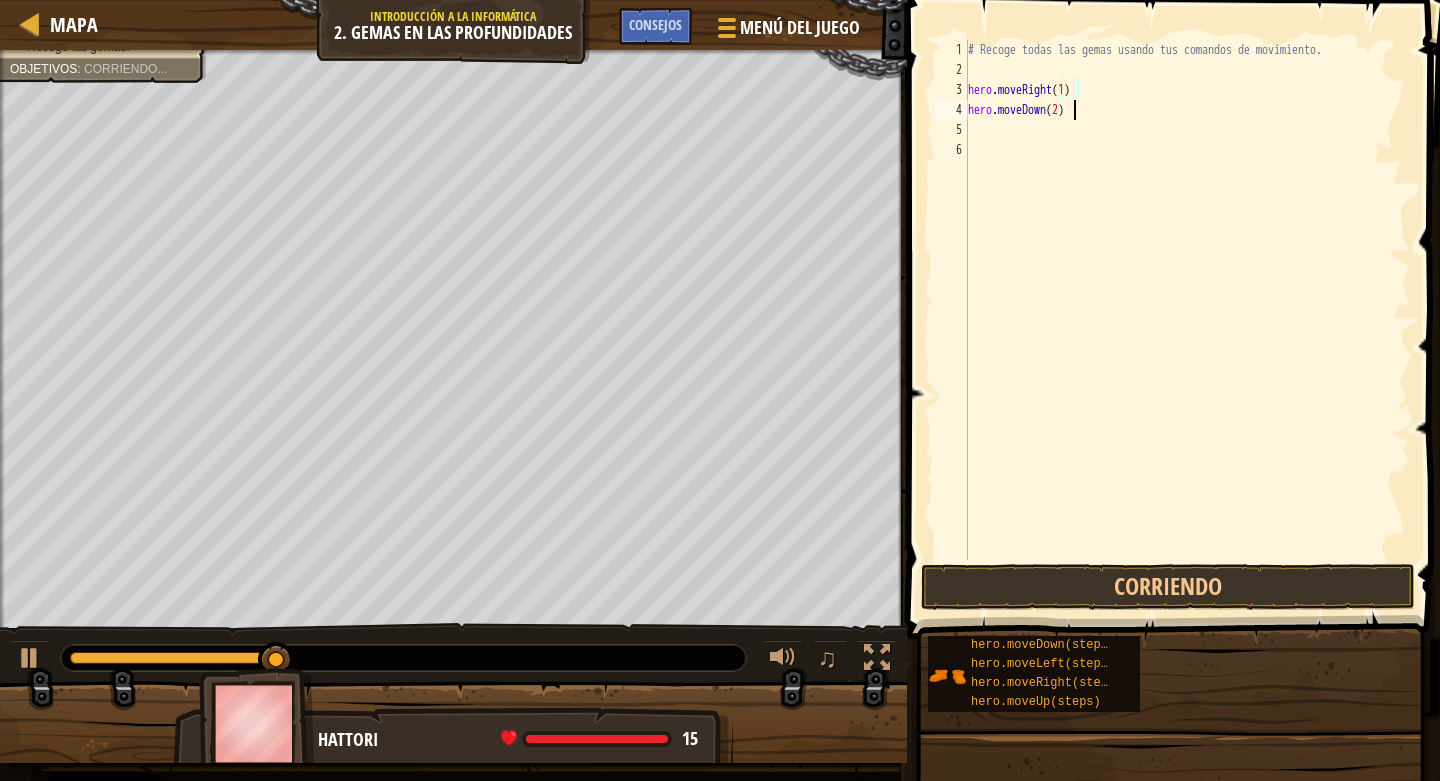click on "# Recoge todas las gemas usando tus comandos de movimiento. hero . moveRight ( 1 ) hero . moveDown ( 2 )" at bounding box center [1187, 320] 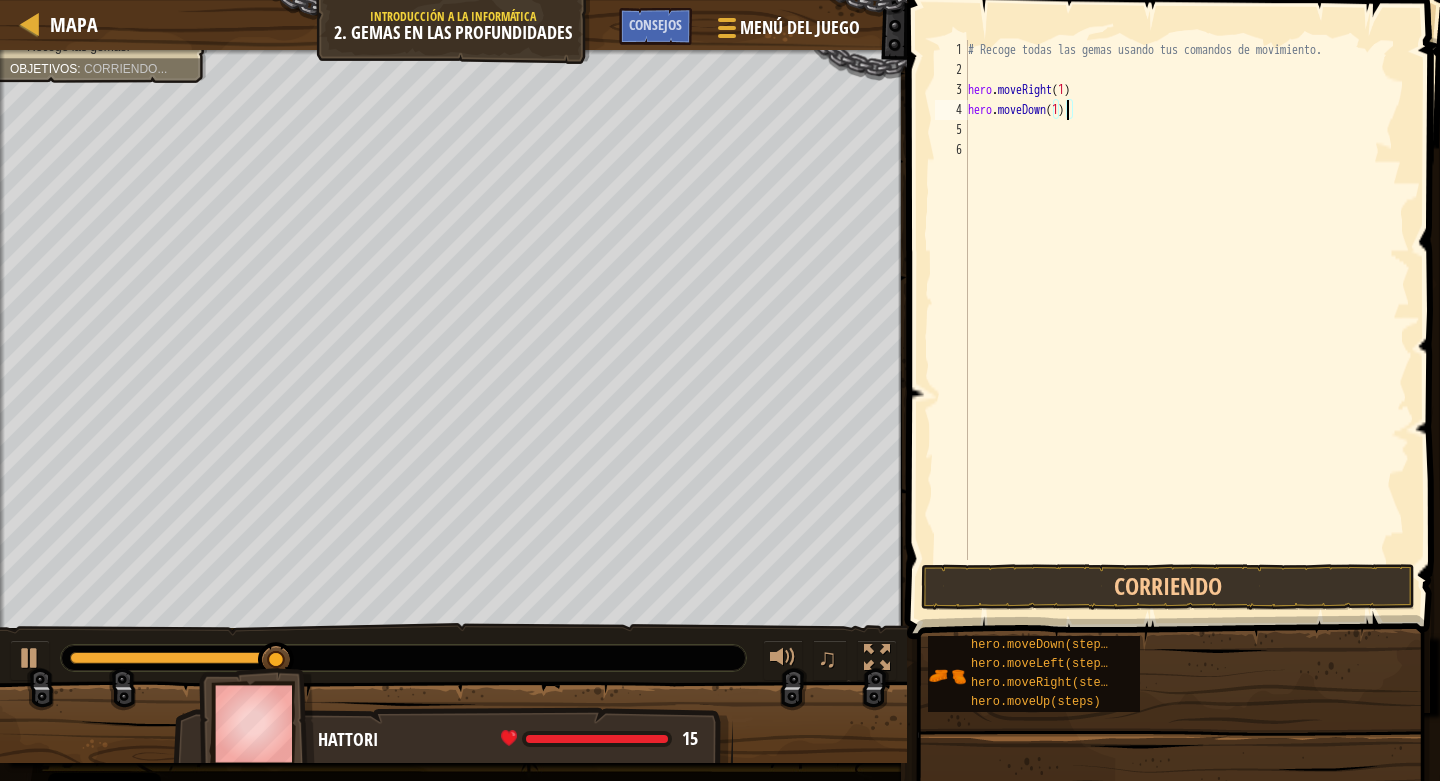scroll, scrollTop: 9, scrollLeft: 7, axis: both 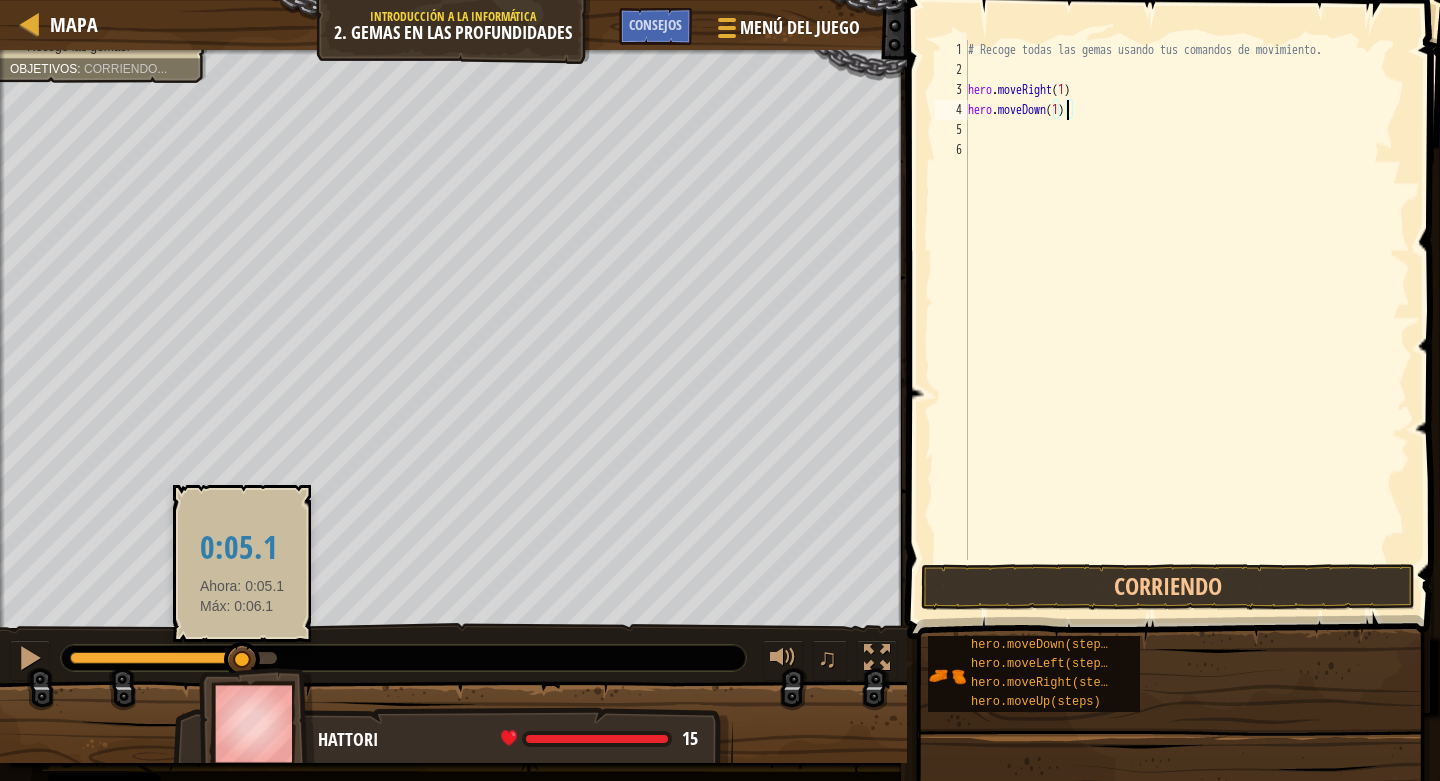 drag, startPoint x: 281, startPoint y: 655, endPoint x: 0, endPoint y: 640, distance: 281.4001 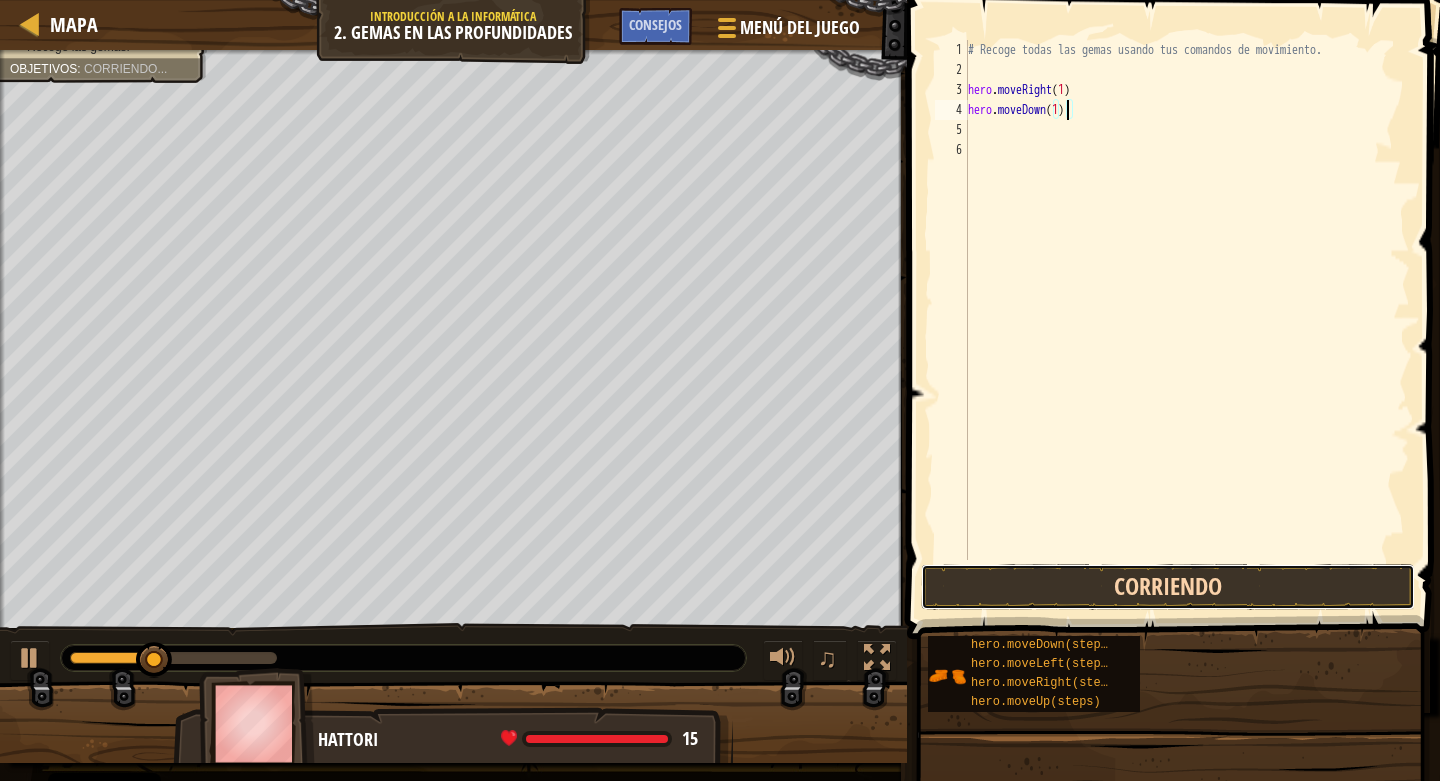 click on "Corriendo" at bounding box center [1168, 587] 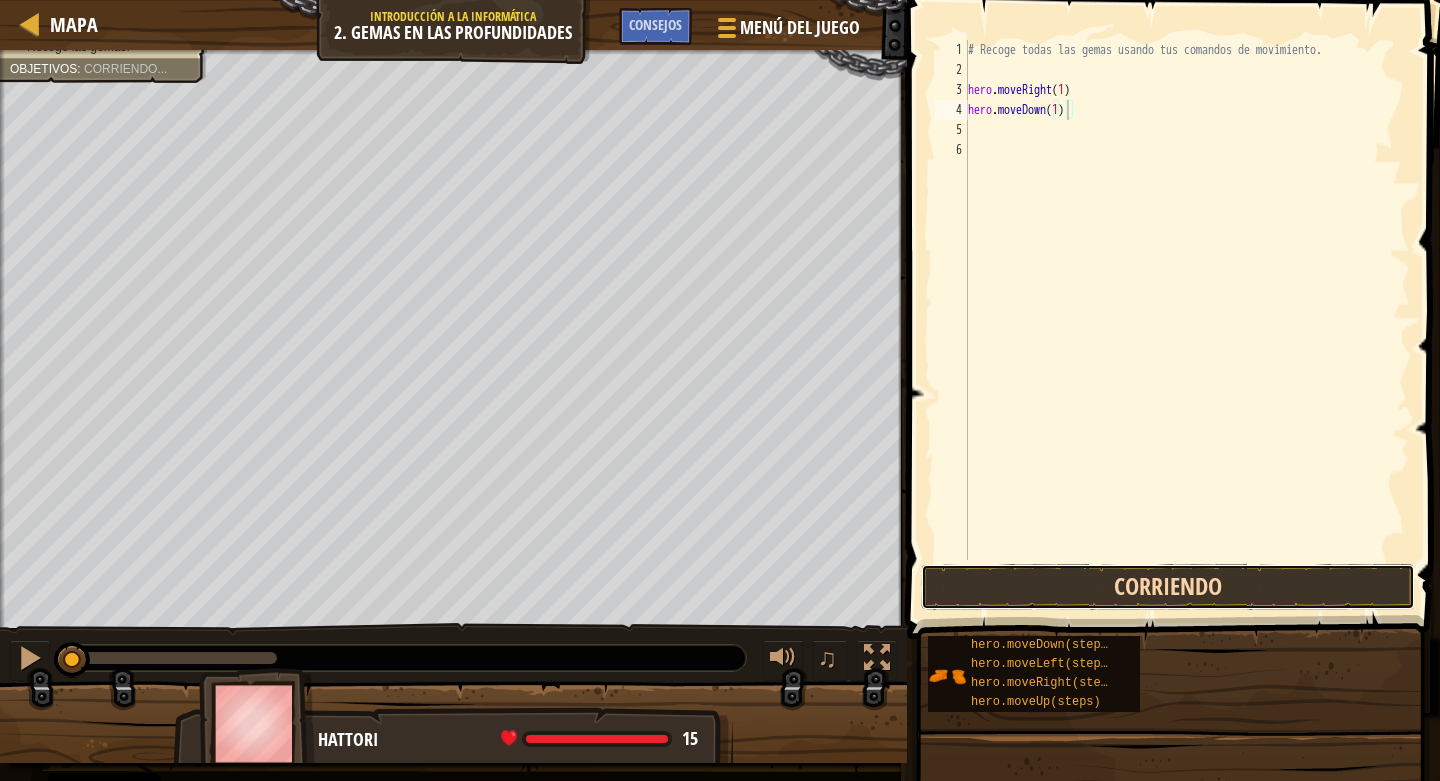 click on "Corriendo" at bounding box center (1168, 587) 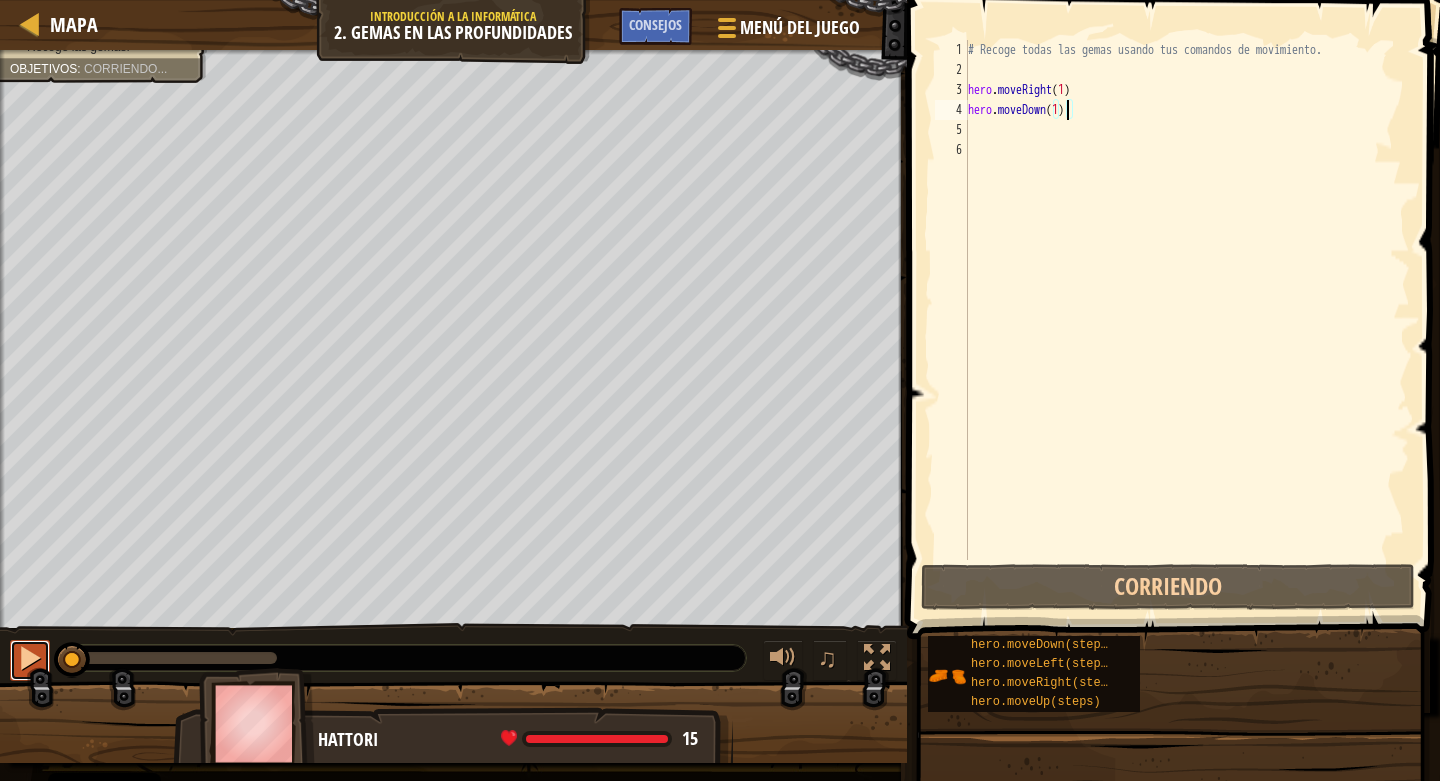 click at bounding box center (30, 658) 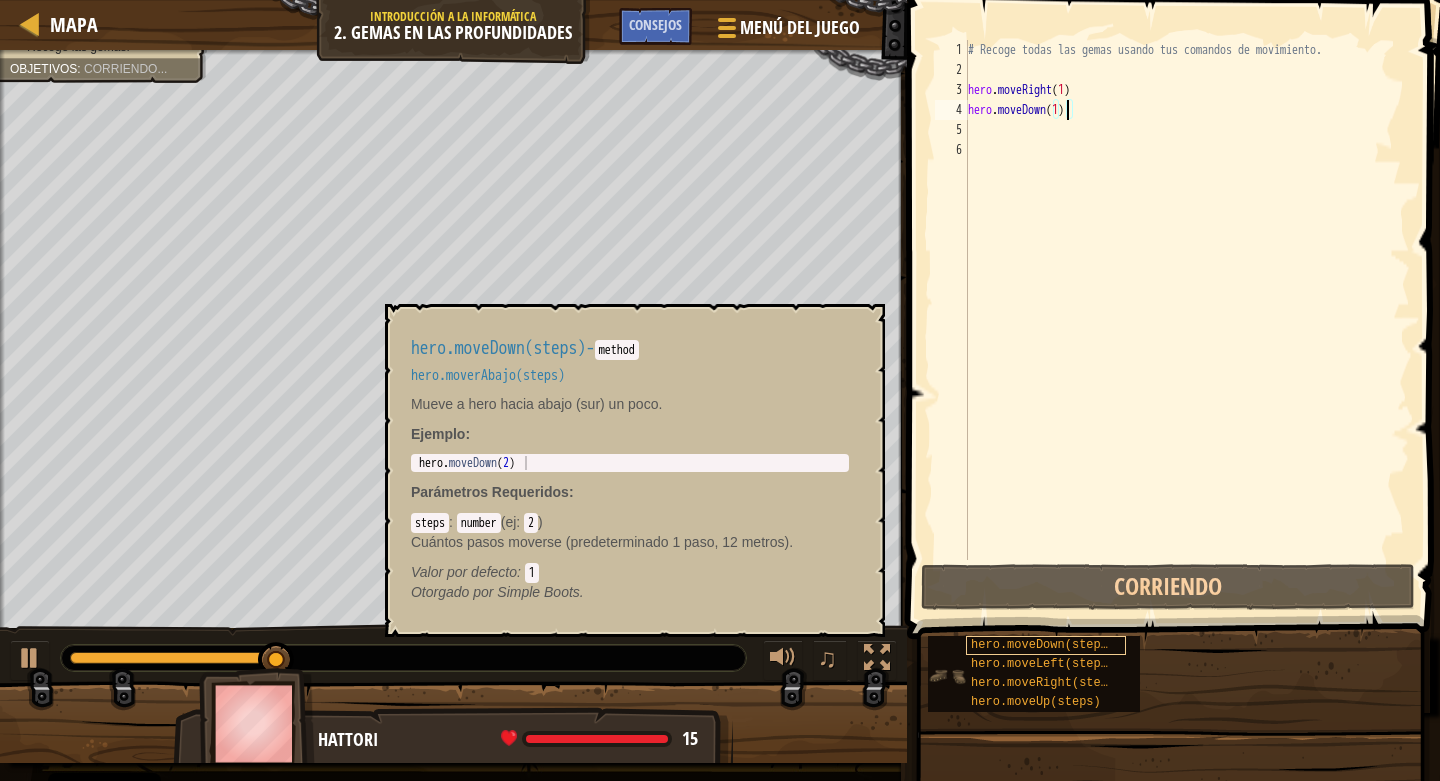 click on "hero.moveDown(steps)" at bounding box center (1043, 645) 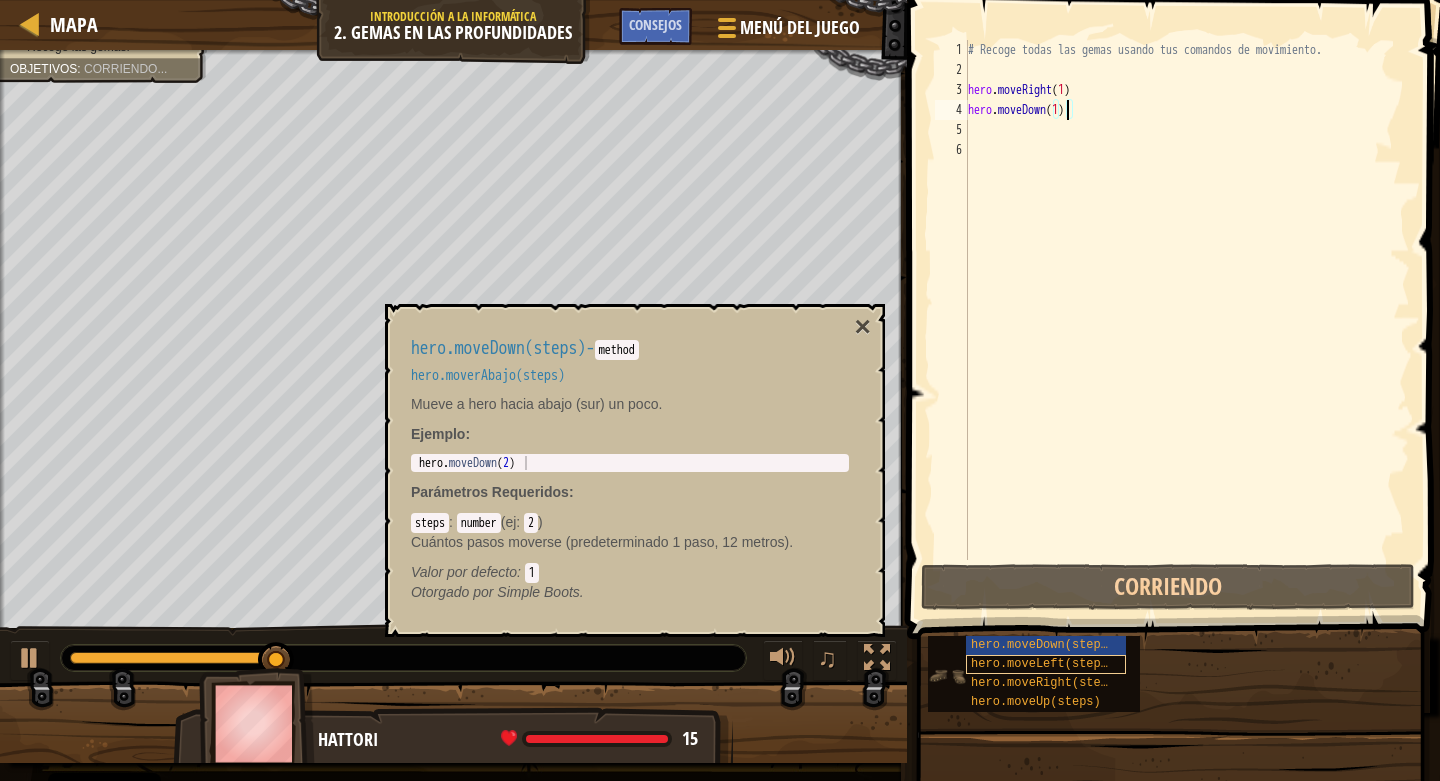 click on "hero.moveLeft(steps)" at bounding box center [1043, 664] 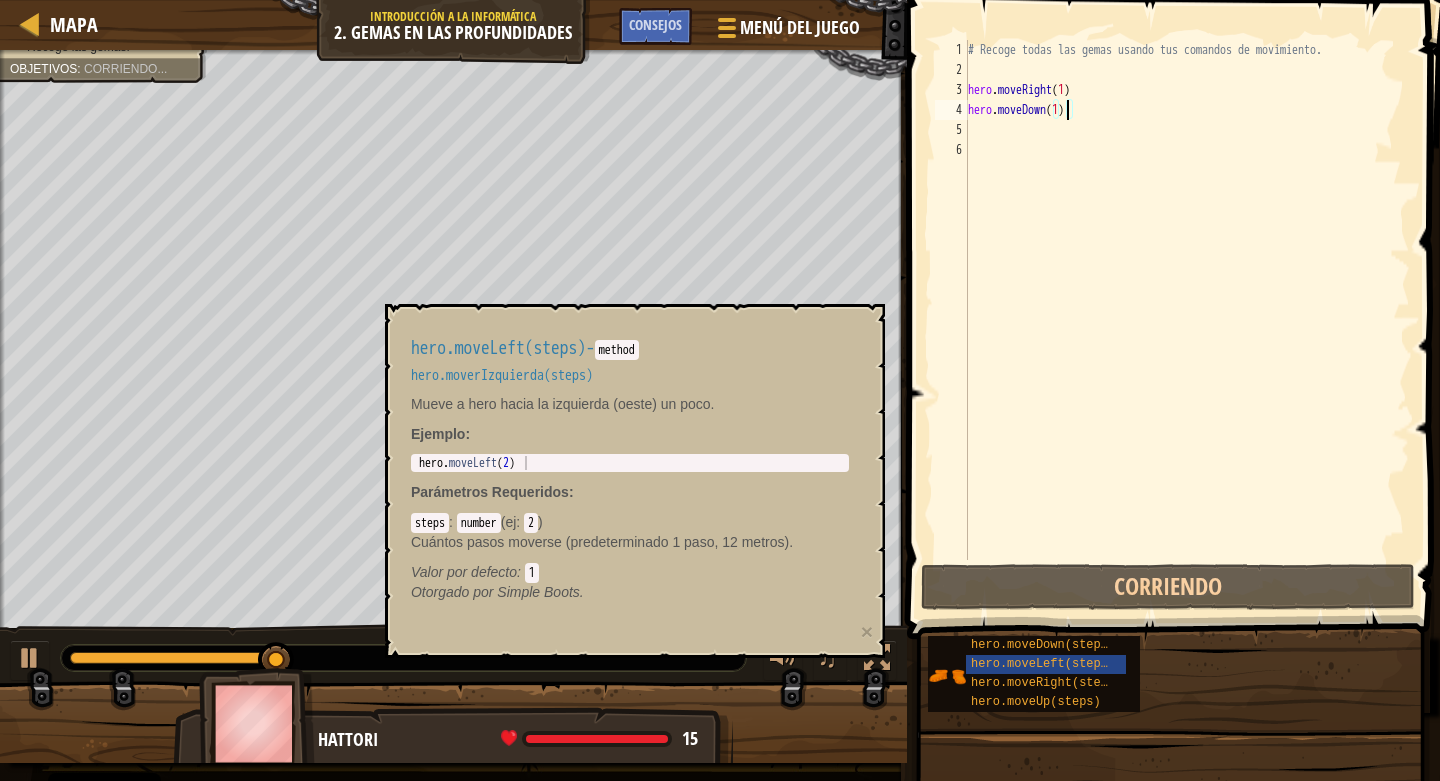 click on "hero.moveLeft(steps)" at bounding box center (1046, 664) 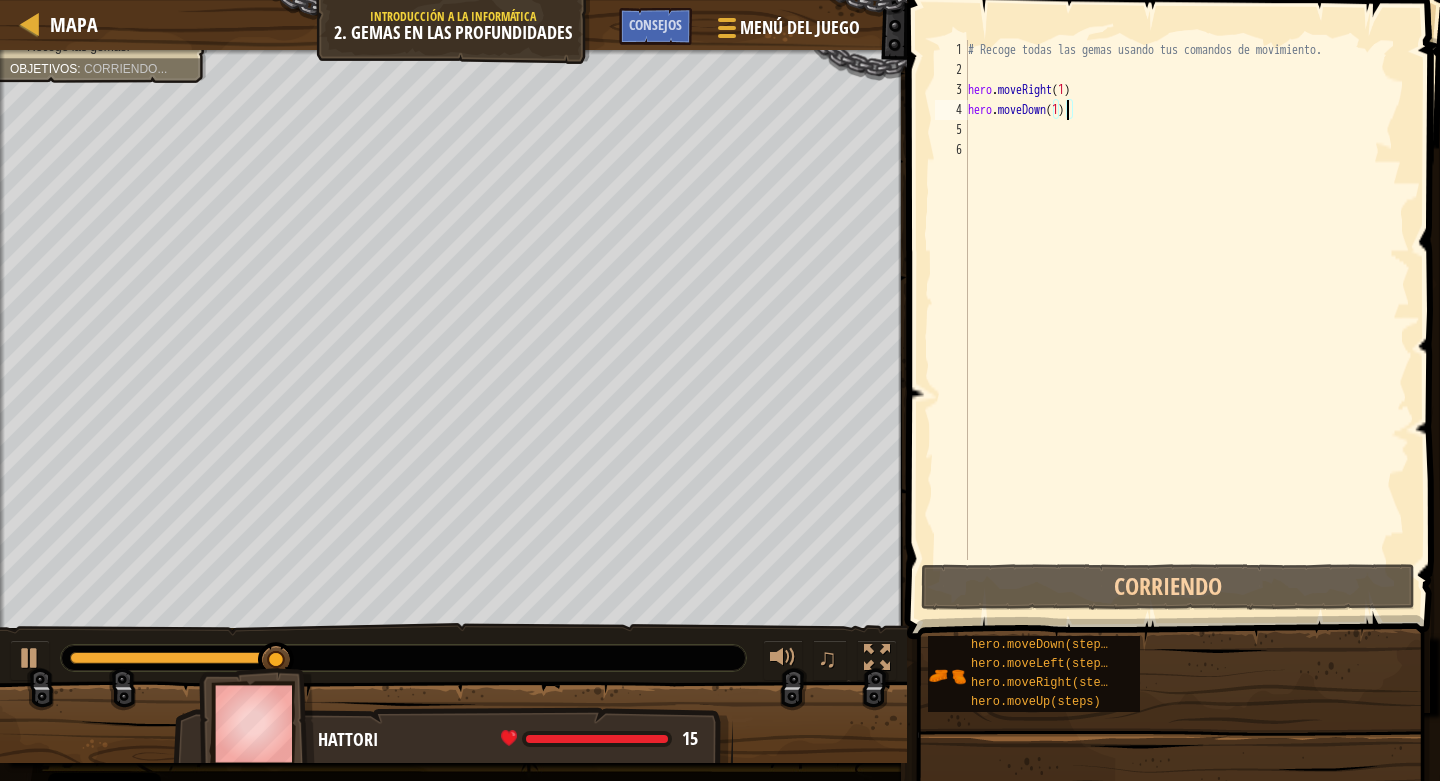 click on "hero.moveDown(steps) hero.moveLeft(steps) hero.moveRight(steps) hero.moveUp(steps)" at bounding box center [1176, 674] 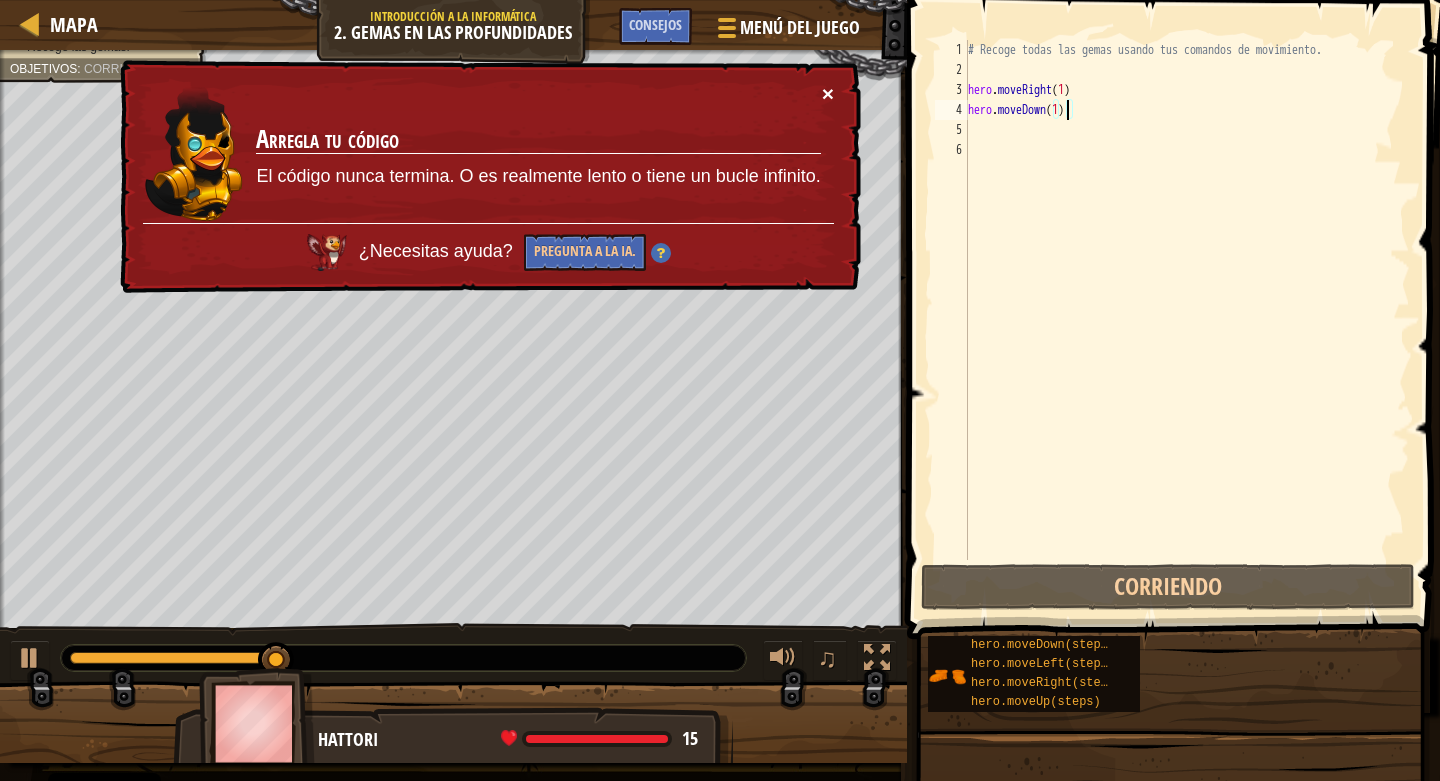 click on "×" at bounding box center [828, 93] 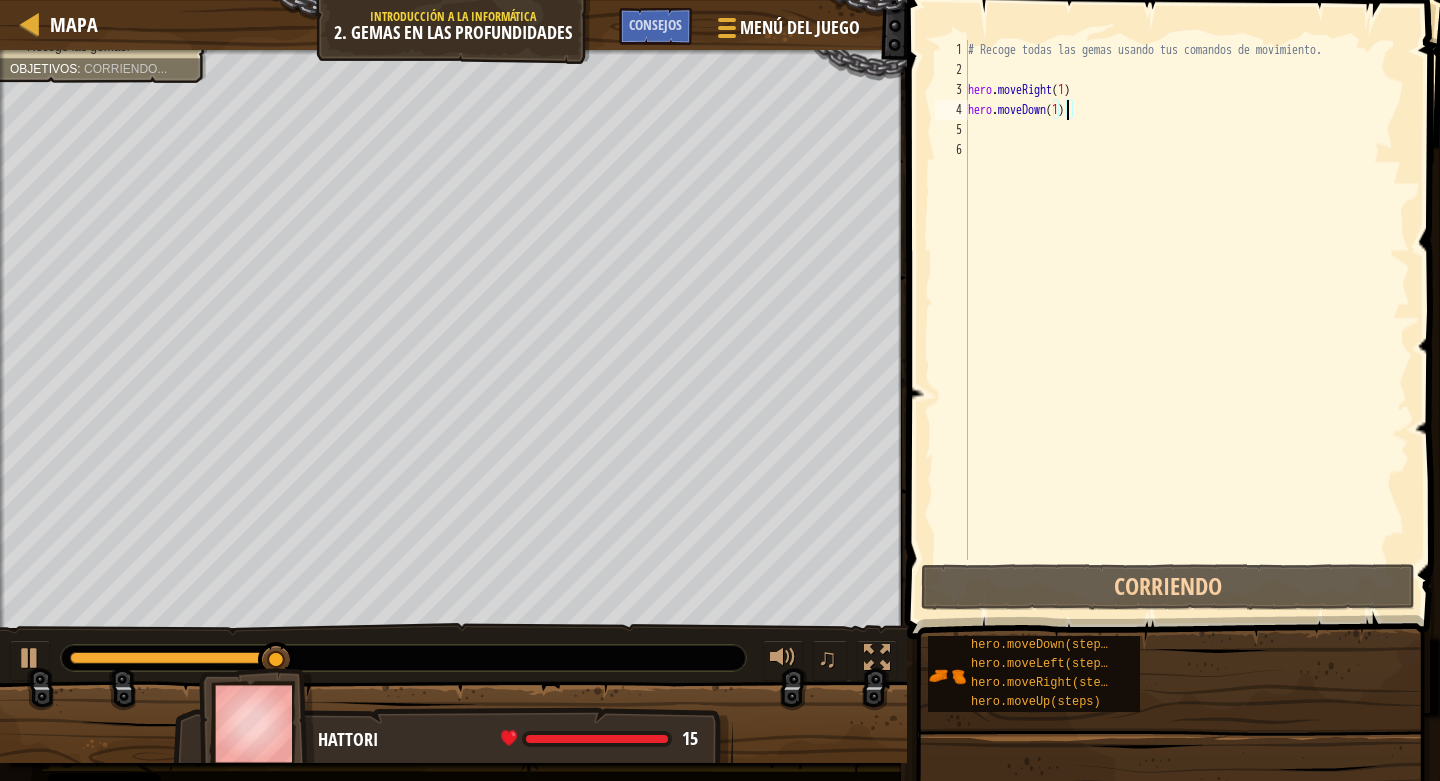 click on "# Recoge todas las gemas usando tus comandos de movimiento. hero . moveRight ( 1 ) hero . moveDown ( 1 )" at bounding box center (1187, 320) 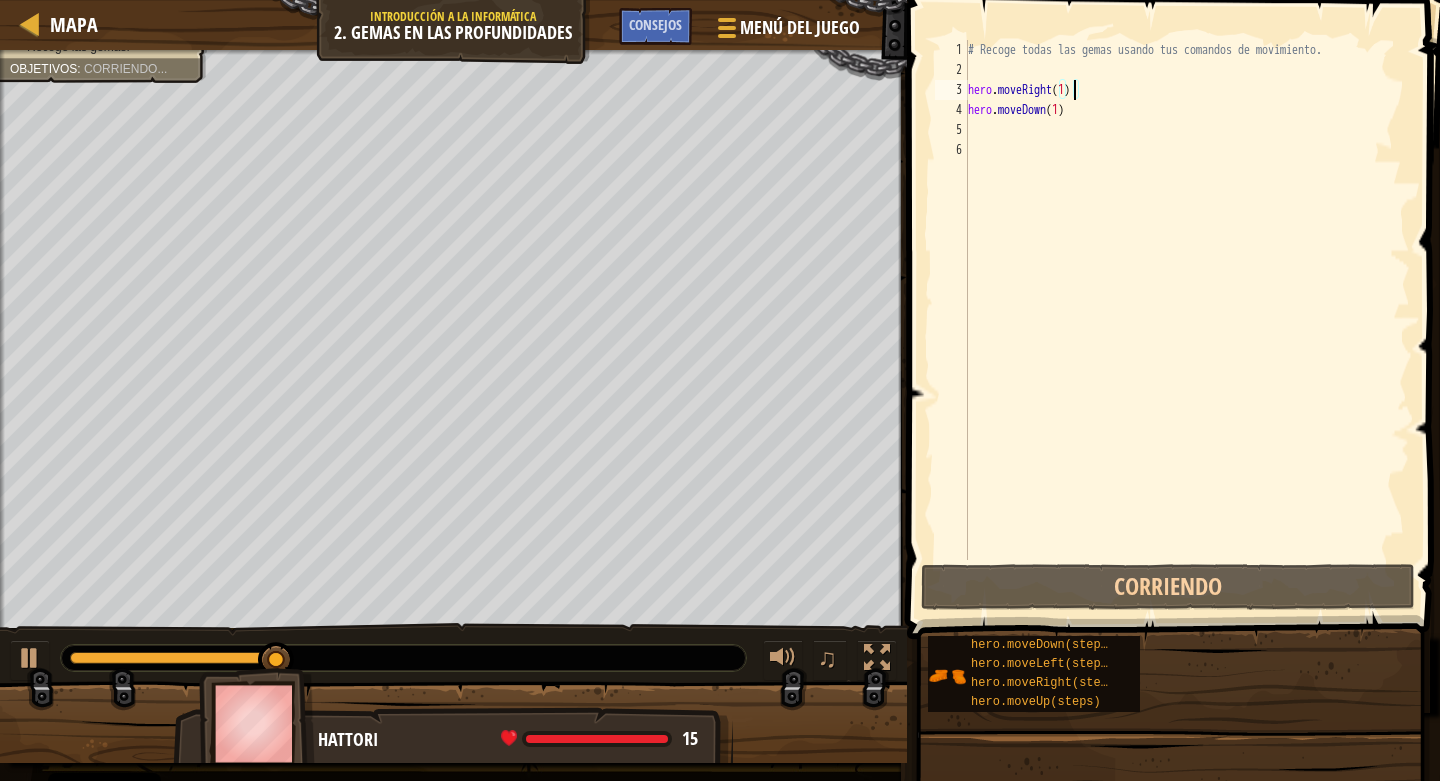 type on "hero.moveRight()" 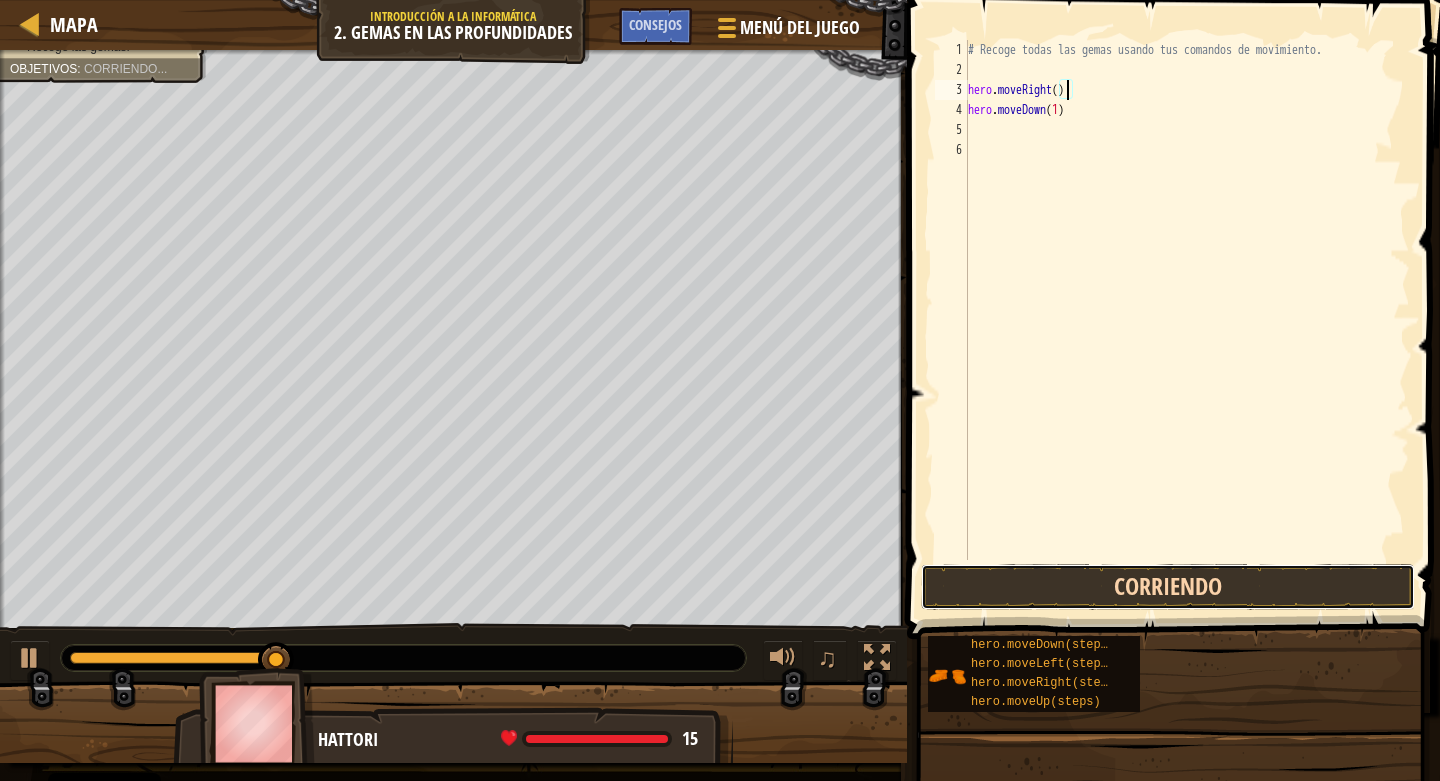 click on "Corriendo" at bounding box center (1168, 587) 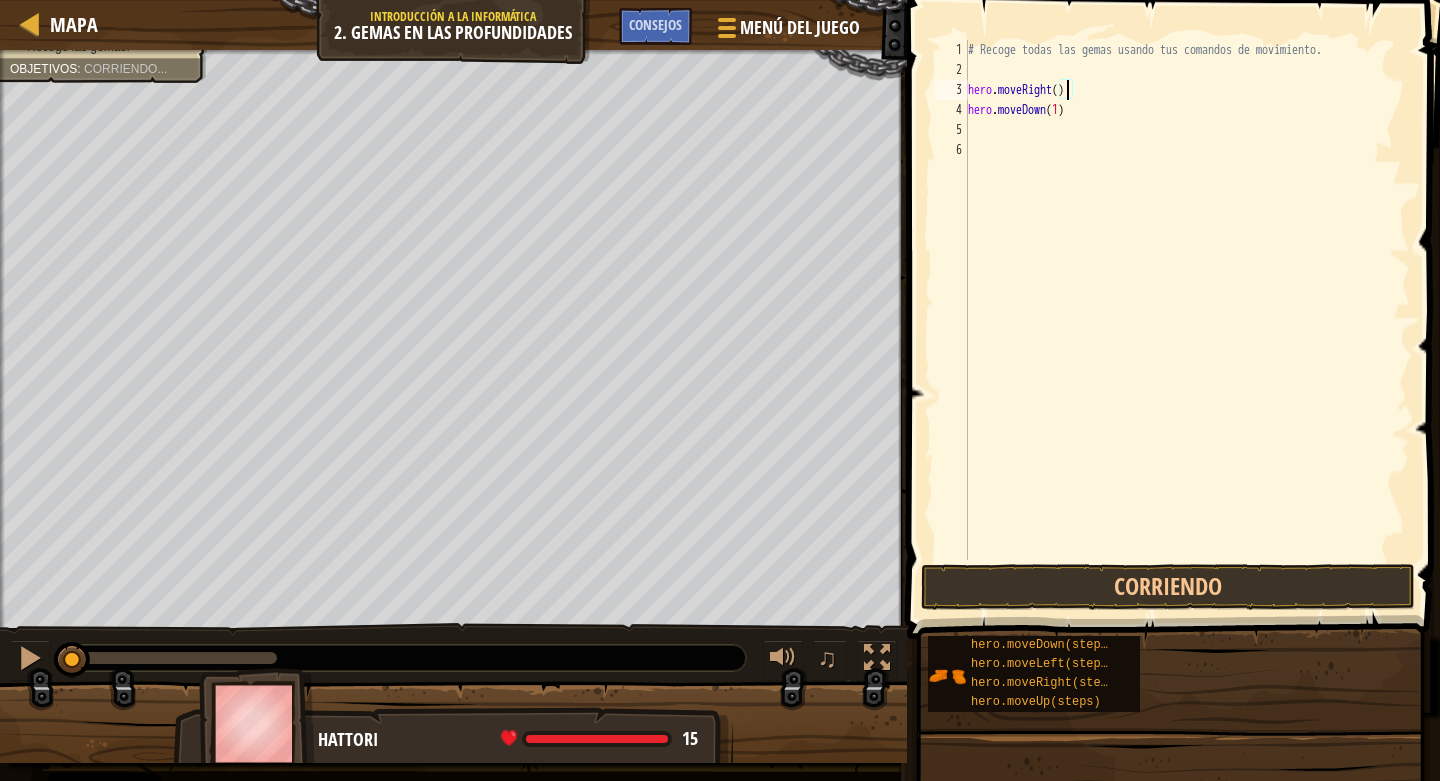 drag, startPoint x: 1103, startPoint y: 581, endPoint x: 1242, endPoint y: 348, distance: 271.3116 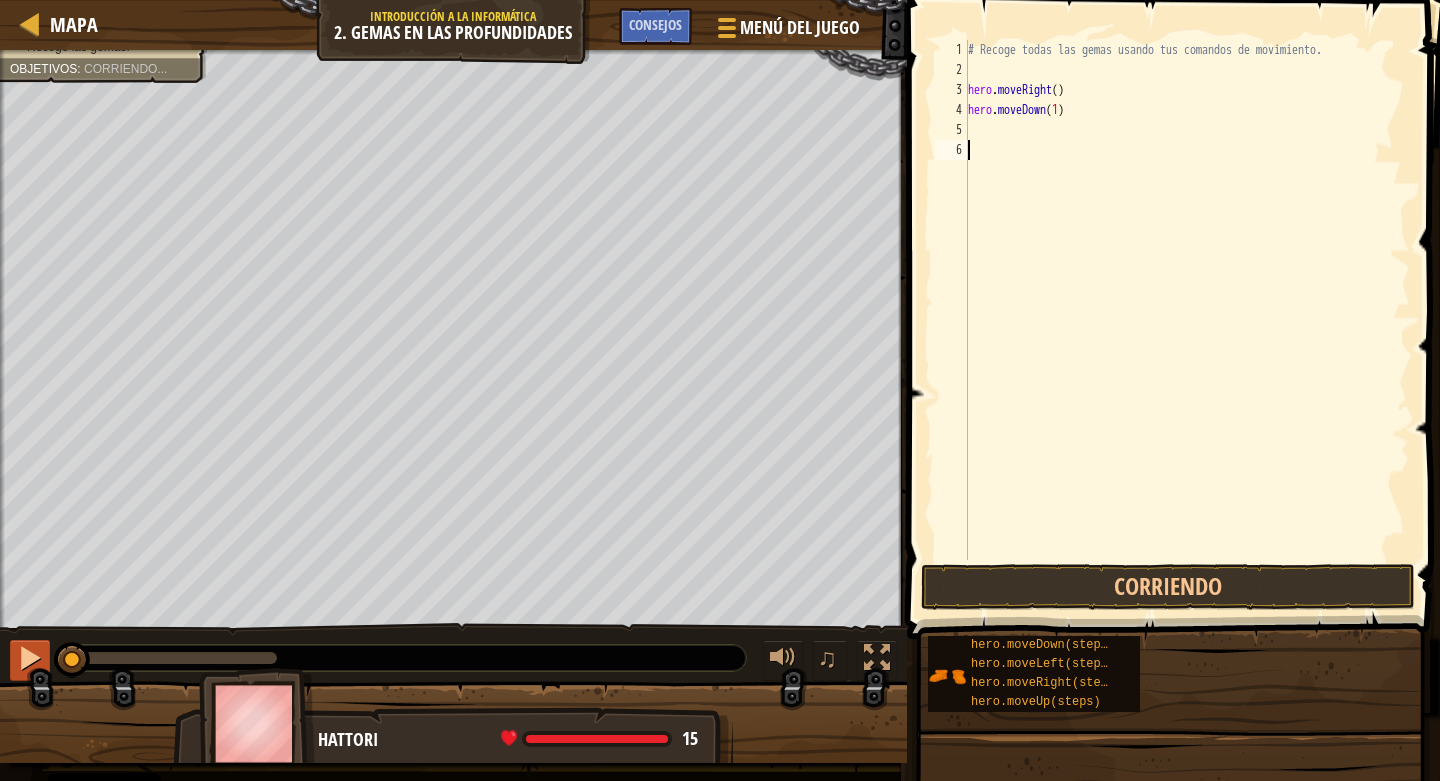 scroll, scrollTop: 9, scrollLeft: 0, axis: vertical 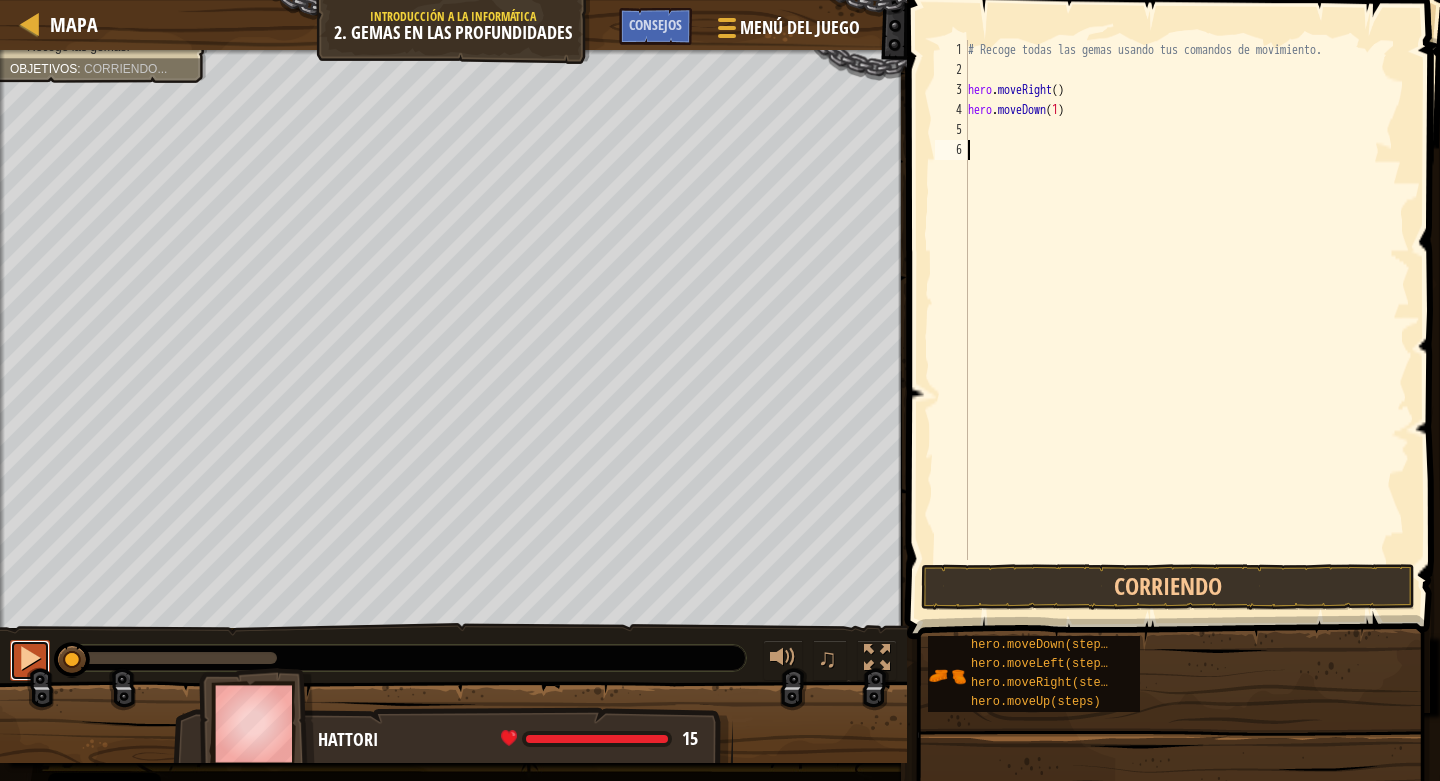 click at bounding box center [30, 658] 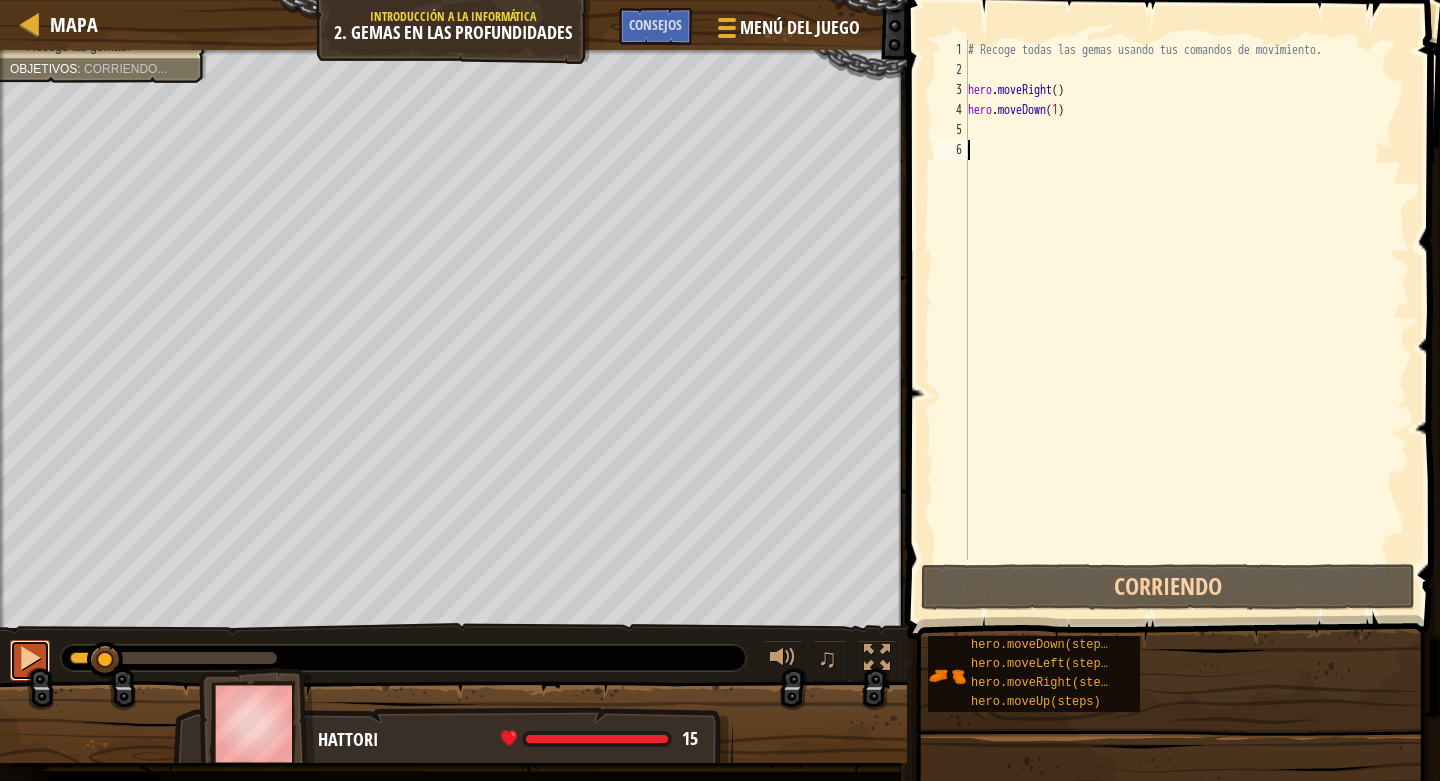 click at bounding box center [30, 658] 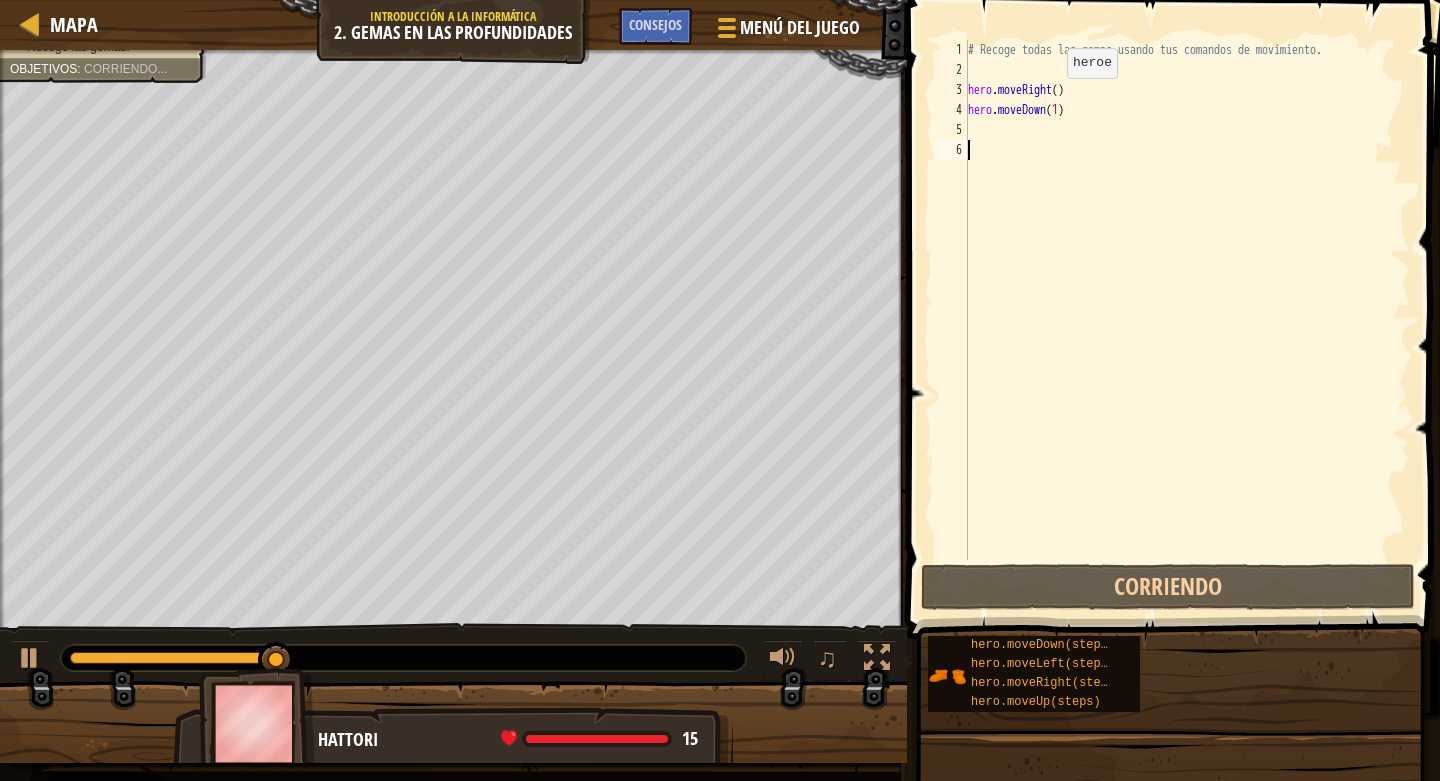 click on "# Recoge todas las gemas usando tus comandos de movimiento. hero . moveRight ( ) hero . moveDown ( 1 )" at bounding box center [1187, 320] 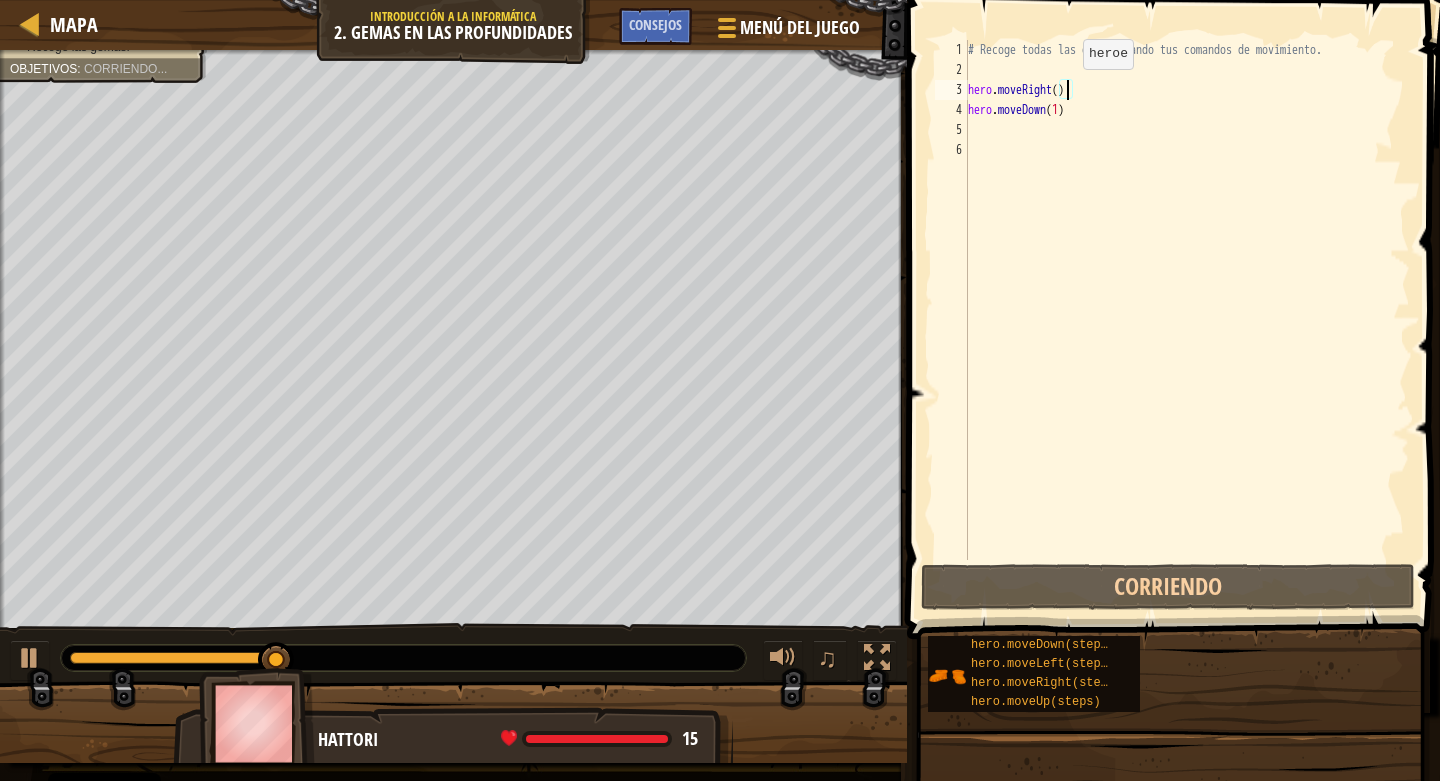 click on "# Recoge todas las gemas usando tus comandos de movimiento. hero . moveRight ( ) hero . moveDown ( 1 )" at bounding box center [1187, 320] 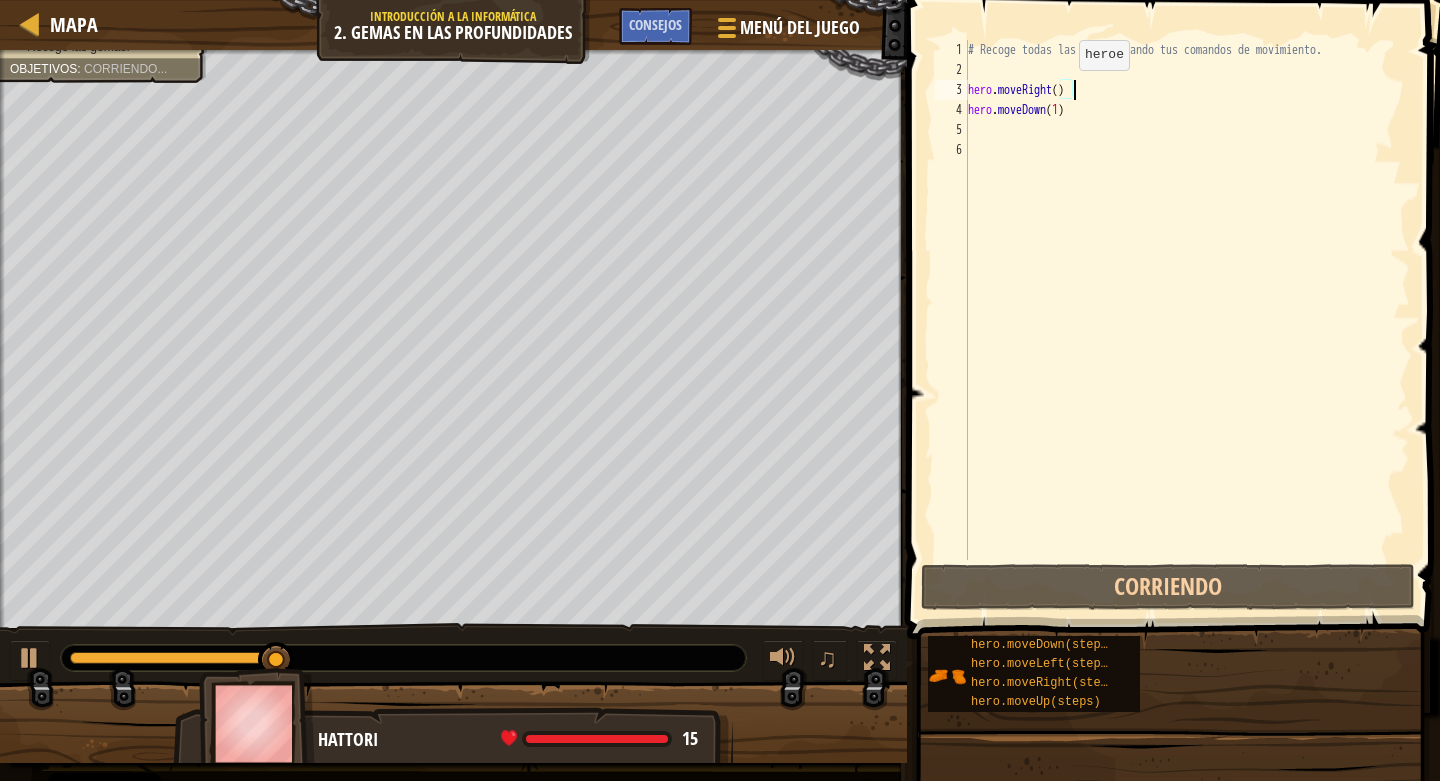 click on "# Recoge todas las gemas usando tus comandos de movimiento. hero . moveRight ( ) hero . moveDown ( 1 )" at bounding box center (1187, 320) 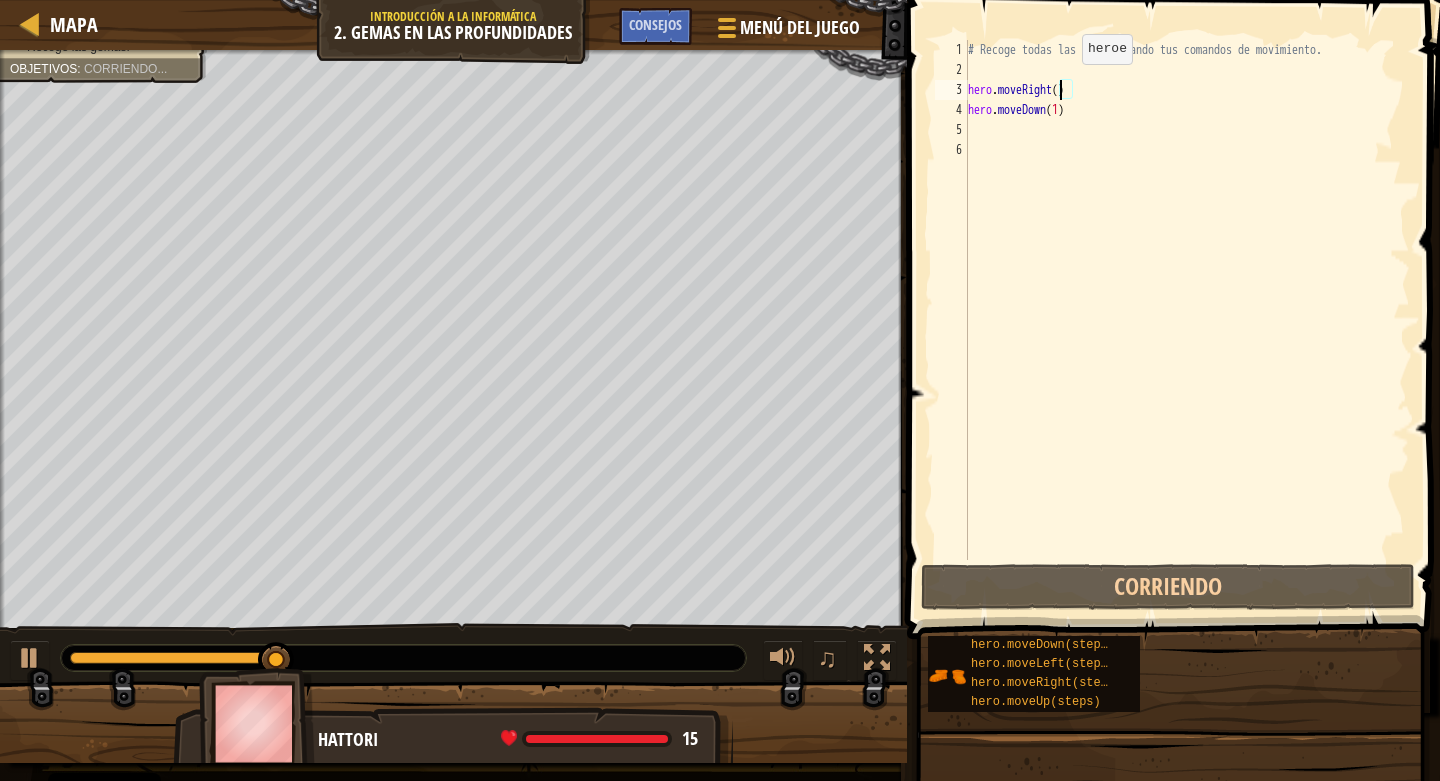 click on "# Recoge todas las gemas usando tus comandos de movimiento. hero . moveRight ( ) hero . moveDown ( 1 )" at bounding box center [1187, 320] 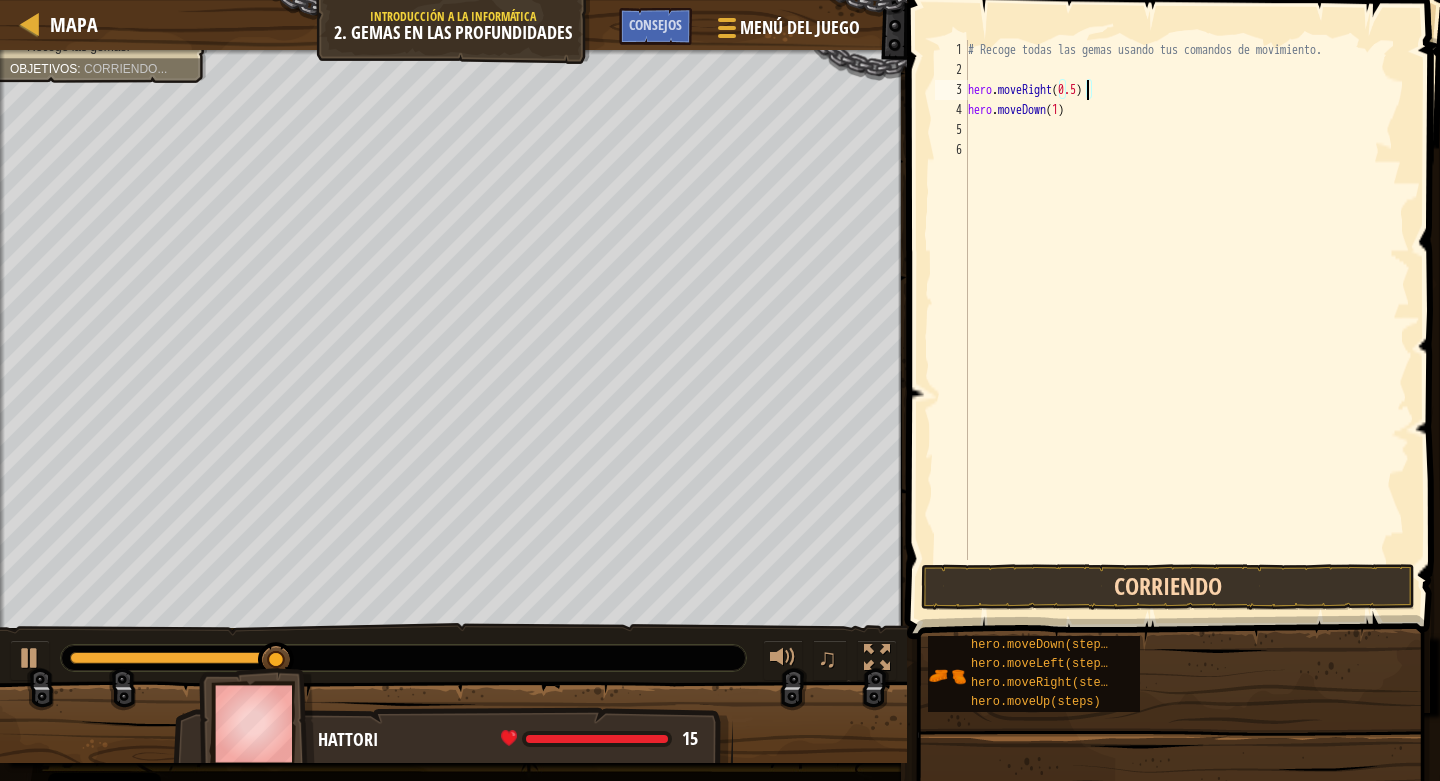 scroll, scrollTop: 9, scrollLeft: 9, axis: both 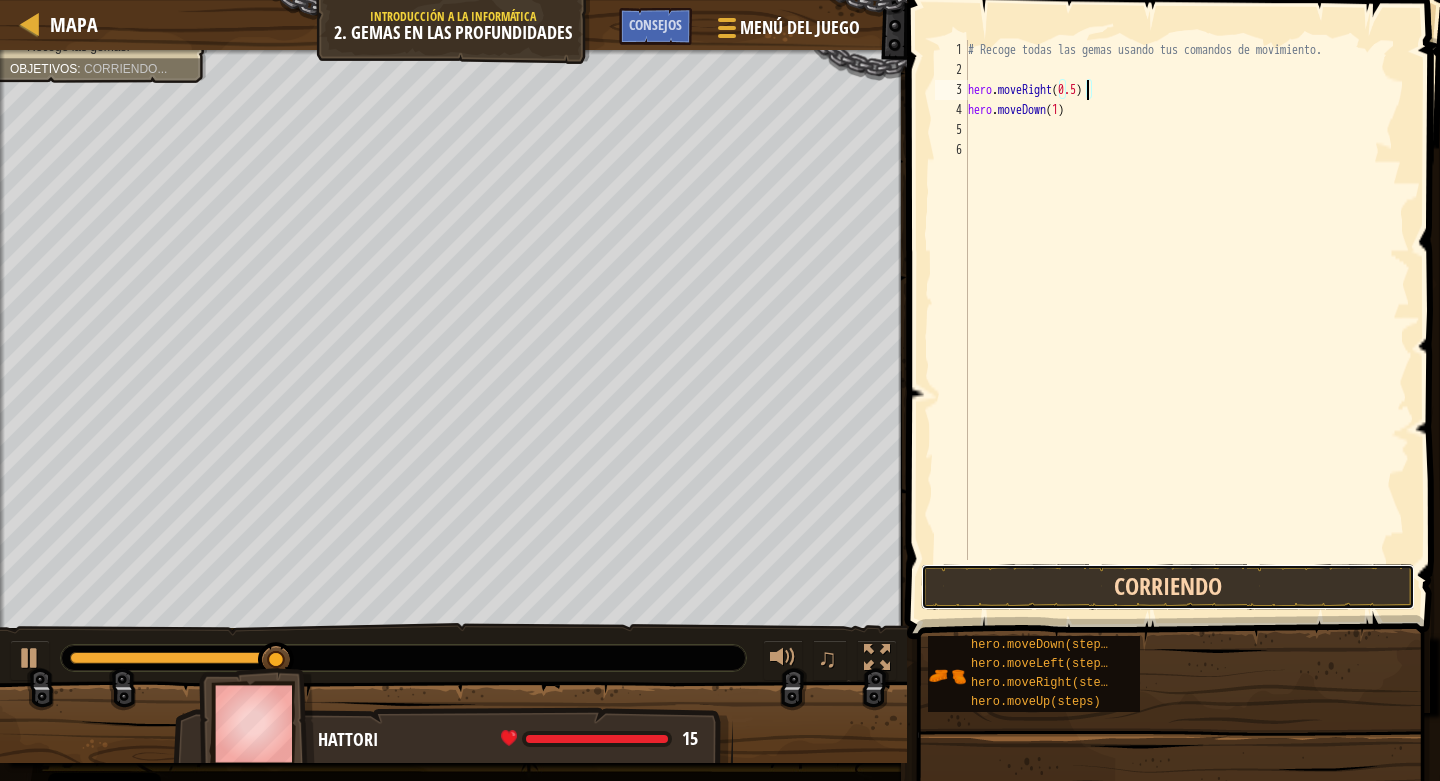 click on "Corriendo" at bounding box center (1168, 587) 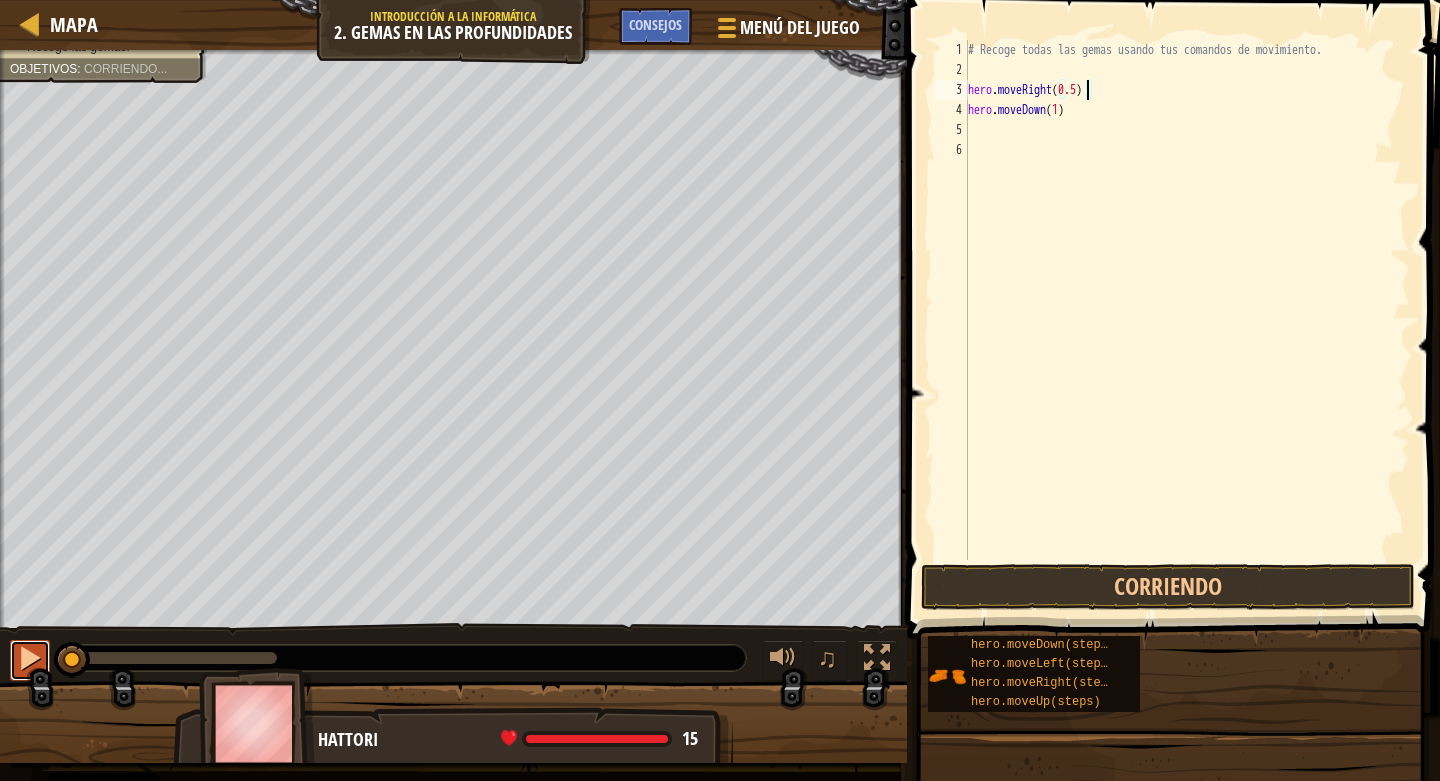click at bounding box center [30, 658] 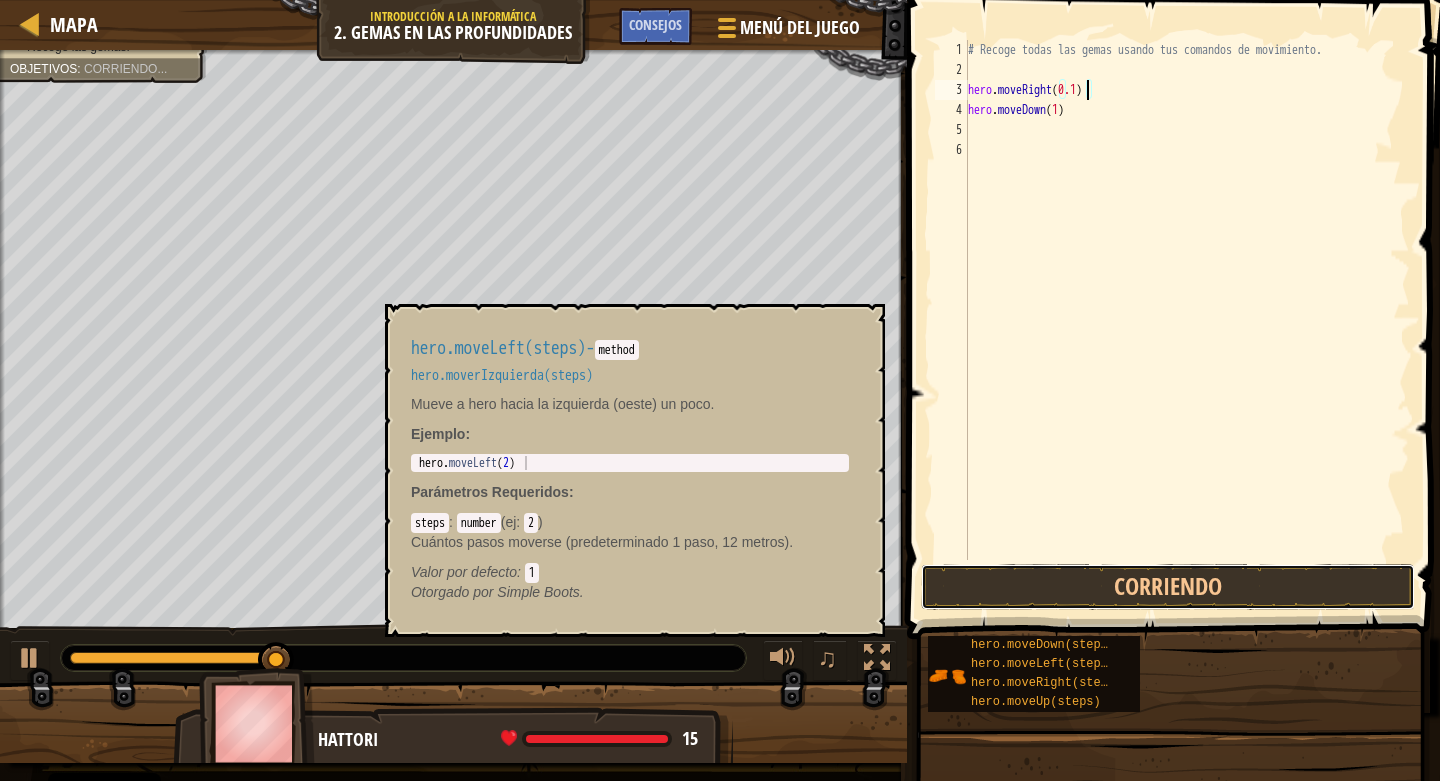 click on "Corriendo" at bounding box center (1168, 587) 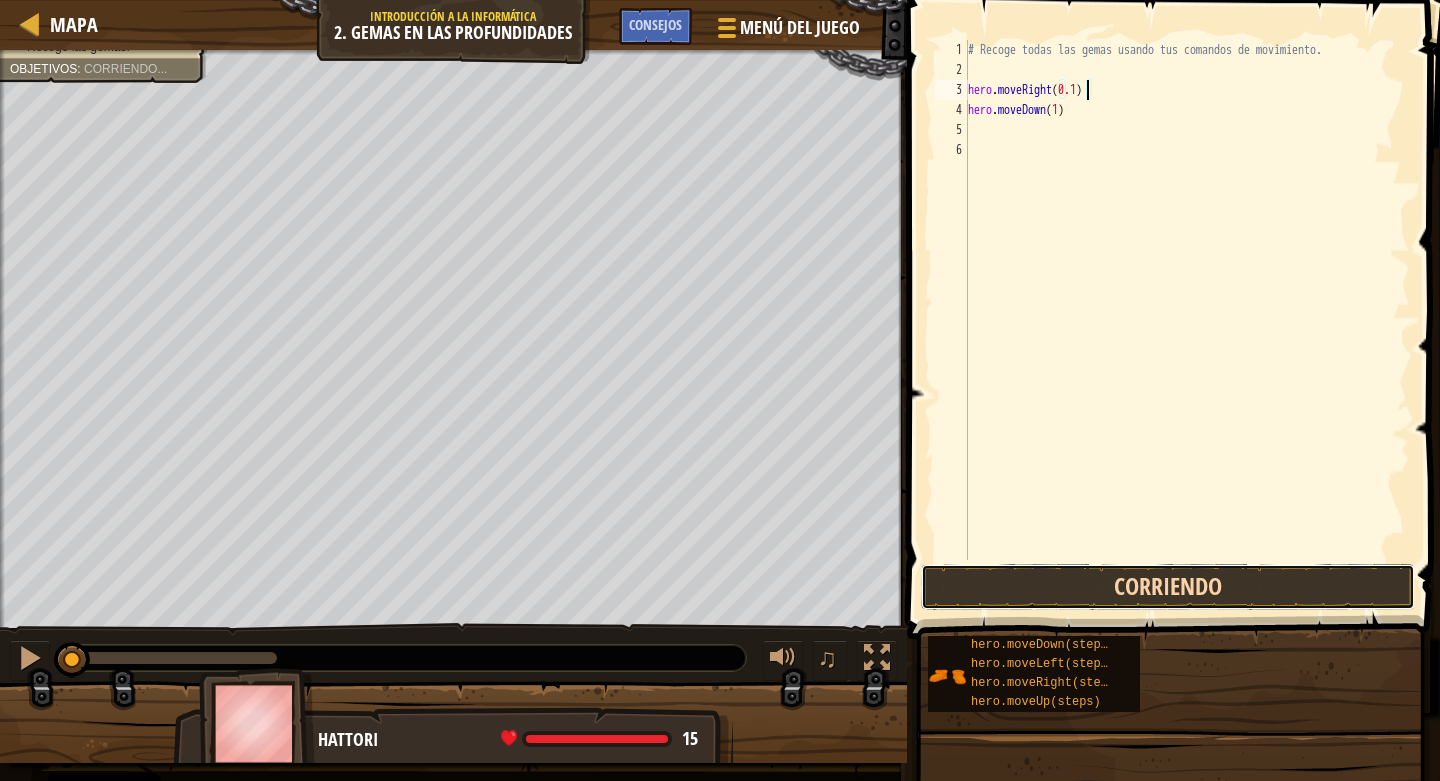 click on "Corriendo" at bounding box center (1168, 587) 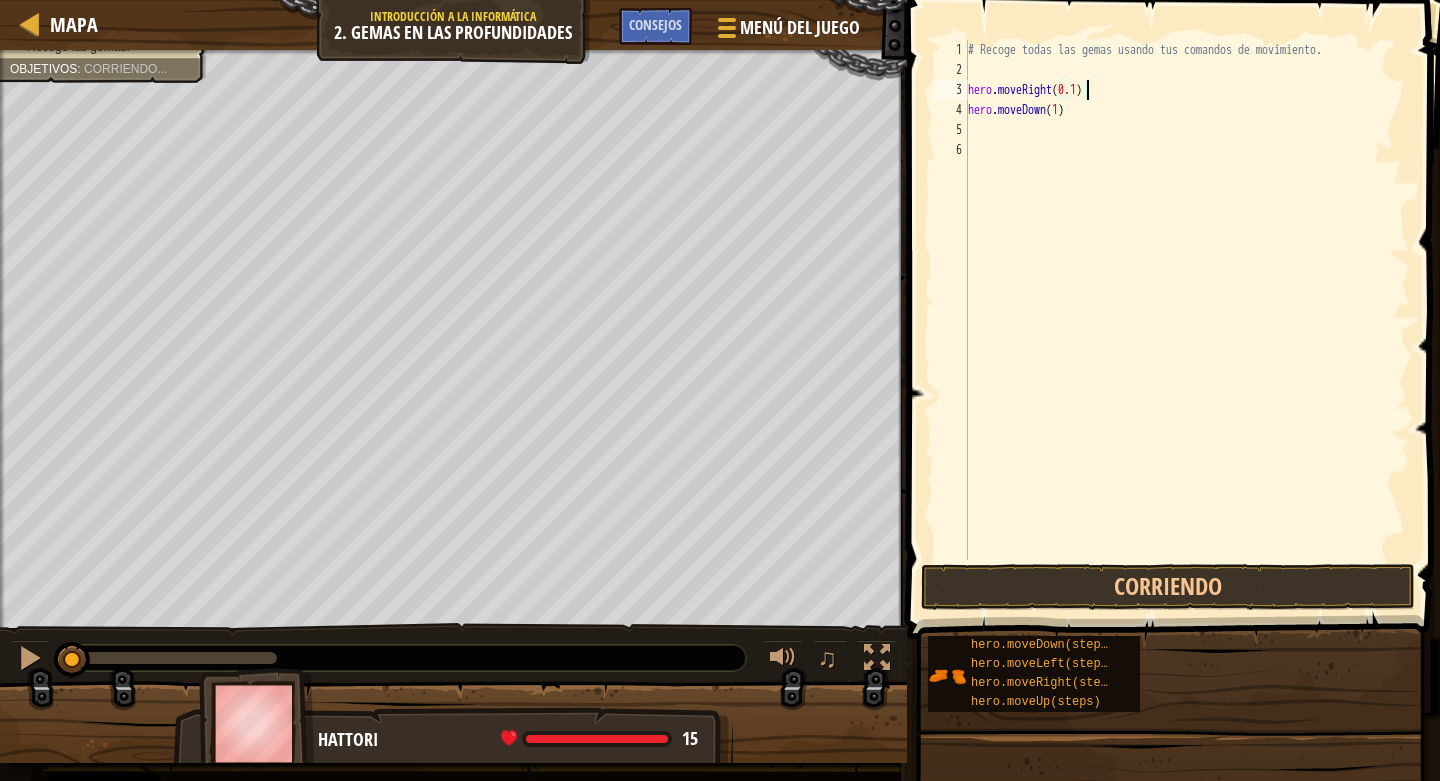 click on "# Recoge todas las gemas usando tus comandos de movimiento. hero . moveRight ( 0.1 ) hero . moveDown ( 1 )" at bounding box center (1187, 320) 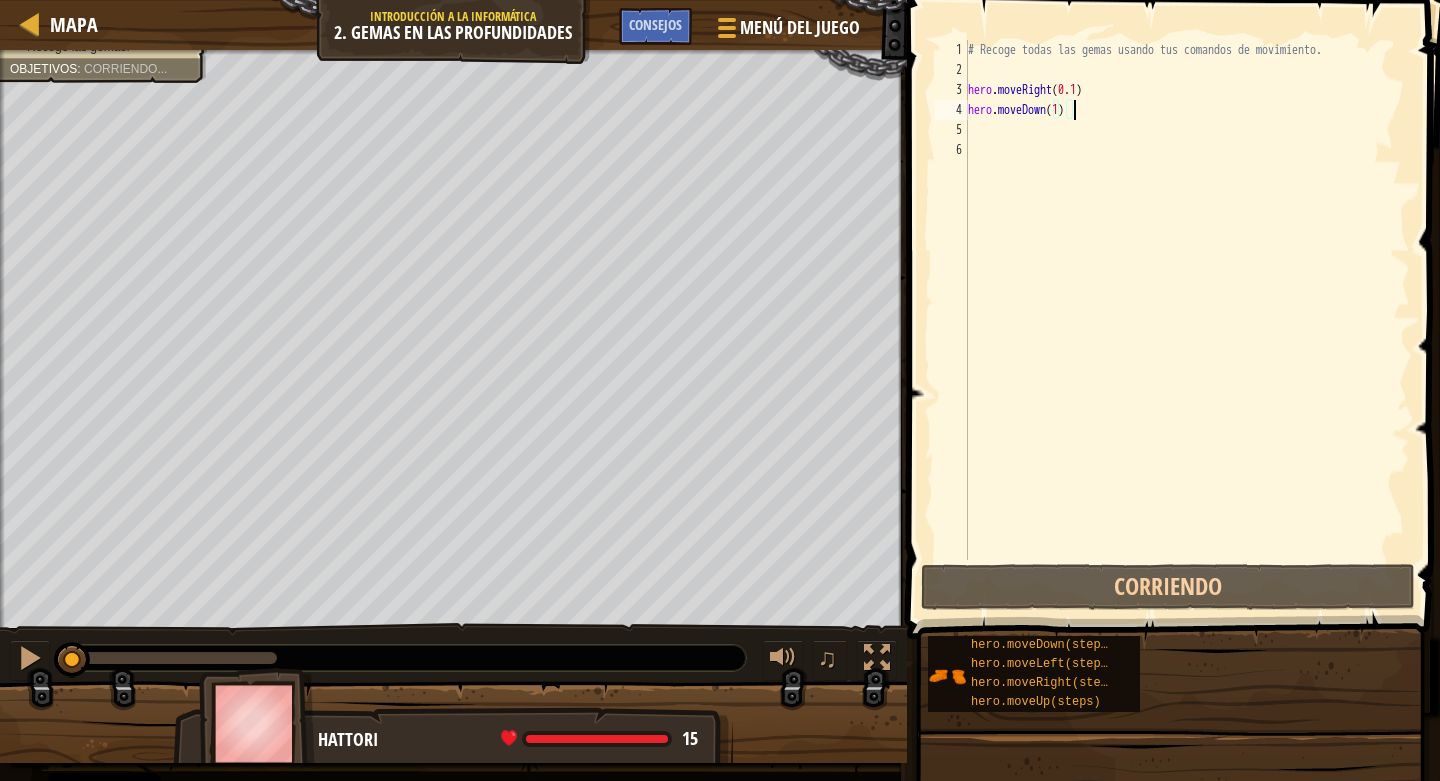 scroll, scrollTop: 9, scrollLeft: 8, axis: both 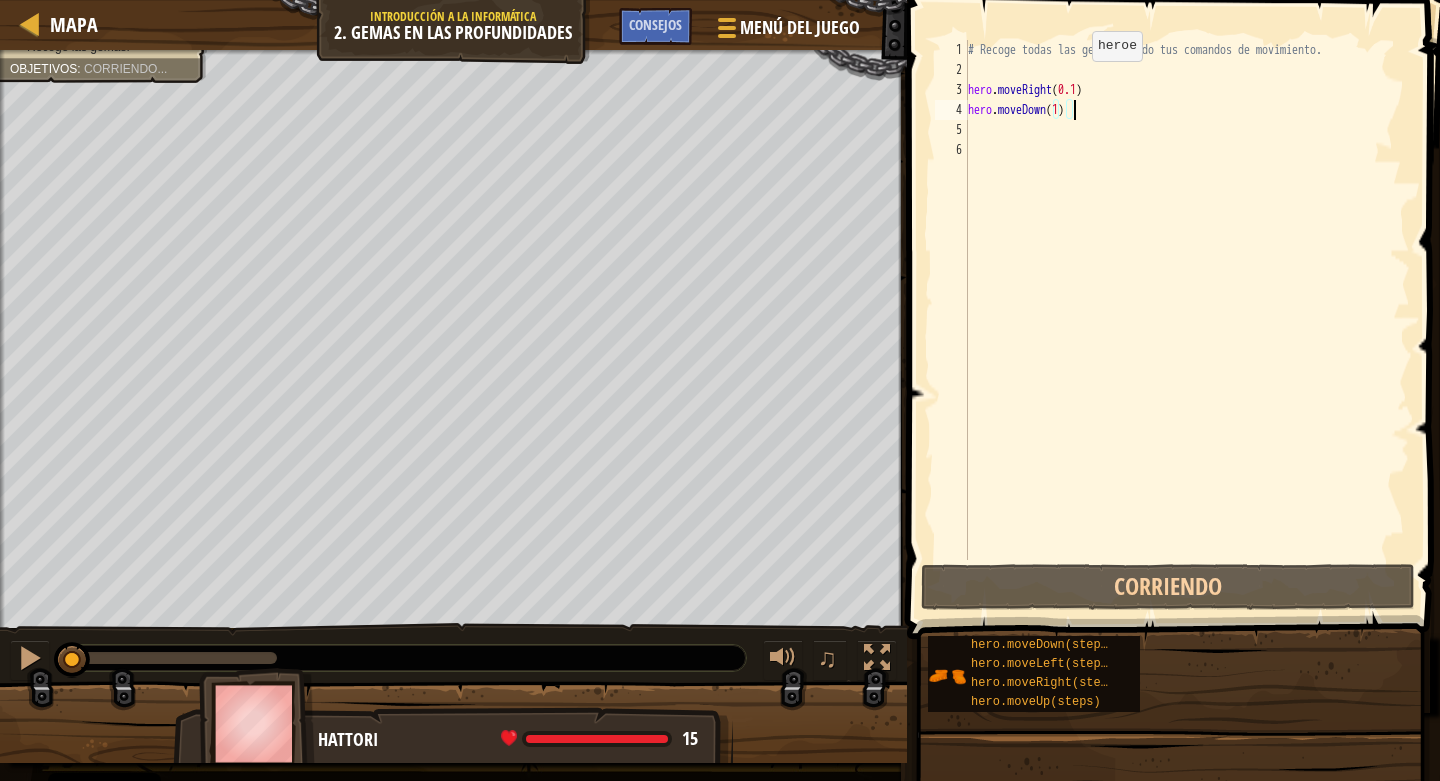 click on "# Recoge todas las gemas usando tus comandos de movimiento. hero . moveRight ( 0.1 ) hero . moveDown ( 1 )" at bounding box center [1187, 320] 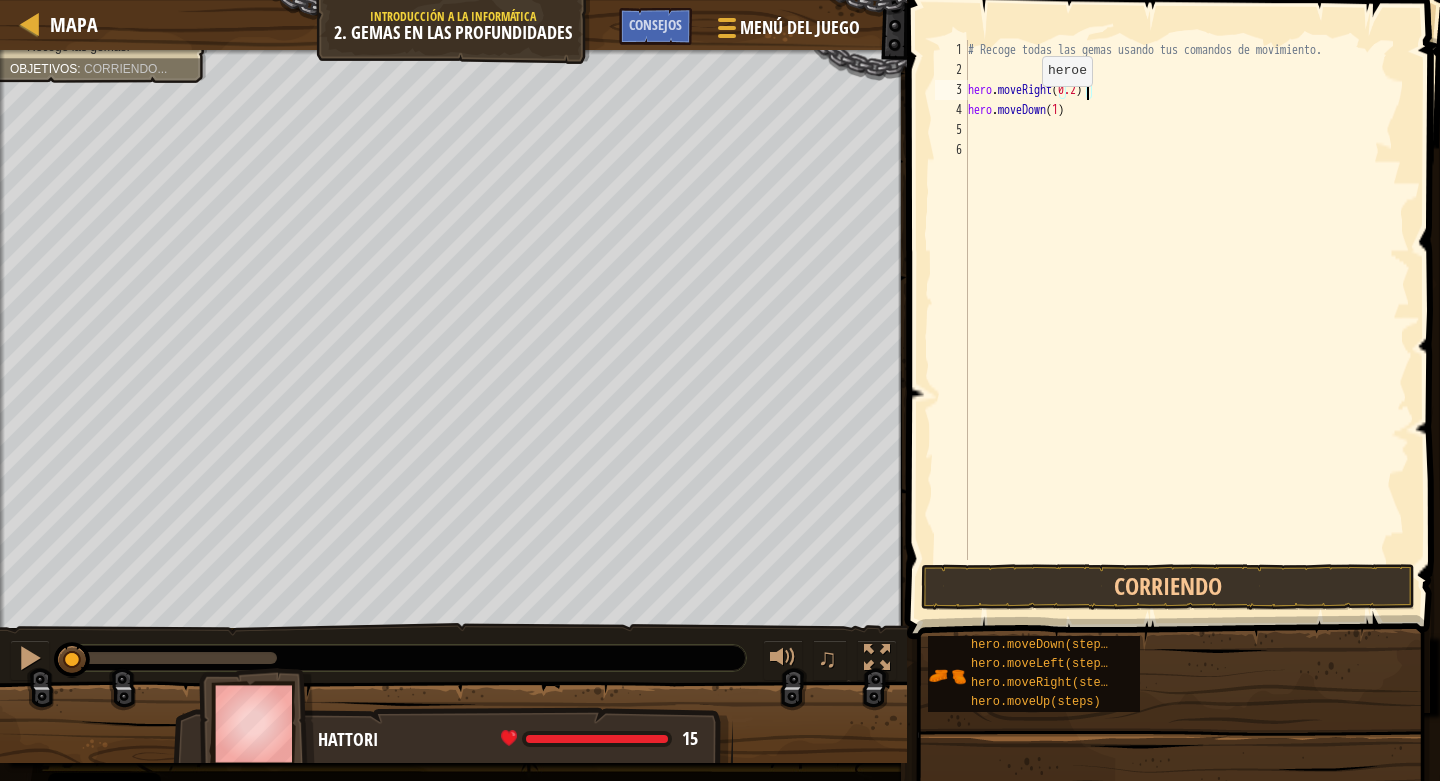 scroll, scrollTop: 9, scrollLeft: 9, axis: both 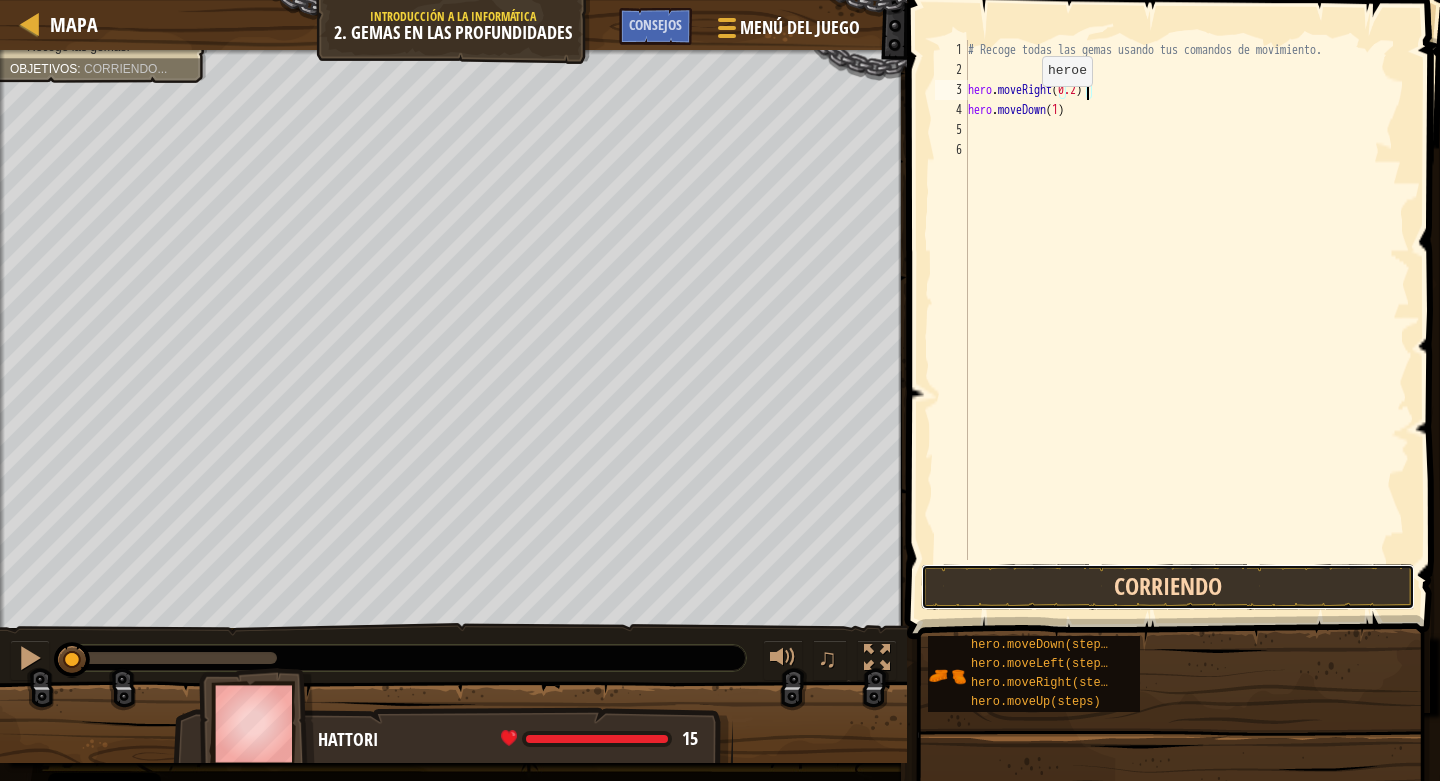click on "Corriendo" at bounding box center [1168, 587] 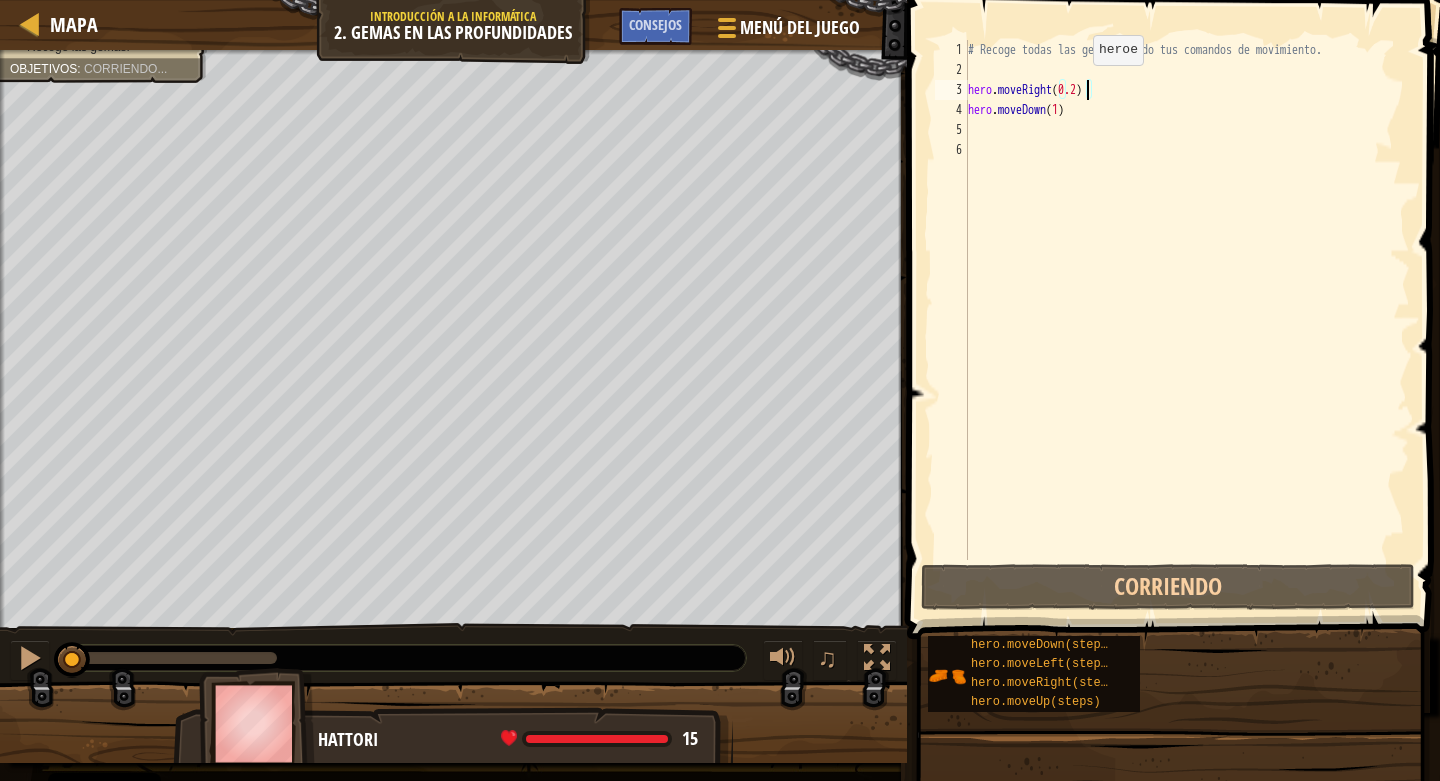 click on "# Recoge todas las gemas usando tus comandos de movimiento. hero . moveRight ( 0.2 ) hero . moveDown ( 1 )" at bounding box center (1187, 320) 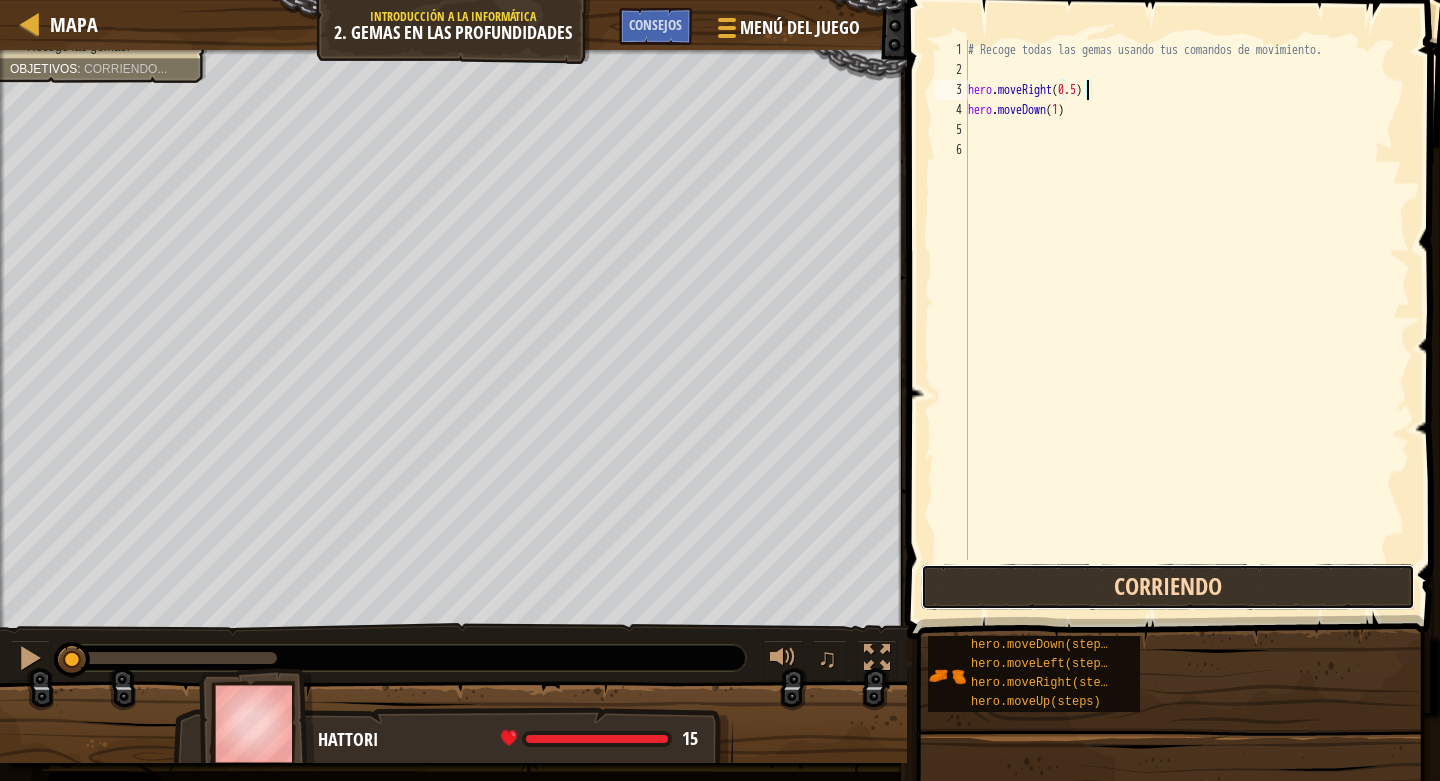 click on "Corriendo" at bounding box center (1168, 587) 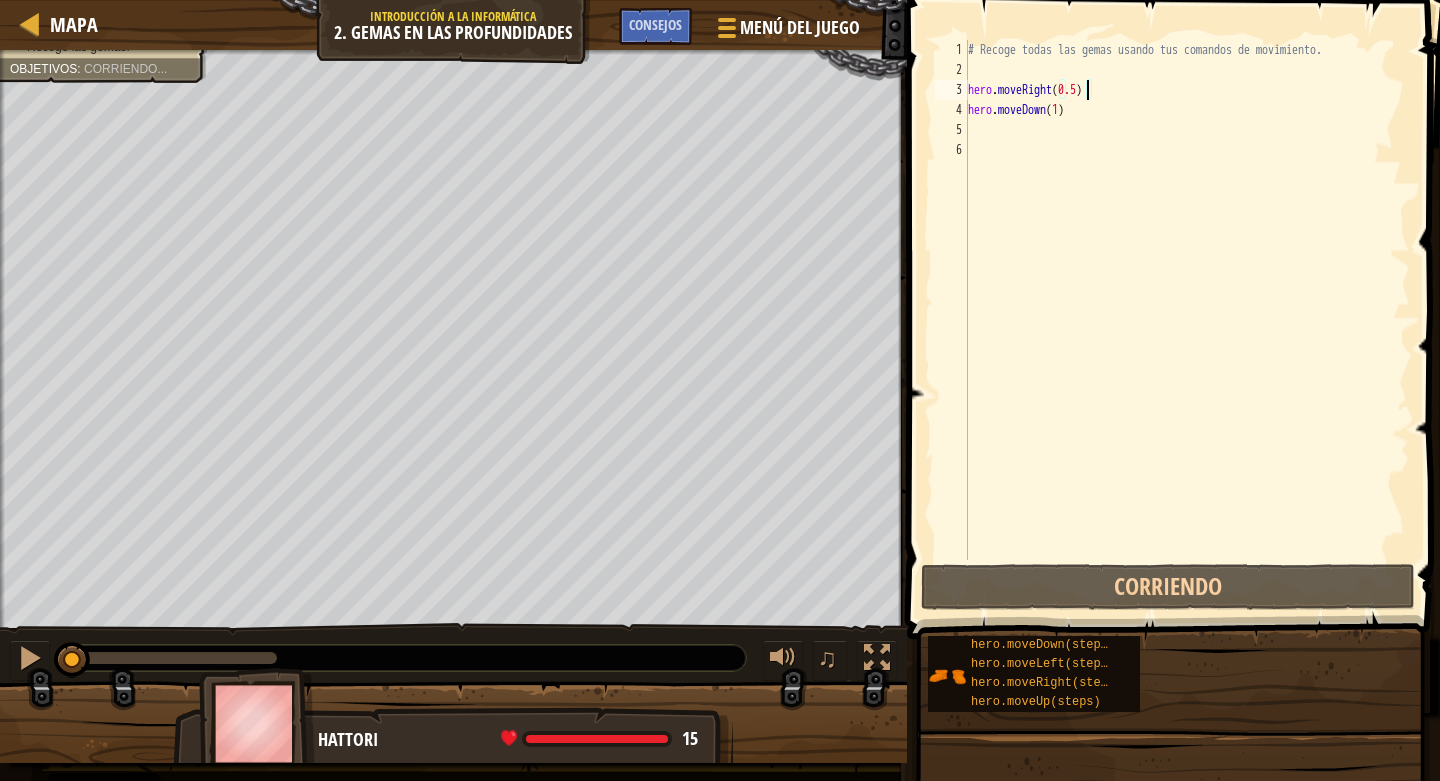 click on "# Recoge todas las gemas usando tus comandos de movimiento. hero . moveRight ( 0.5 ) hero . moveDown ( 1 )" at bounding box center (1187, 320) 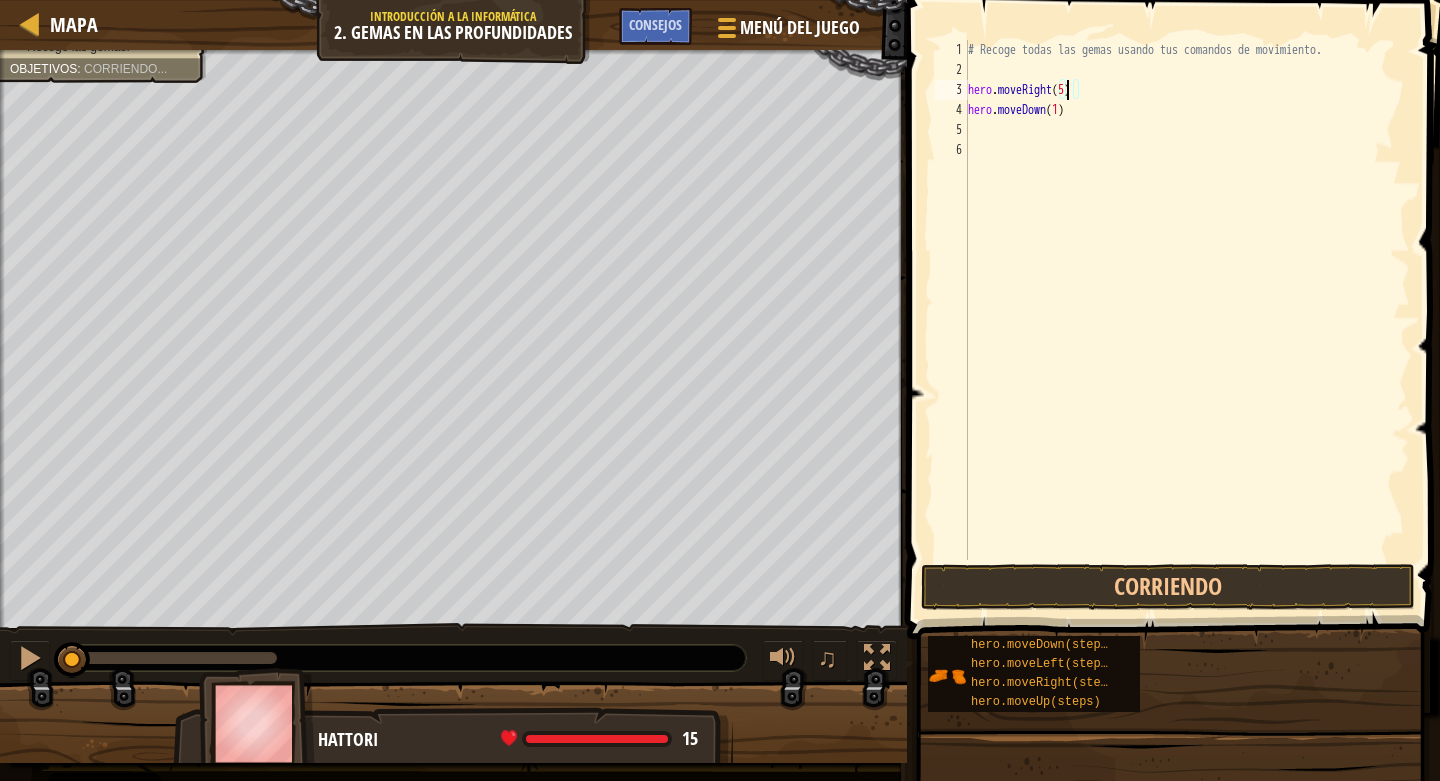 scroll, scrollTop: 9, scrollLeft: 8, axis: both 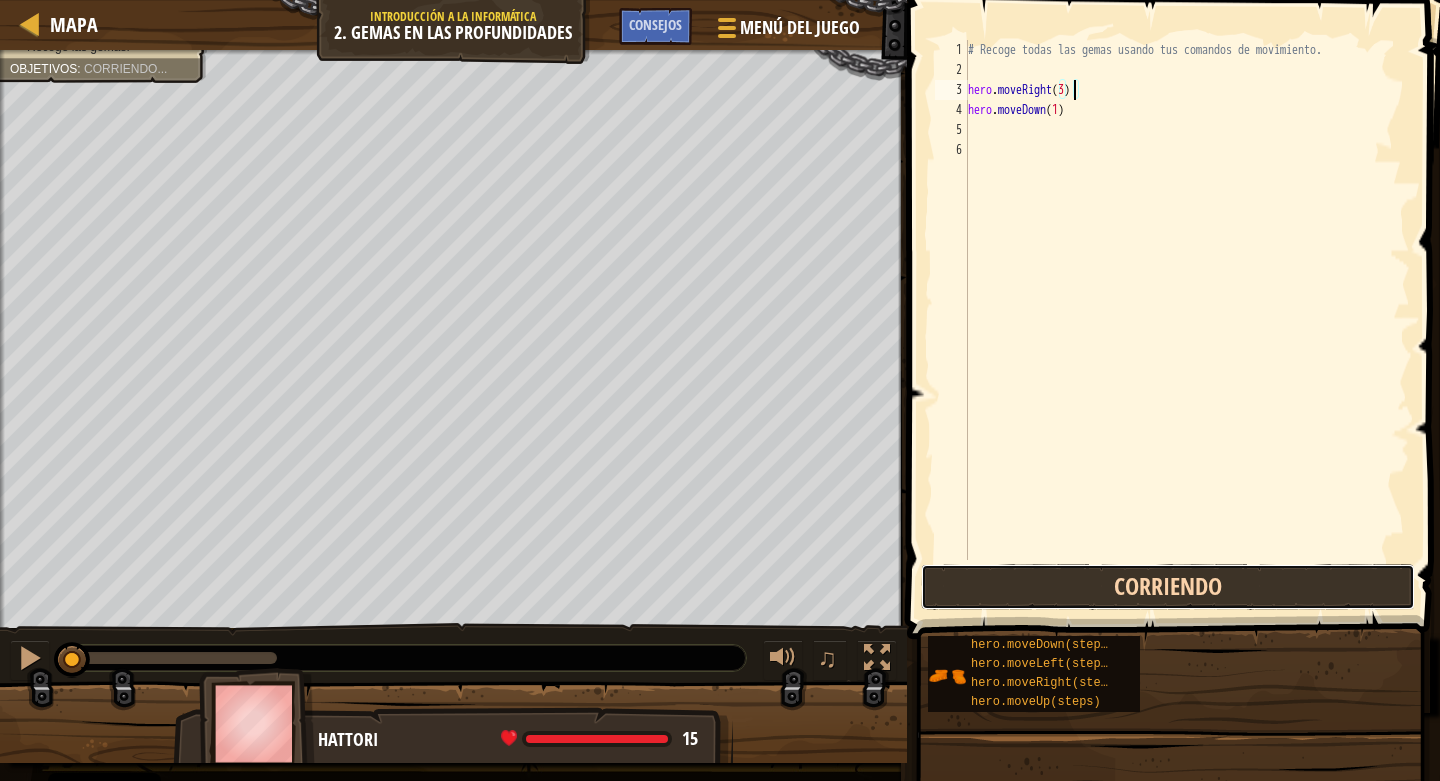 click on "Corriendo" at bounding box center (1168, 587) 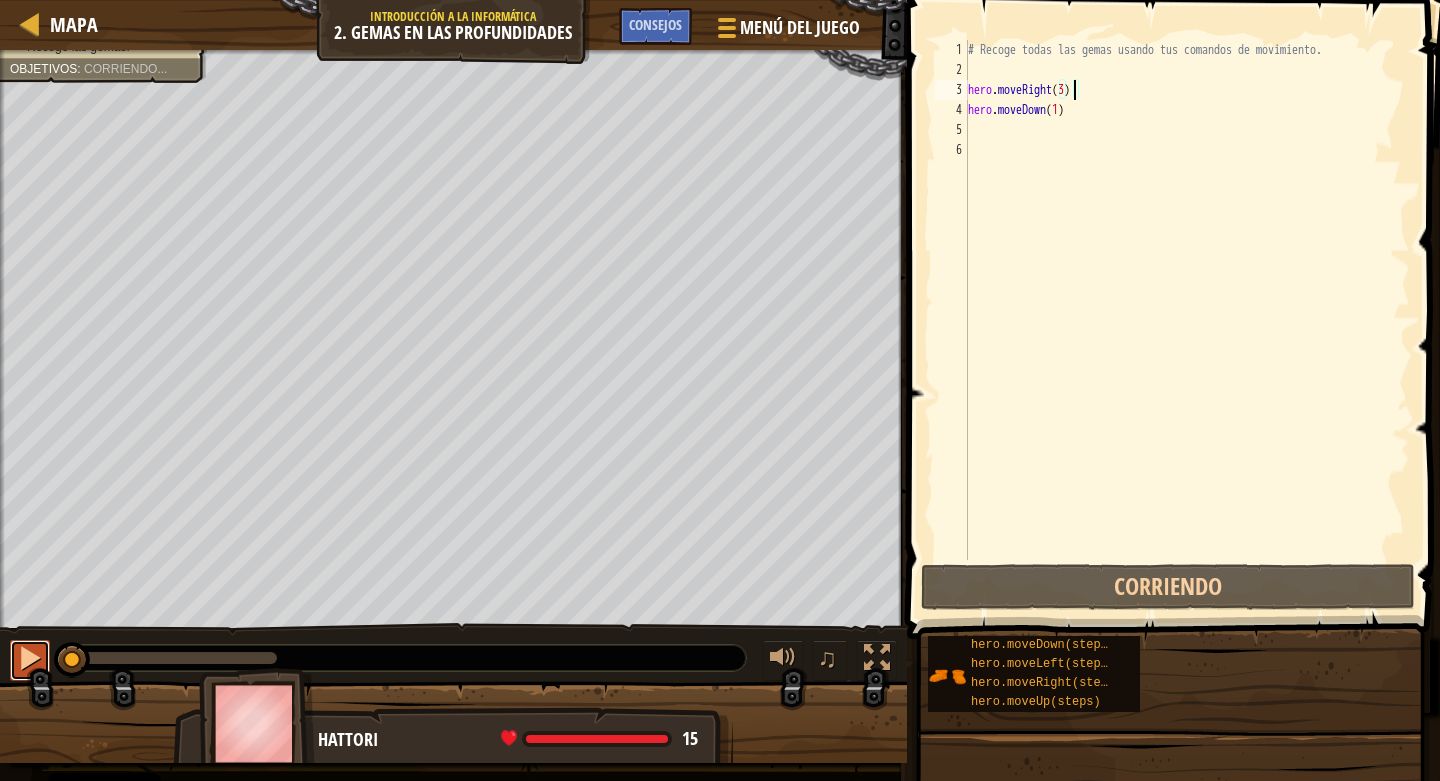 click at bounding box center [30, 658] 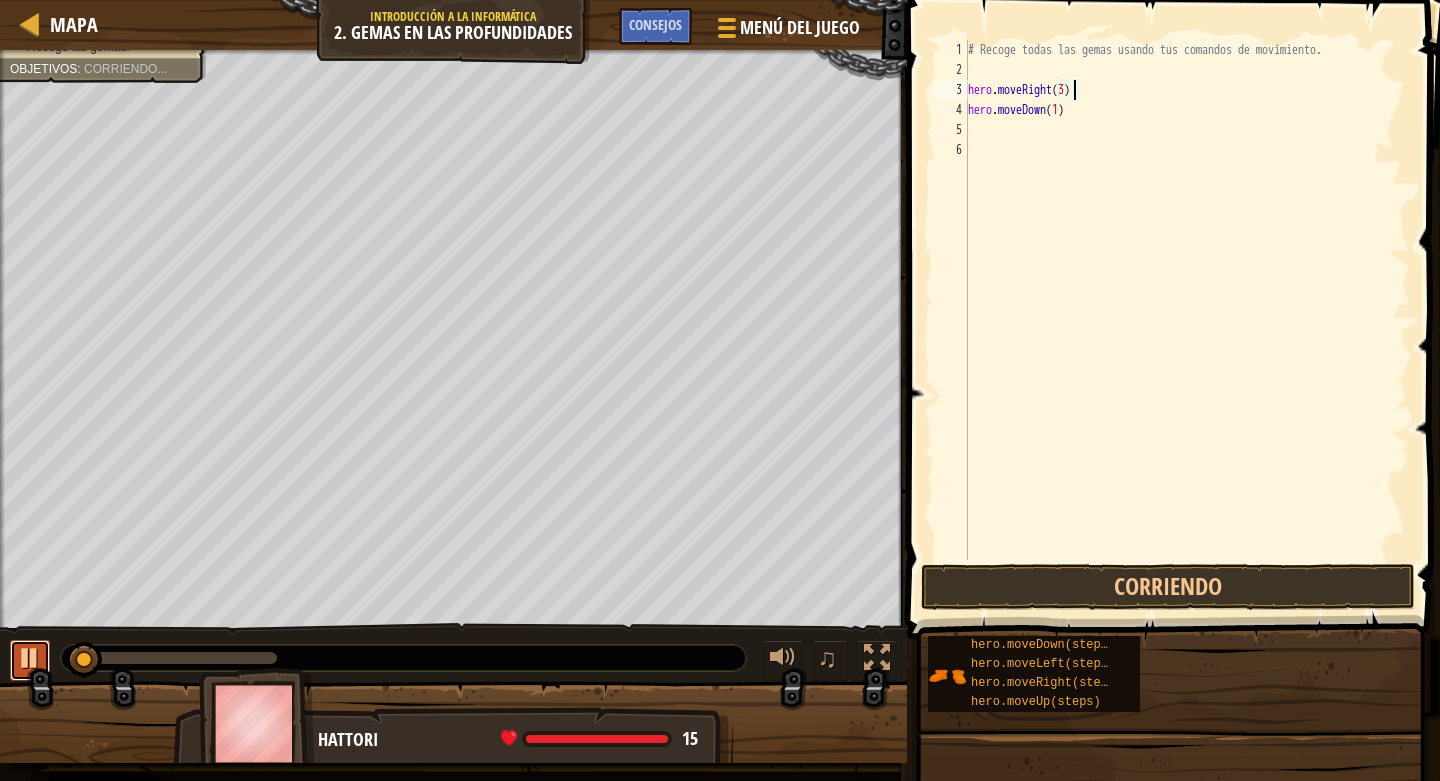 click at bounding box center [30, 658] 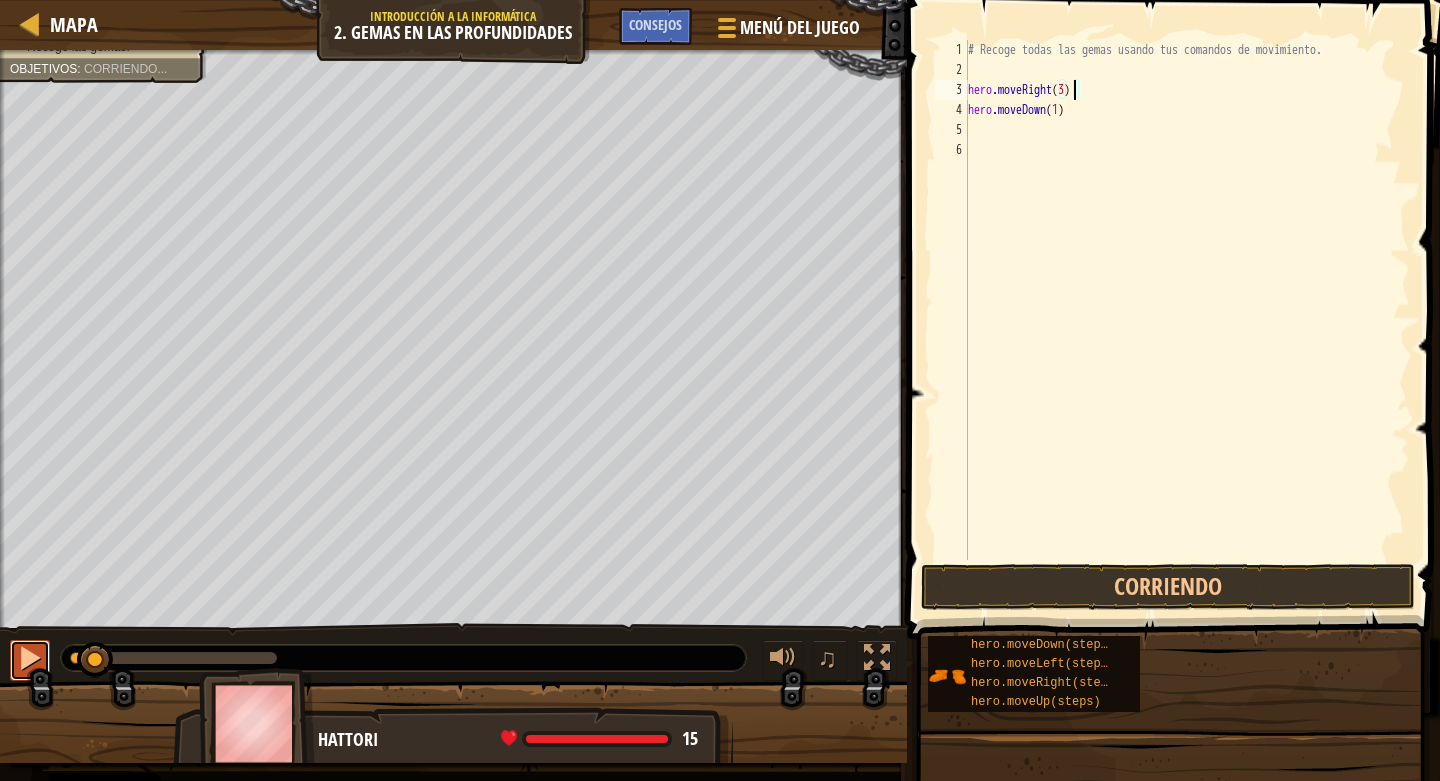 click at bounding box center (30, 658) 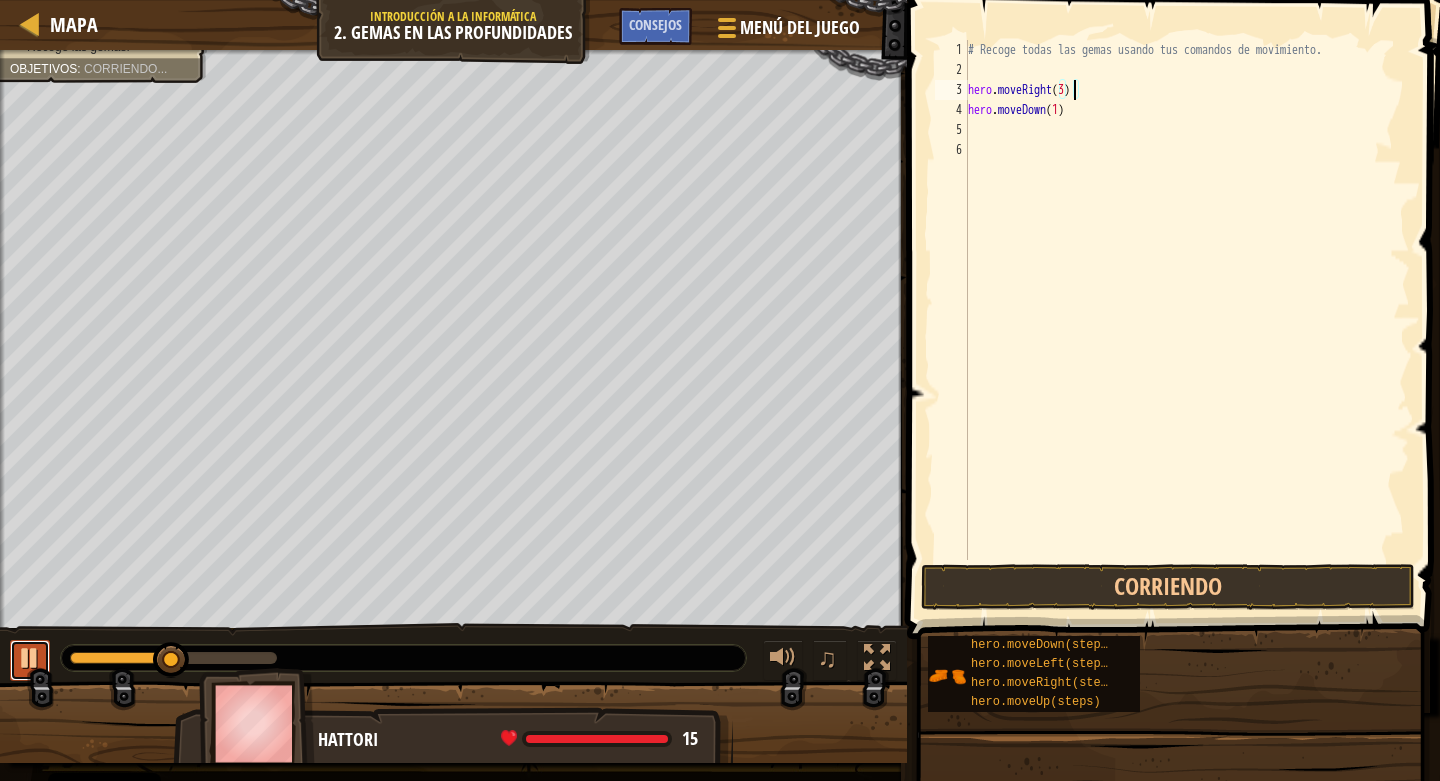 click at bounding box center [30, 658] 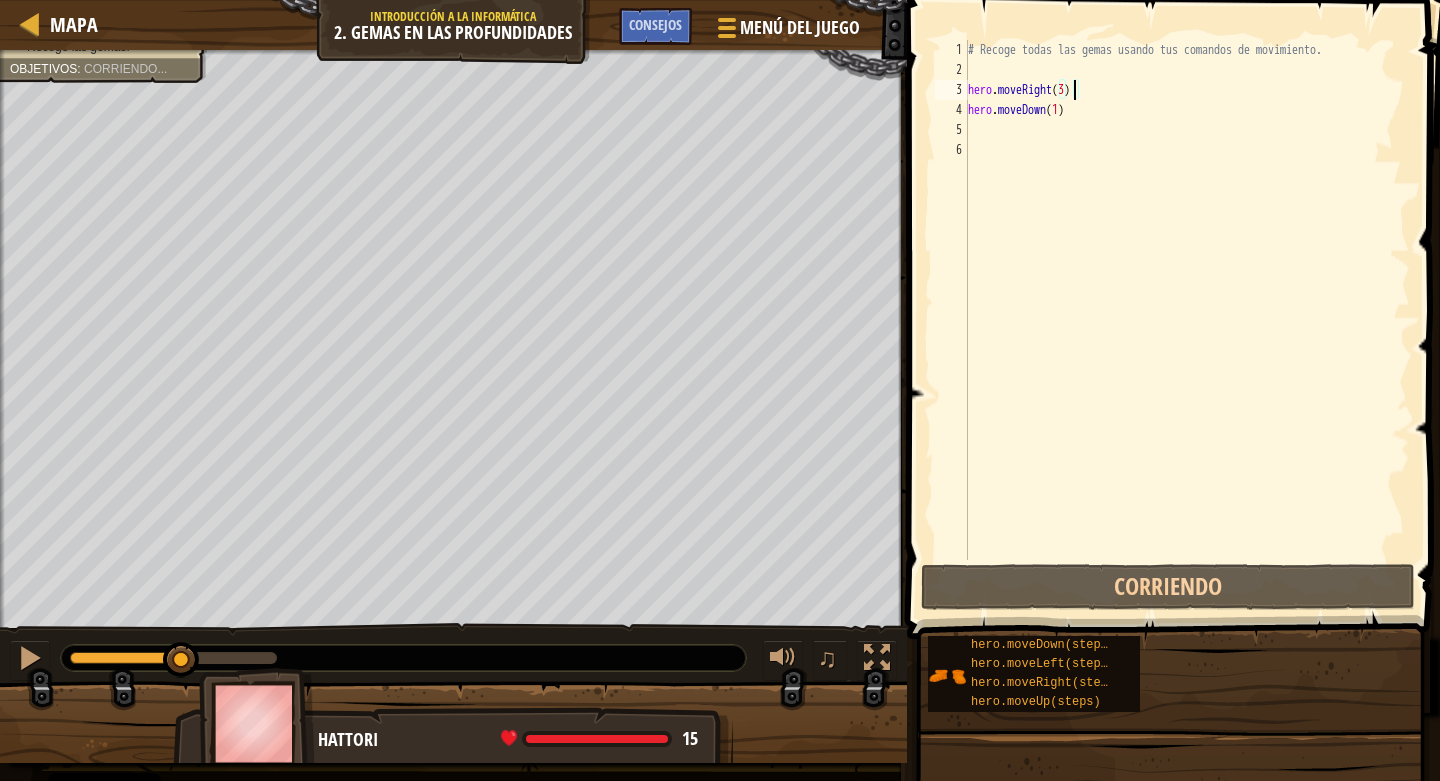 click on "# Recoge todas las gemas usando tus comandos de movimiento. hero . moveRight ( 3 ) hero . moveDown ( 1 )" at bounding box center [1187, 320] 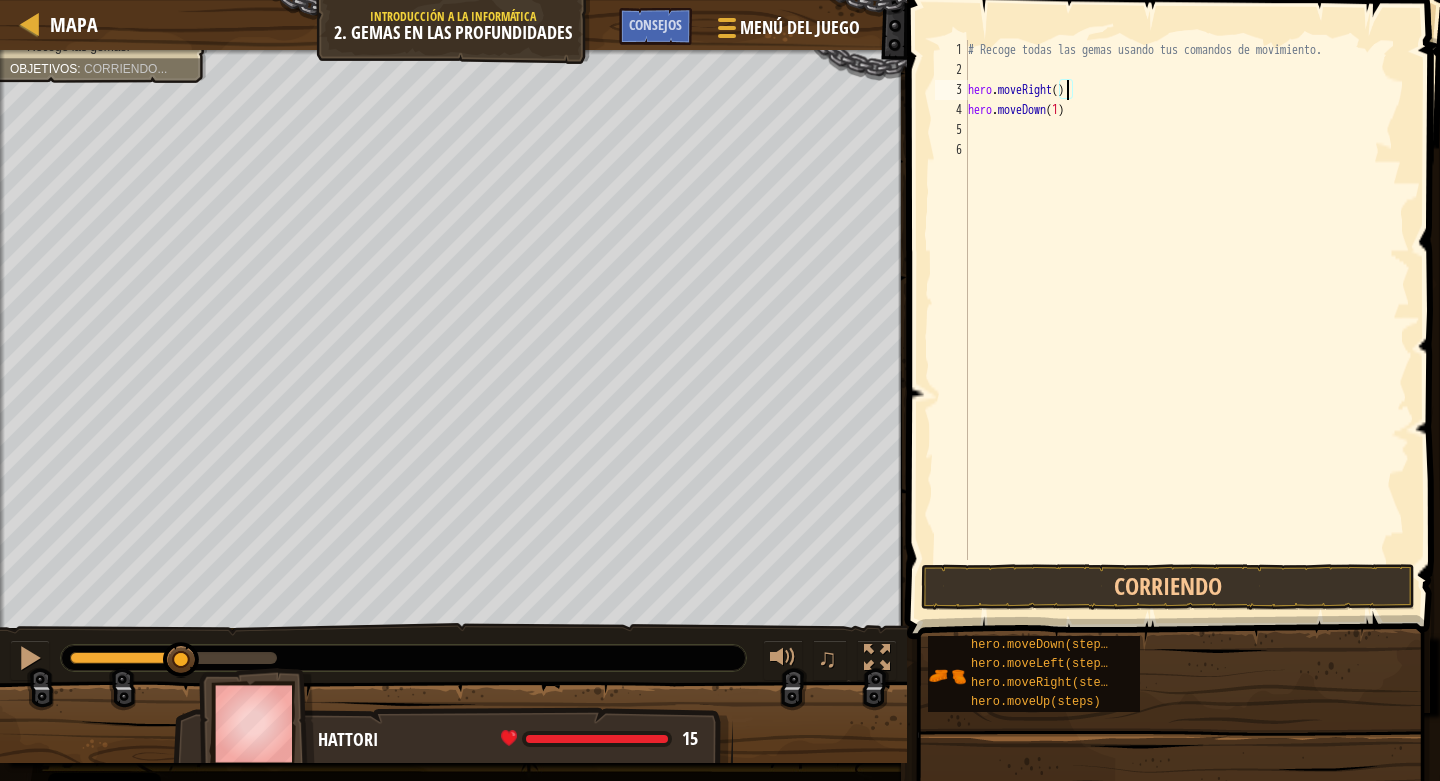 click on "# Recoge todas las gemas usando tus comandos de movimiento. hero . moveRight ( ) hero . moveDown ( 1 )" at bounding box center [1187, 320] 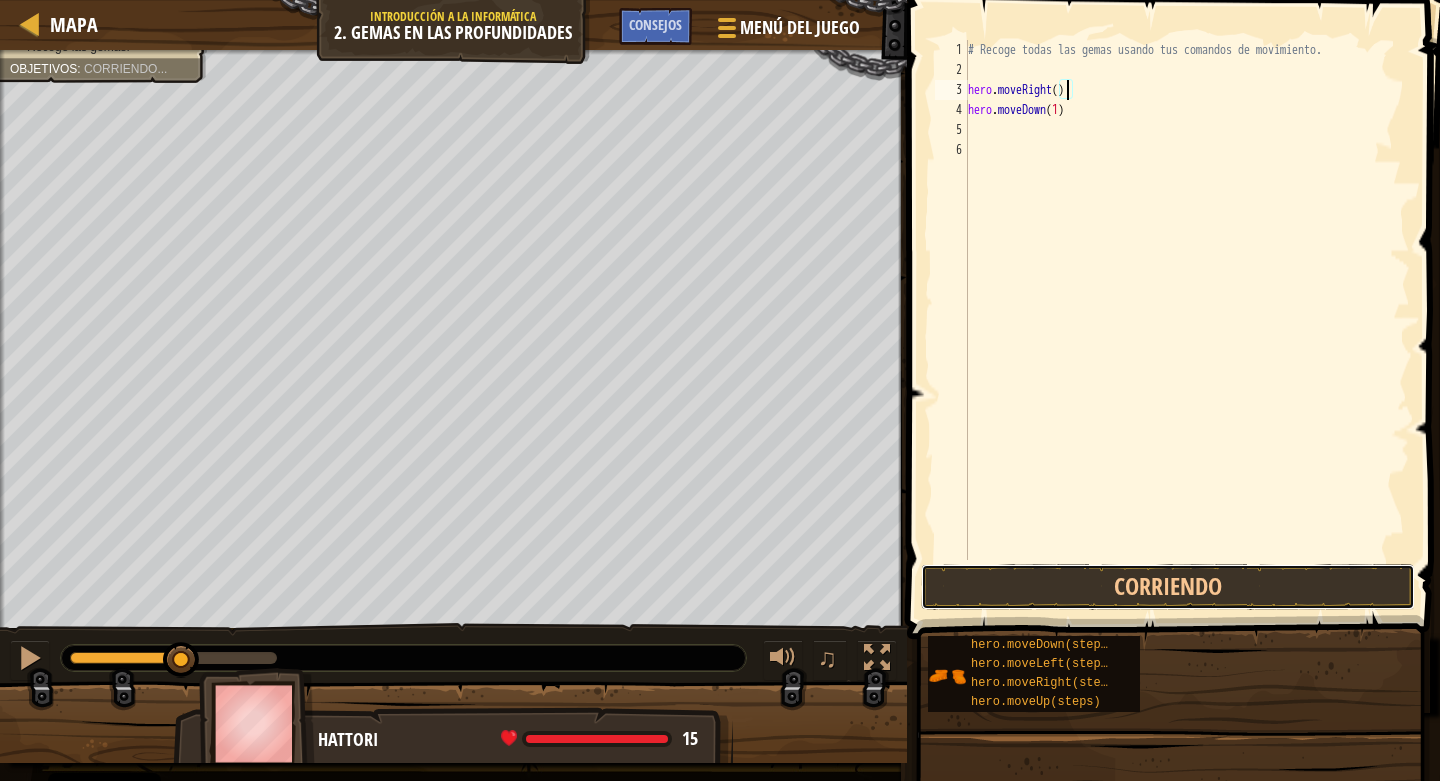 click on "Corriendo" at bounding box center [1168, 587] 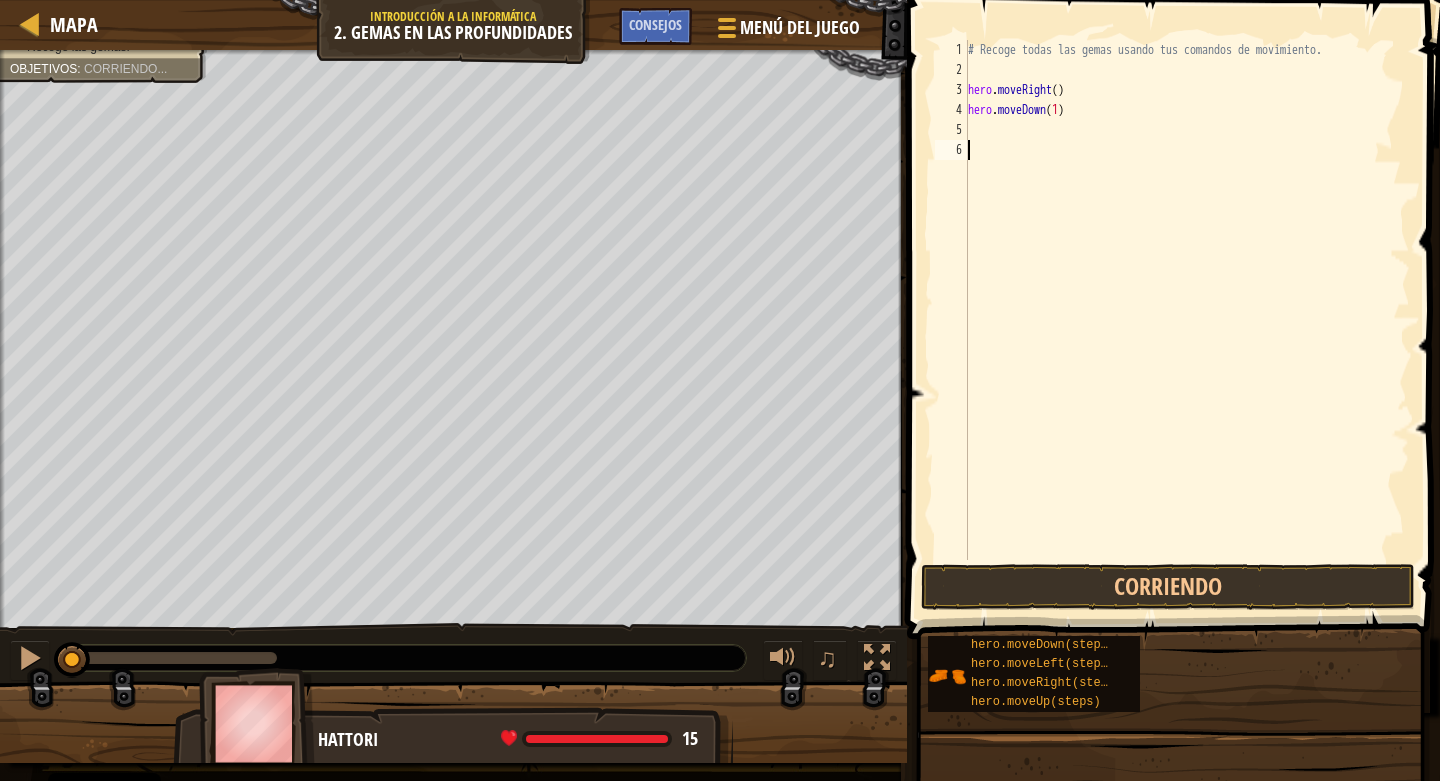 scroll, scrollTop: 9, scrollLeft: 0, axis: vertical 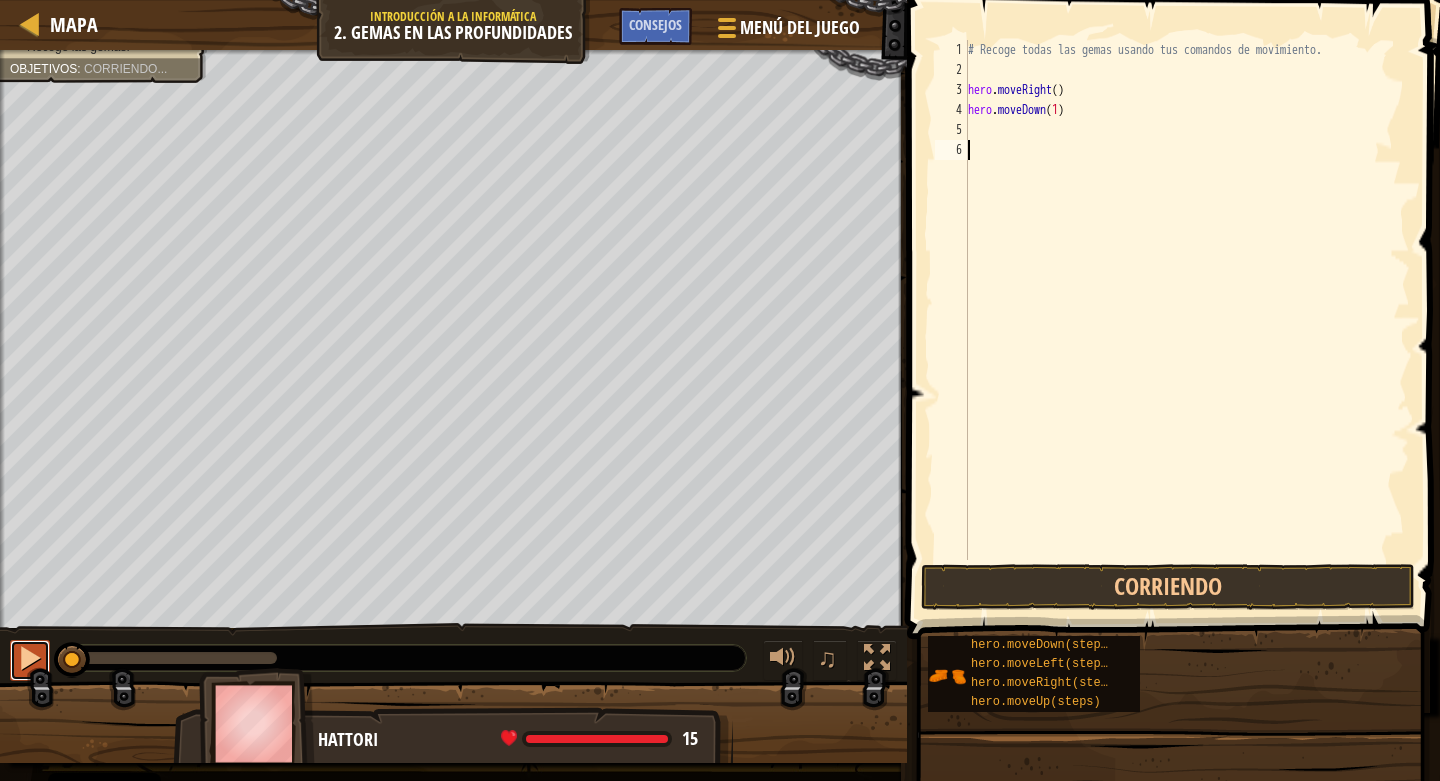 click at bounding box center (30, 658) 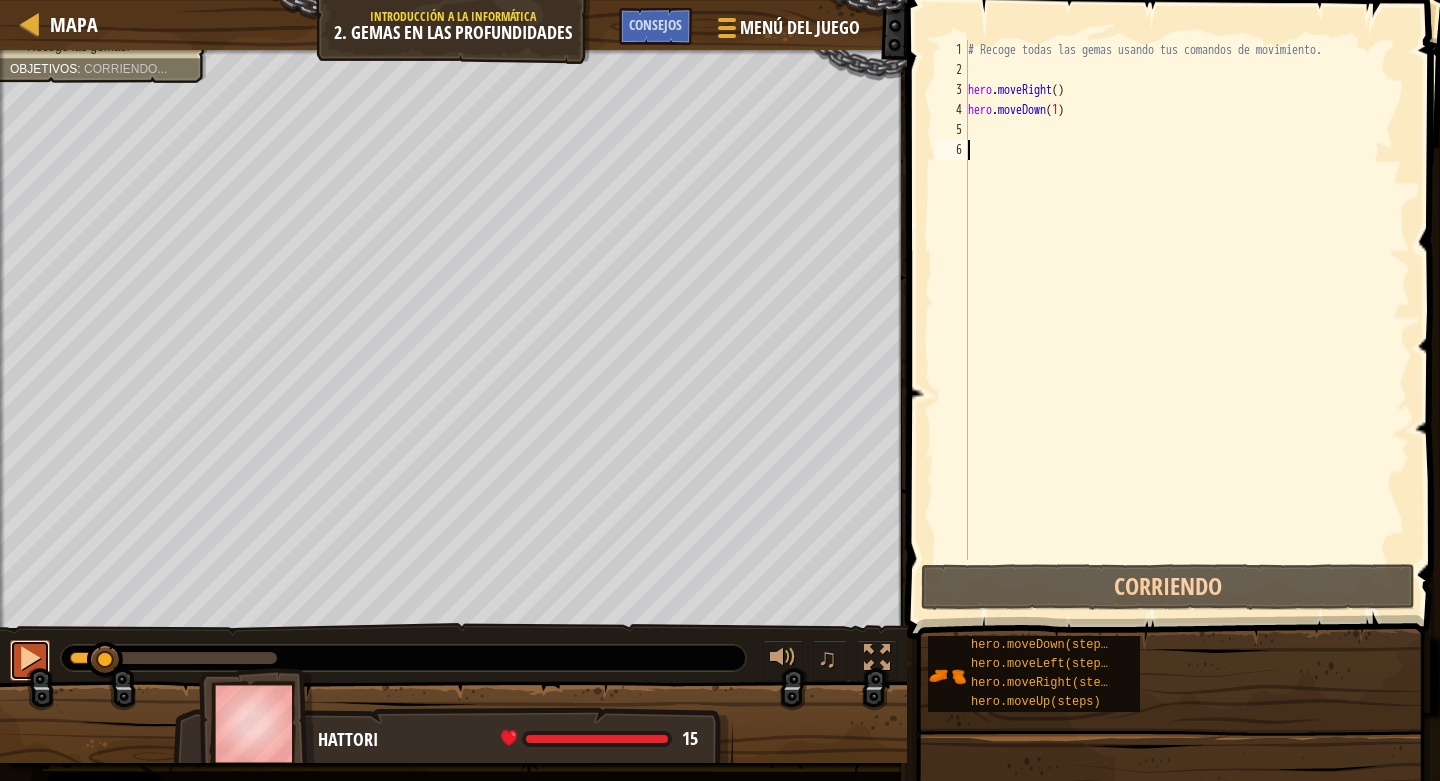 click at bounding box center (30, 658) 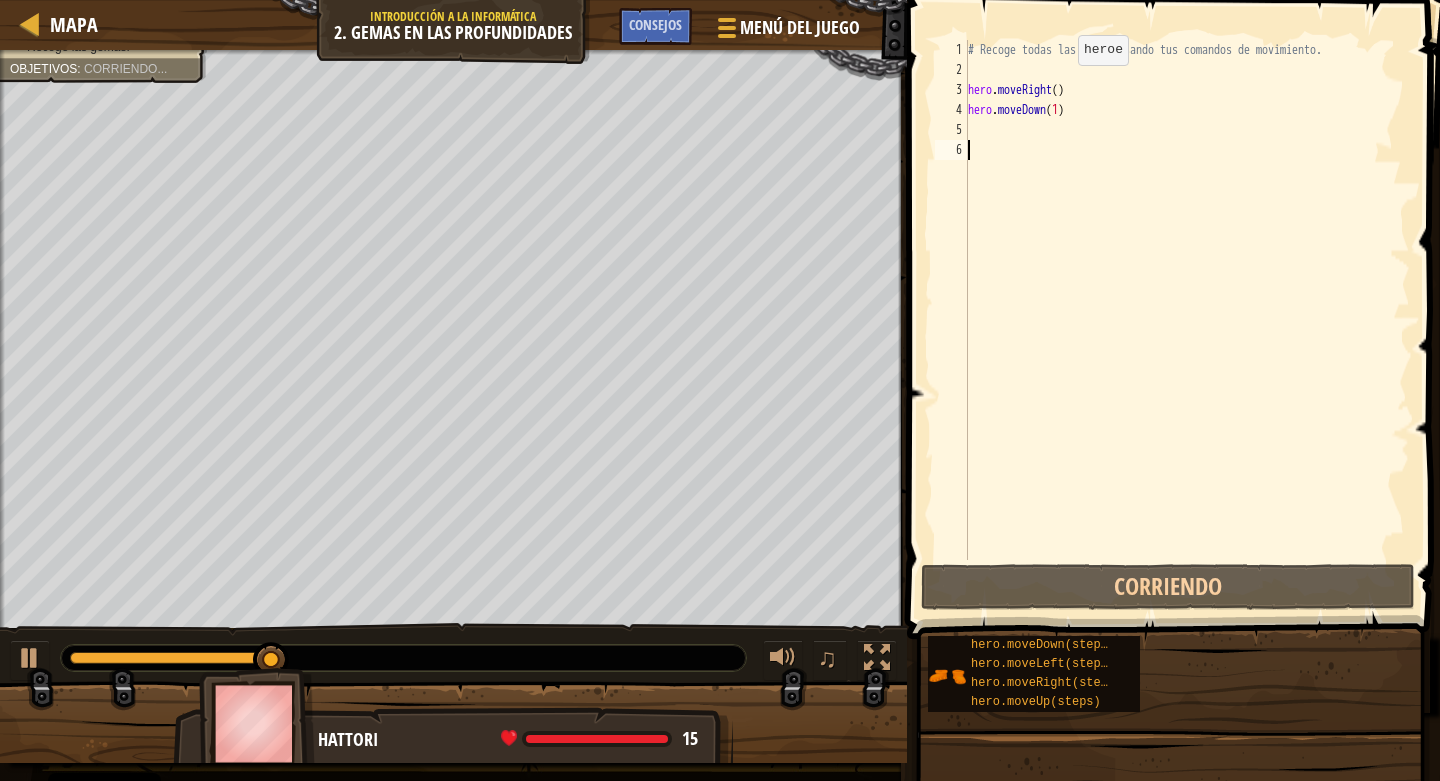 click on "# Recoge todas las gemas usando tus comandos de movimiento. hero . moveRight ( ) hero . moveDown ( 1 )" at bounding box center [1187, 320] 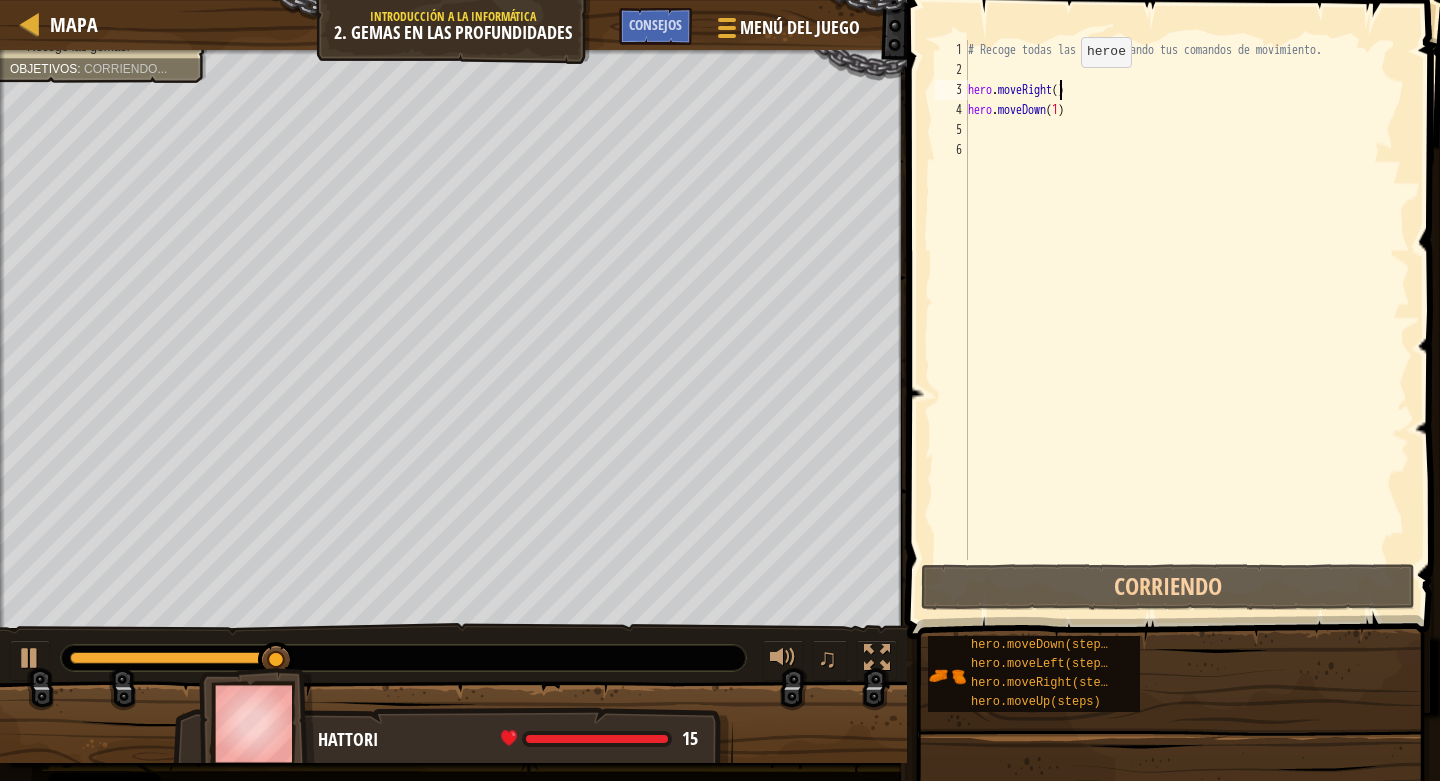 click on "# Recoge todas las gemas usando tus comandos de movimiento. hero . moveRight ( ) hero . moveDown ( 1 )" at bounding box center [1187, 320] 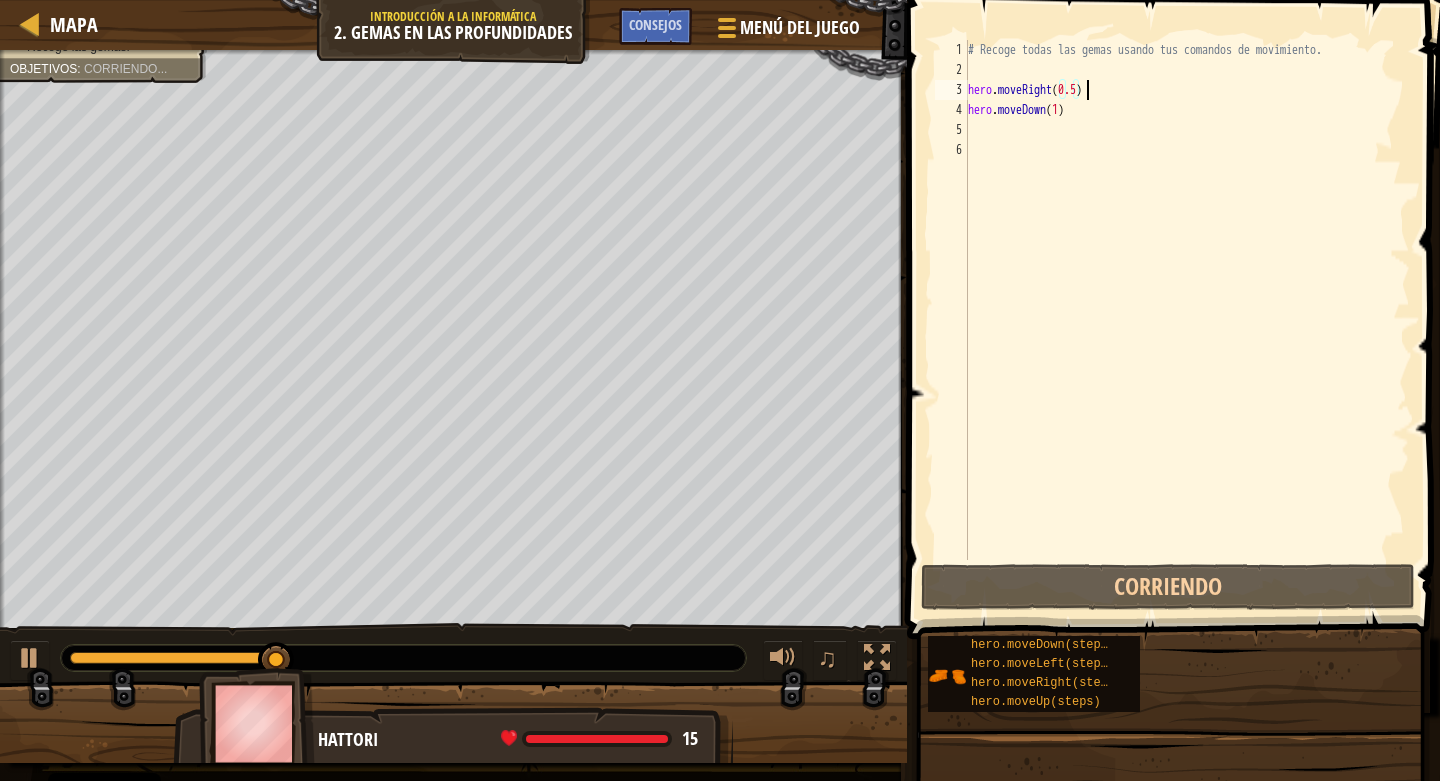 scroll, scrollTop: 9, scrollLeft: 9, axis: both 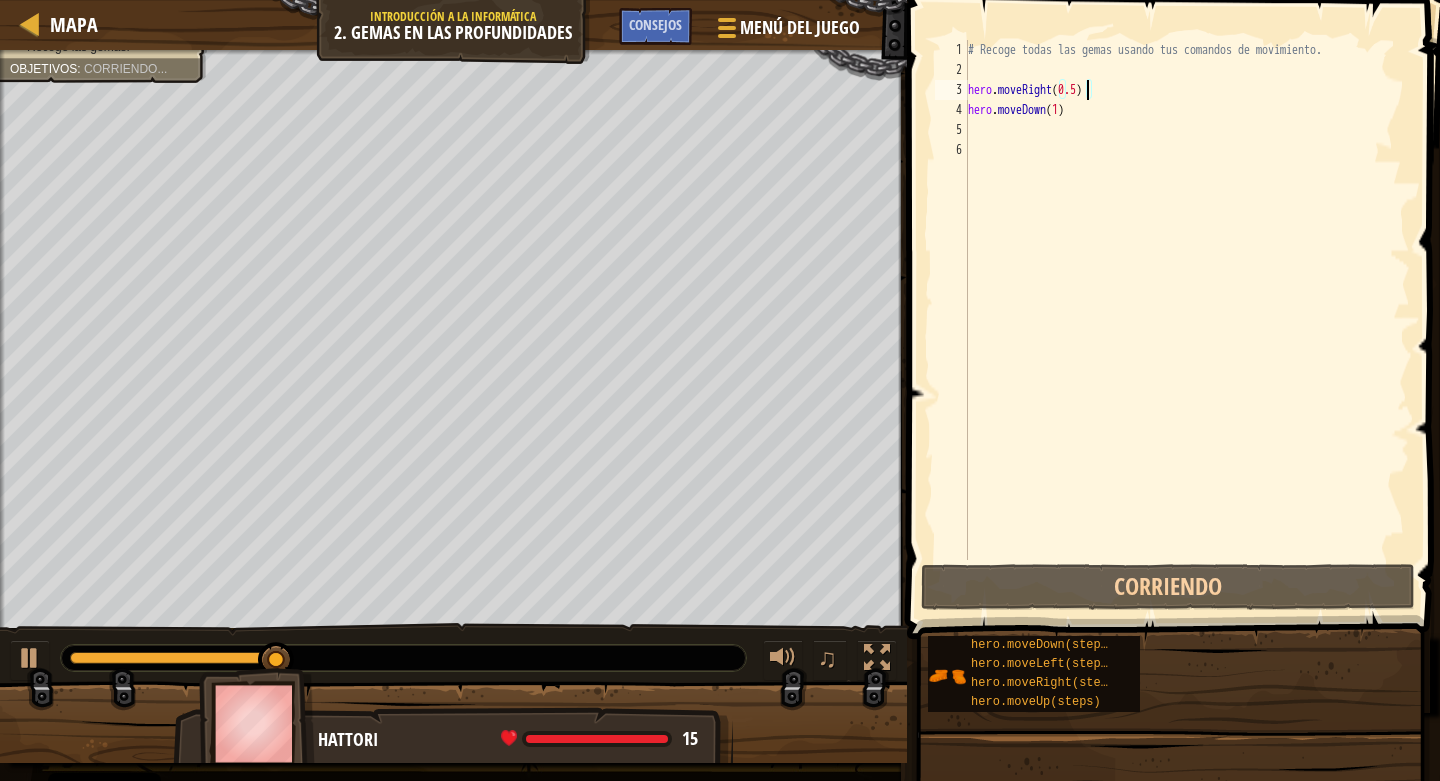type on "hero.moveRight(0.5)" 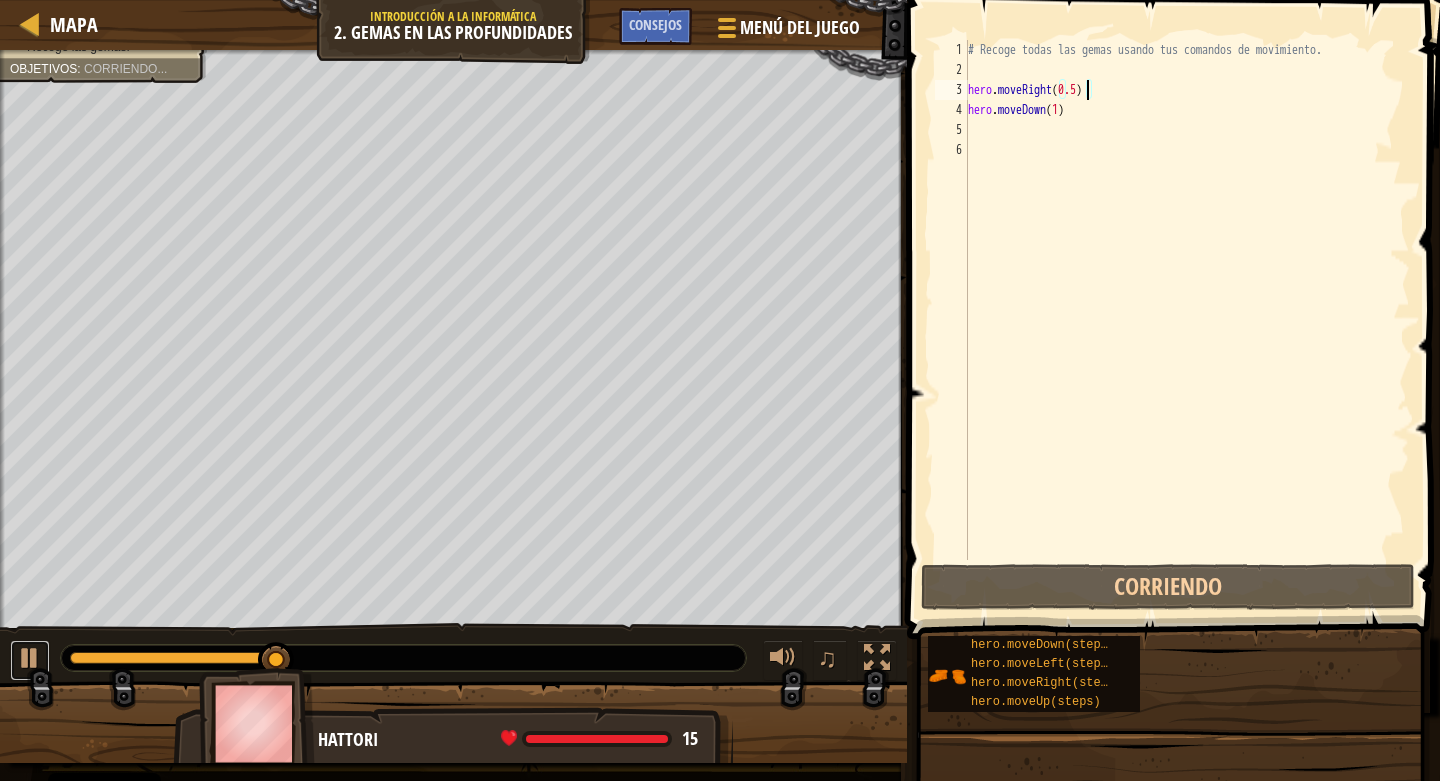 click at bounding box center [30, 658] 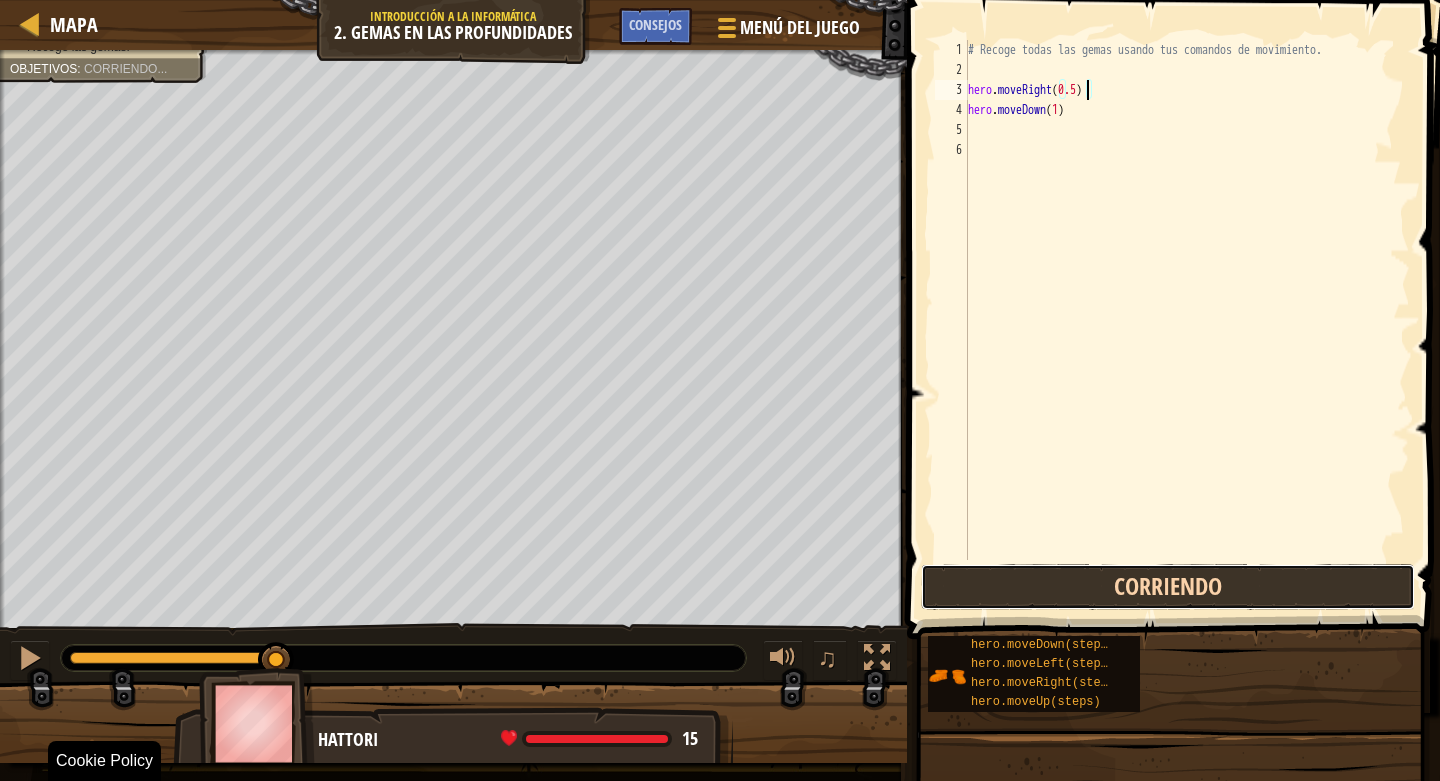 click on "Corriendo" at bounding box center (1168, 587) 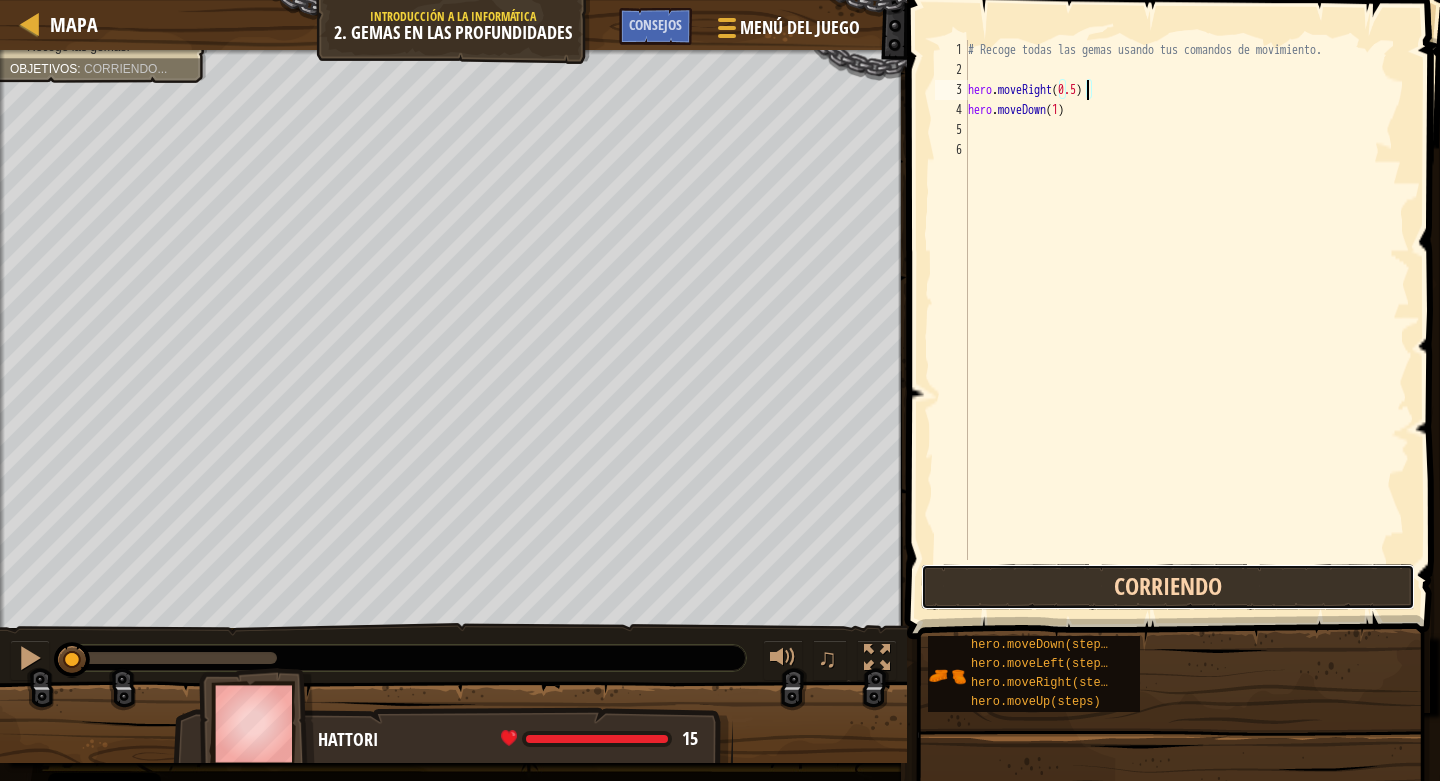 click on "Corriendo" at bounding box center (1168, 587) 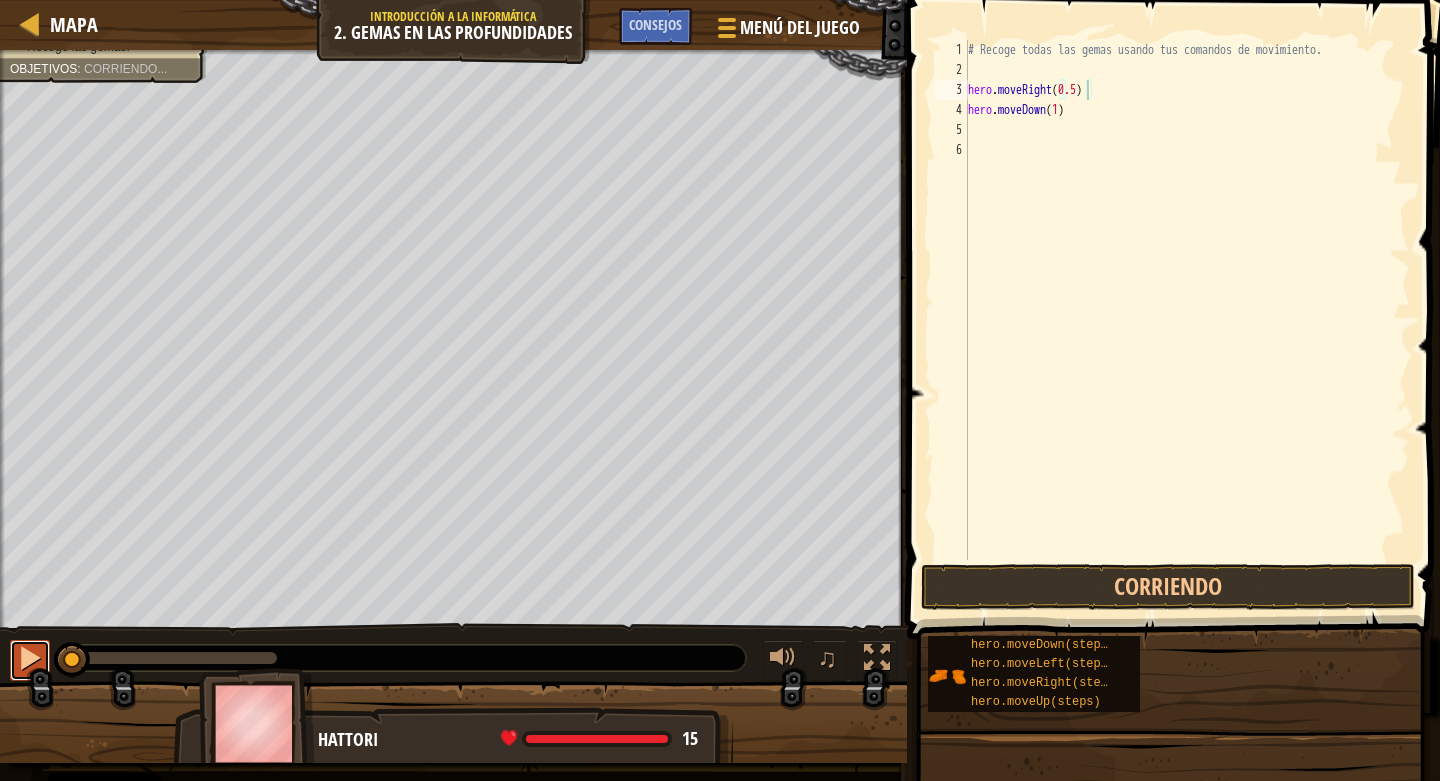 click at bounding box center (30, 658) 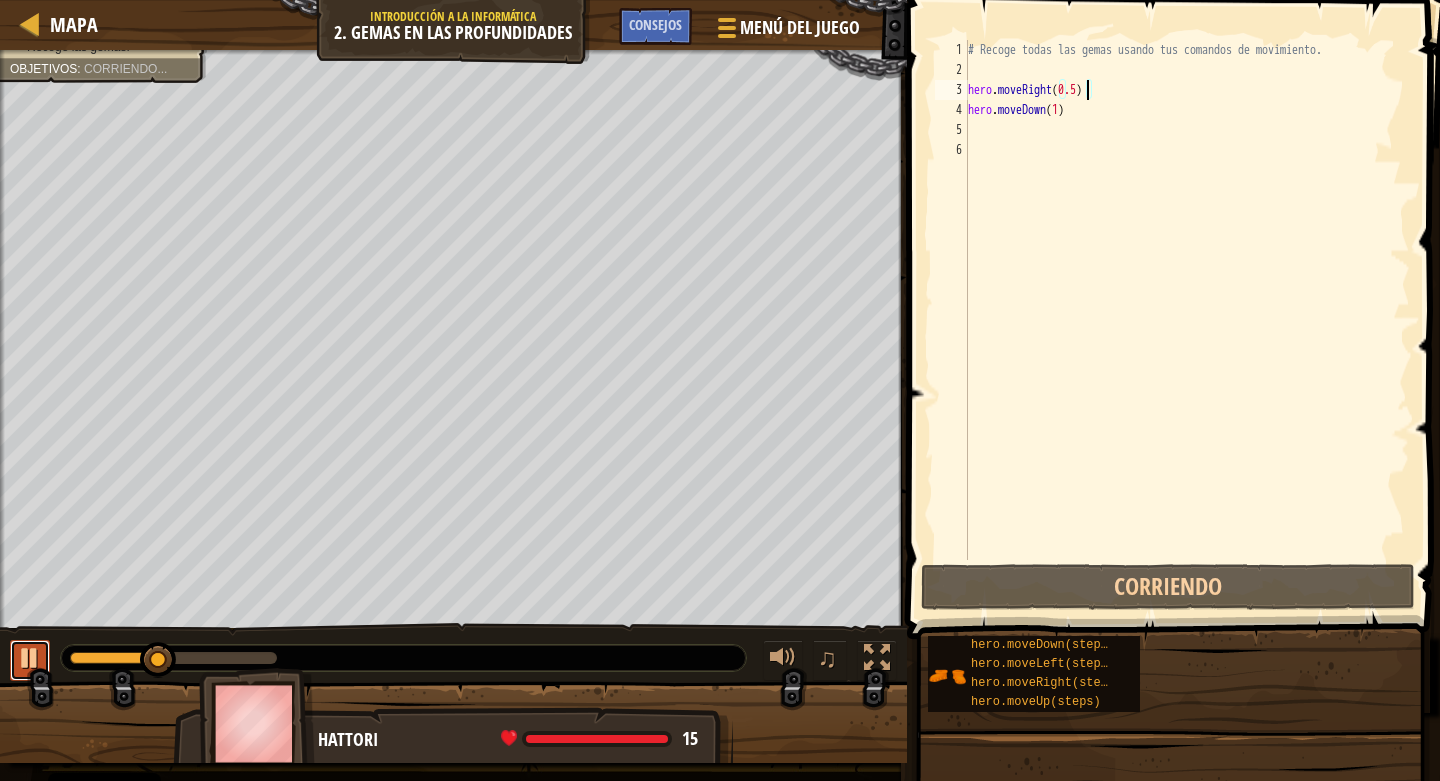 click at bounding box center [30, 658] 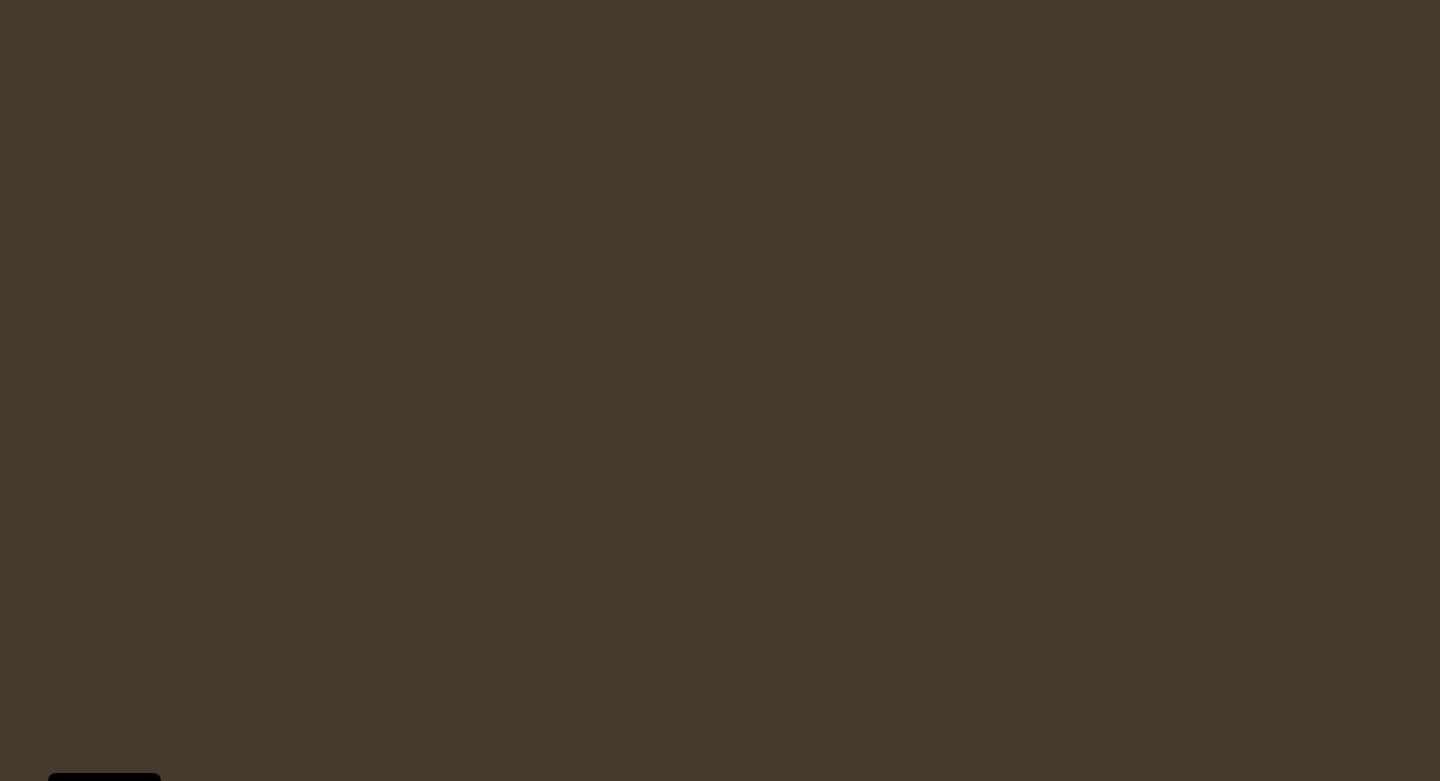 scroll, scrollTop: 0, scrollLeft: 0, axis: both 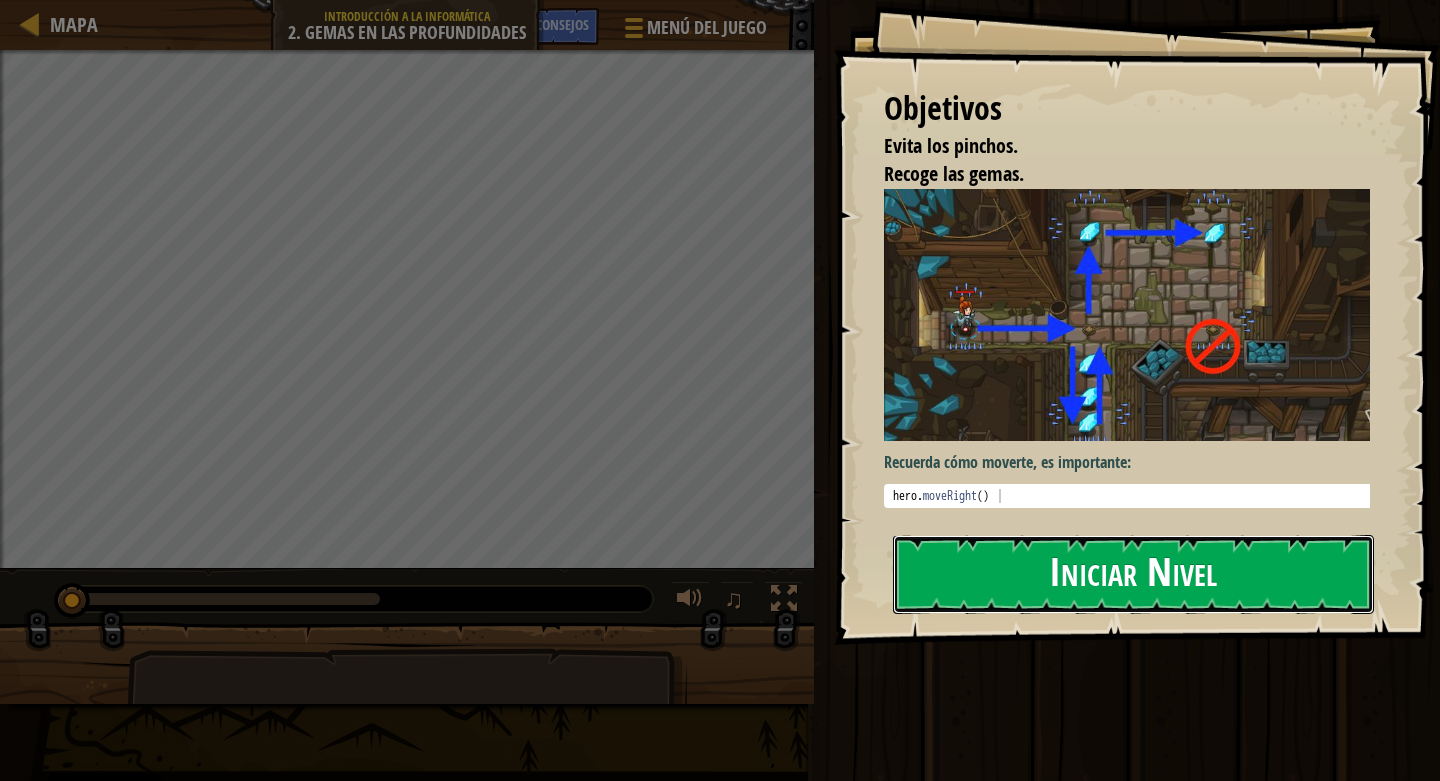 click on "Iniciar Nivel" at bounding box center [1133, 574] 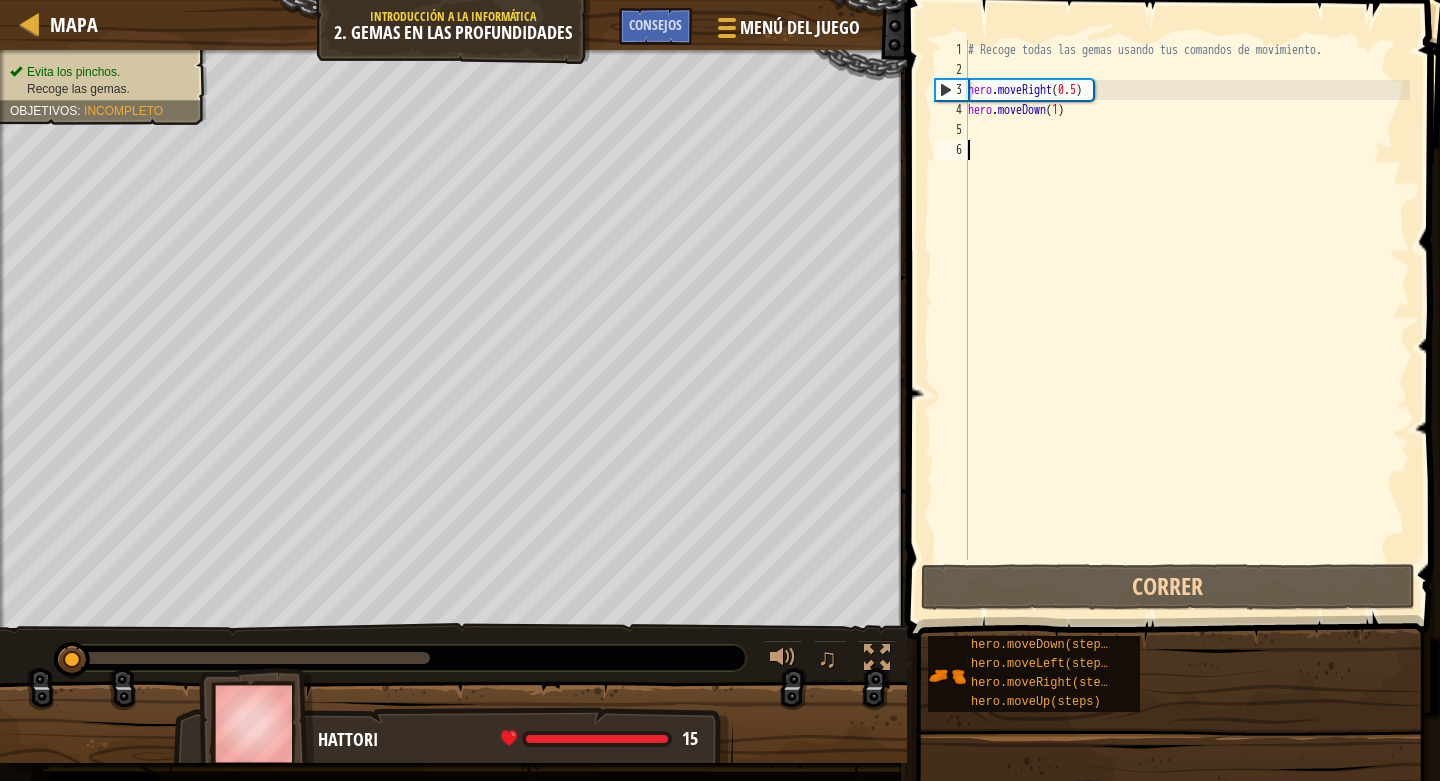 click on "# Recoge todas las gemas usando tus comandos de movimiento. hero . moveRight ( 0.5 ) hero . moveDown ( 1 )" at bounding box center [1187, 320] 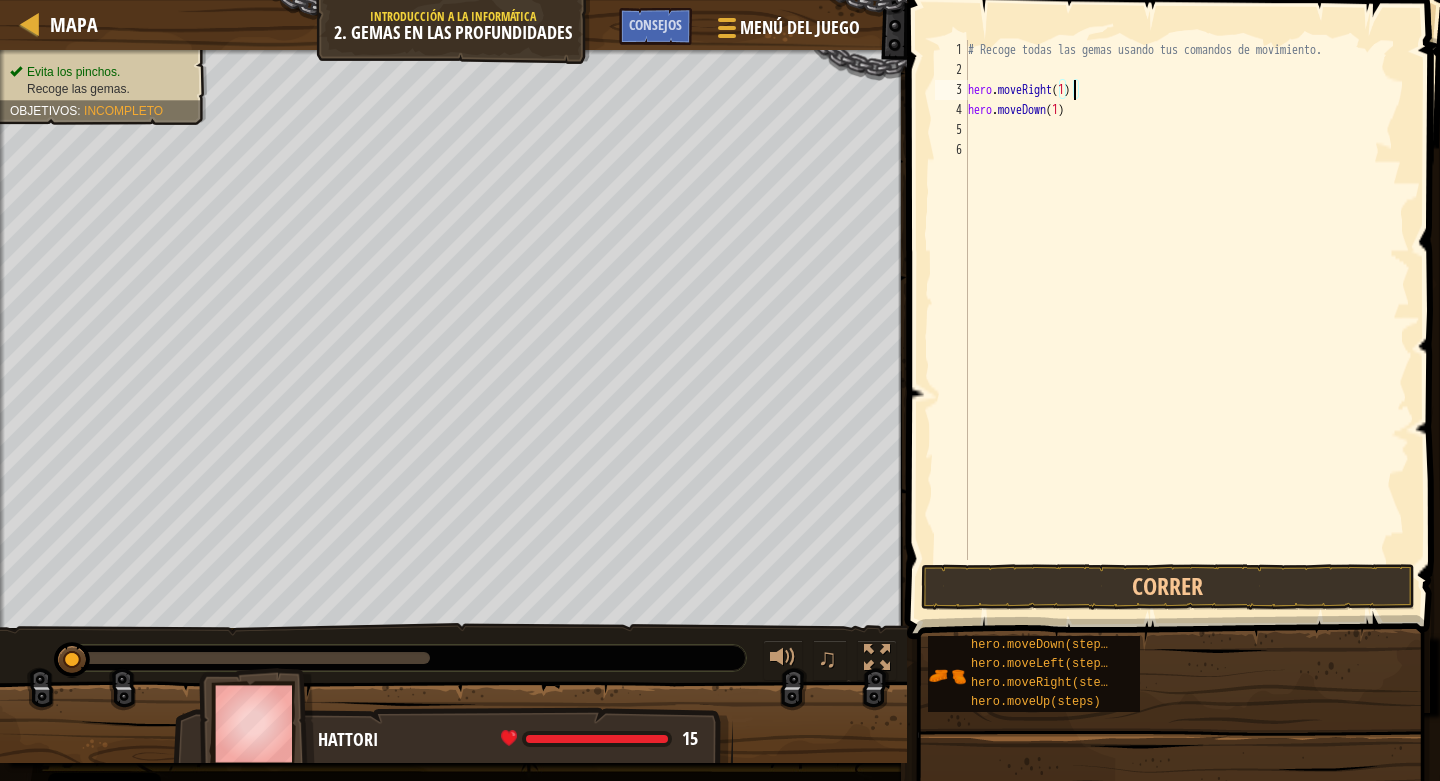 scroll, scrollTop: 9, scrollLeft: 8, axis: both 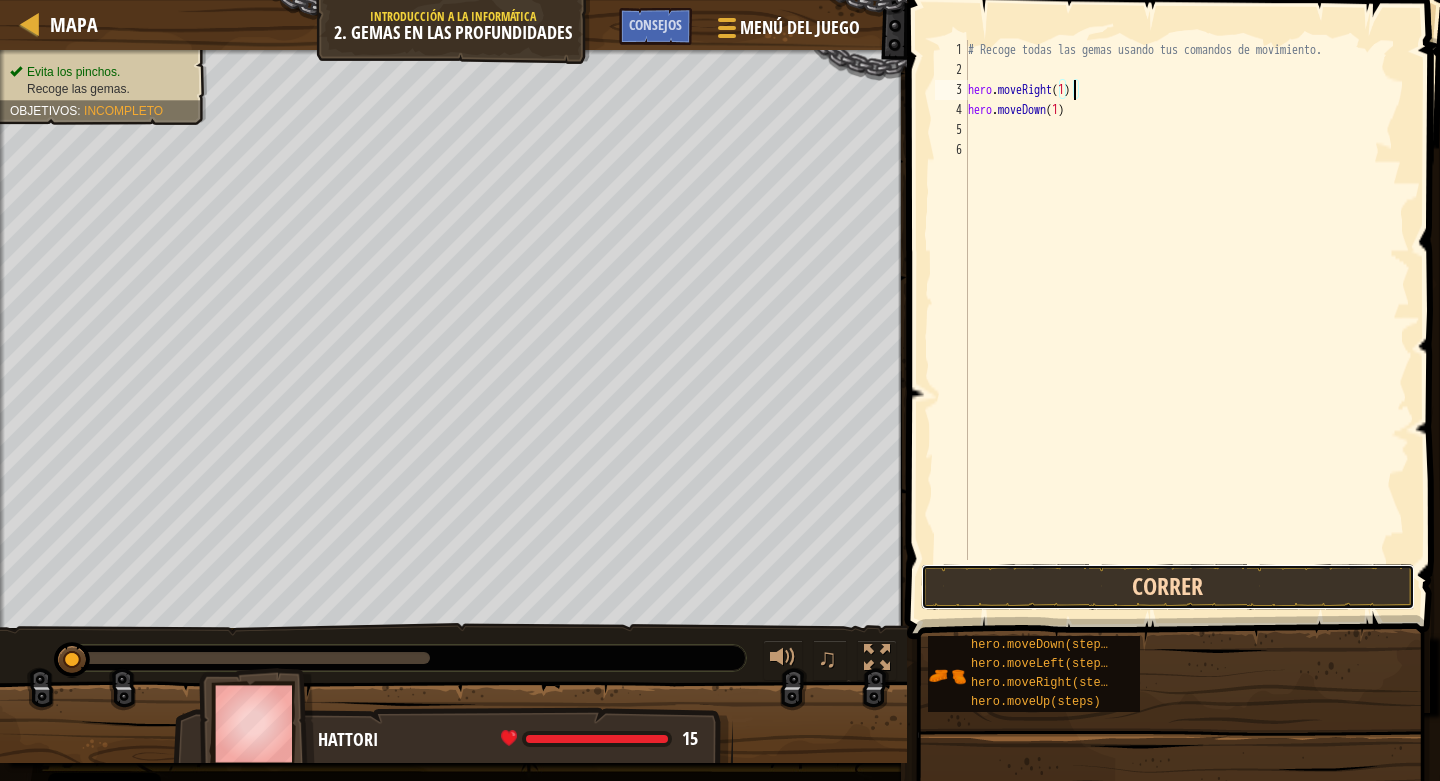 click on "Correr" at bounding box center [1168, 587] 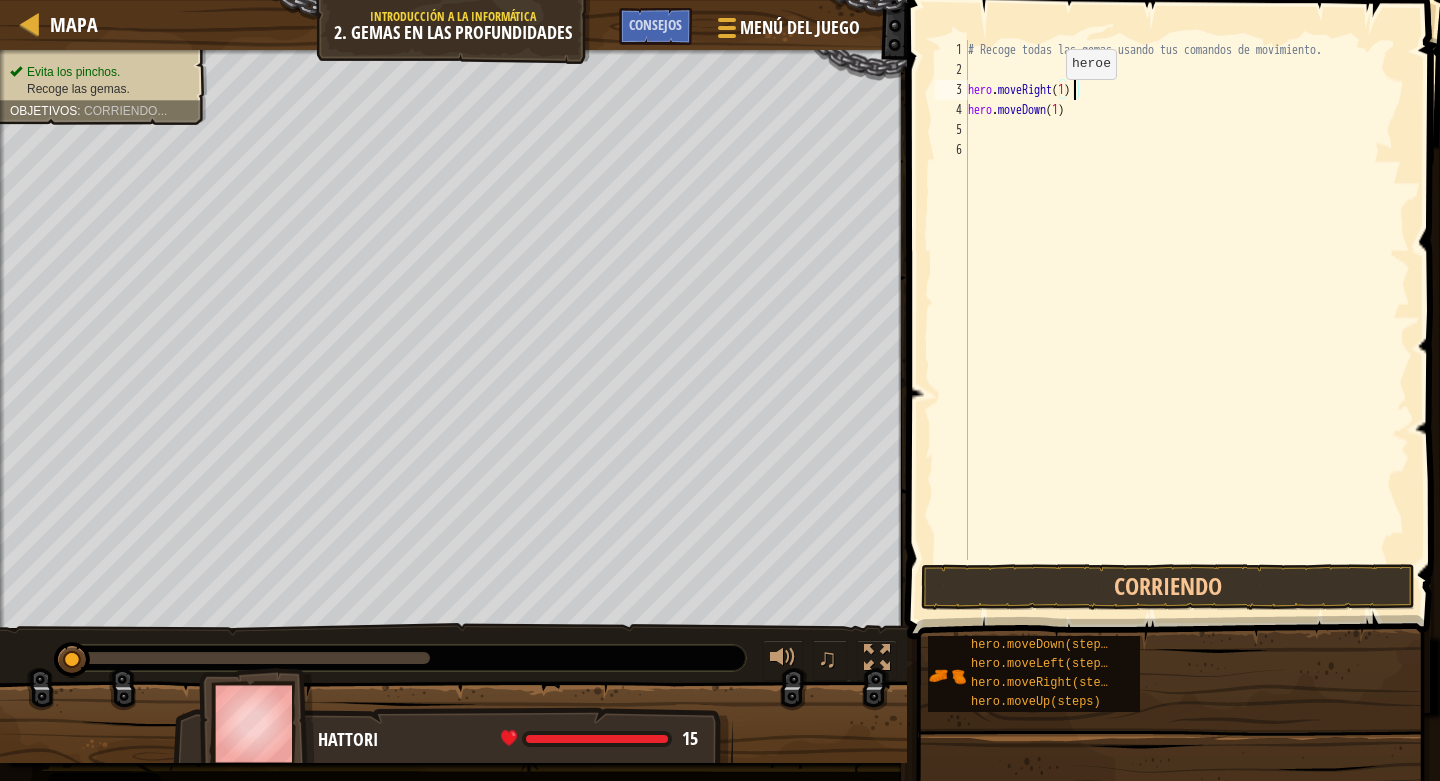 click on "# Recoge todas las gemas usando tus comandos de movimiento. hero . moveRight ( 1 ) hero . moveDown ( 1 )" at bounding box center (1187, 320) 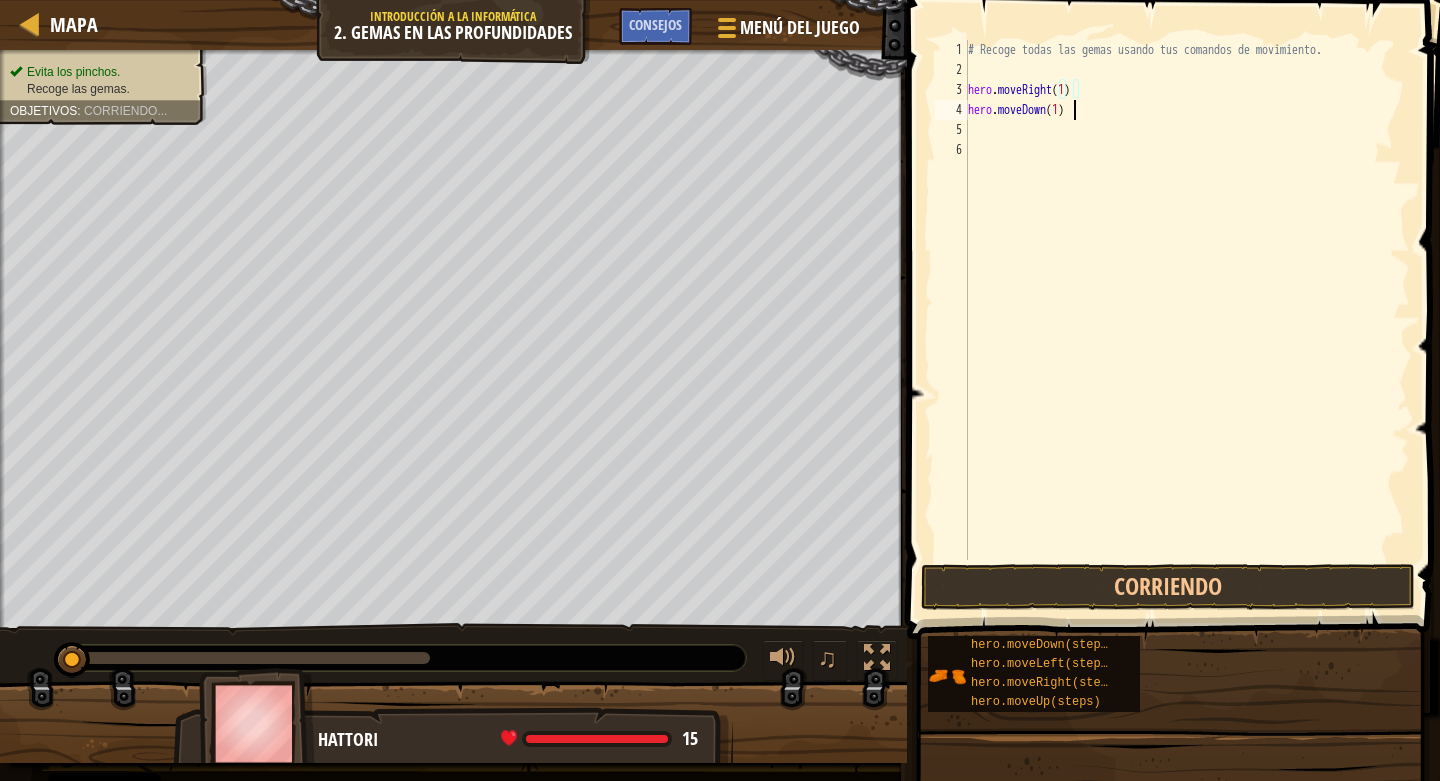 type on "hero.moveDown(1)" 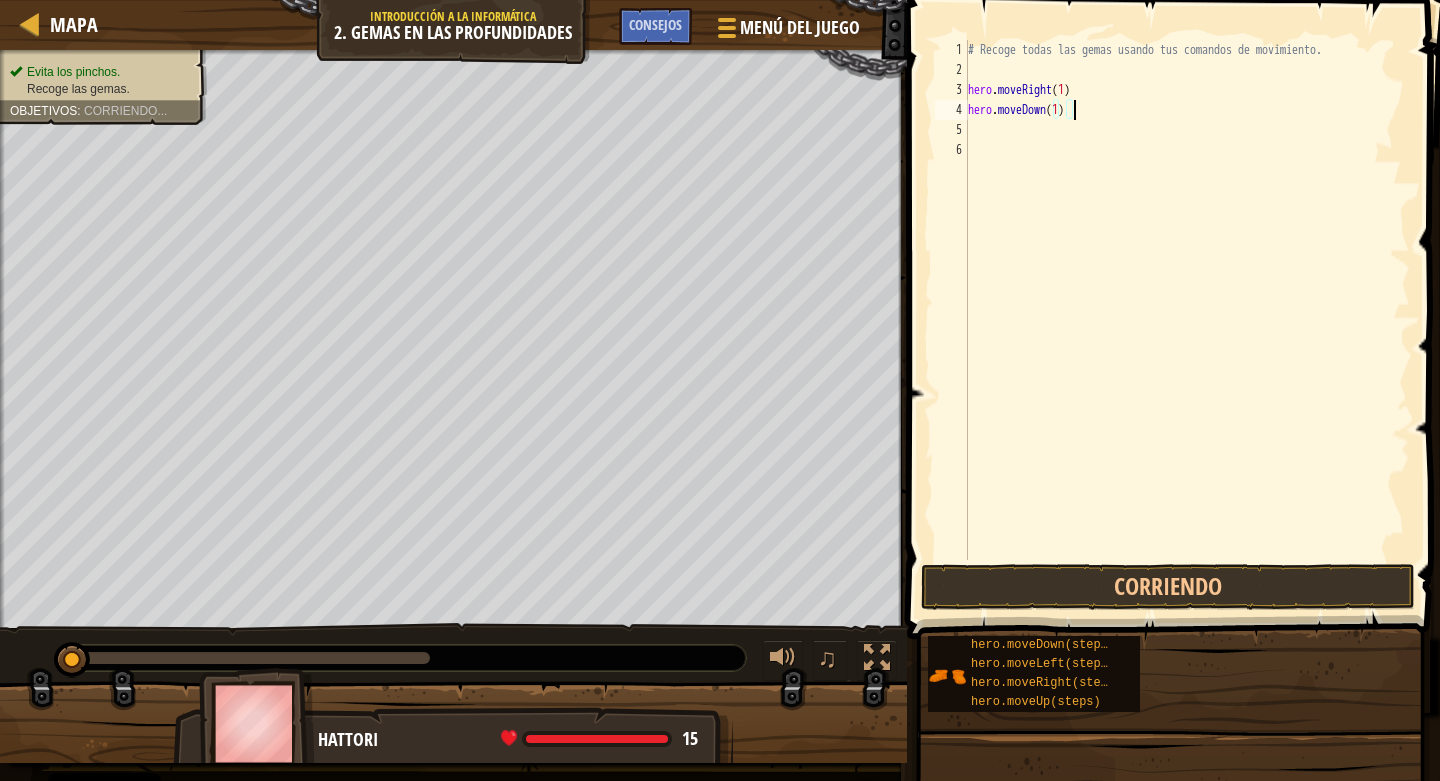 click on "# Recoge todas las gemas usando tus comandos de movimiento. hero . moveRight ( 1 ) hero . moveDown ( 1 )" at bounding box center [1187, 320] 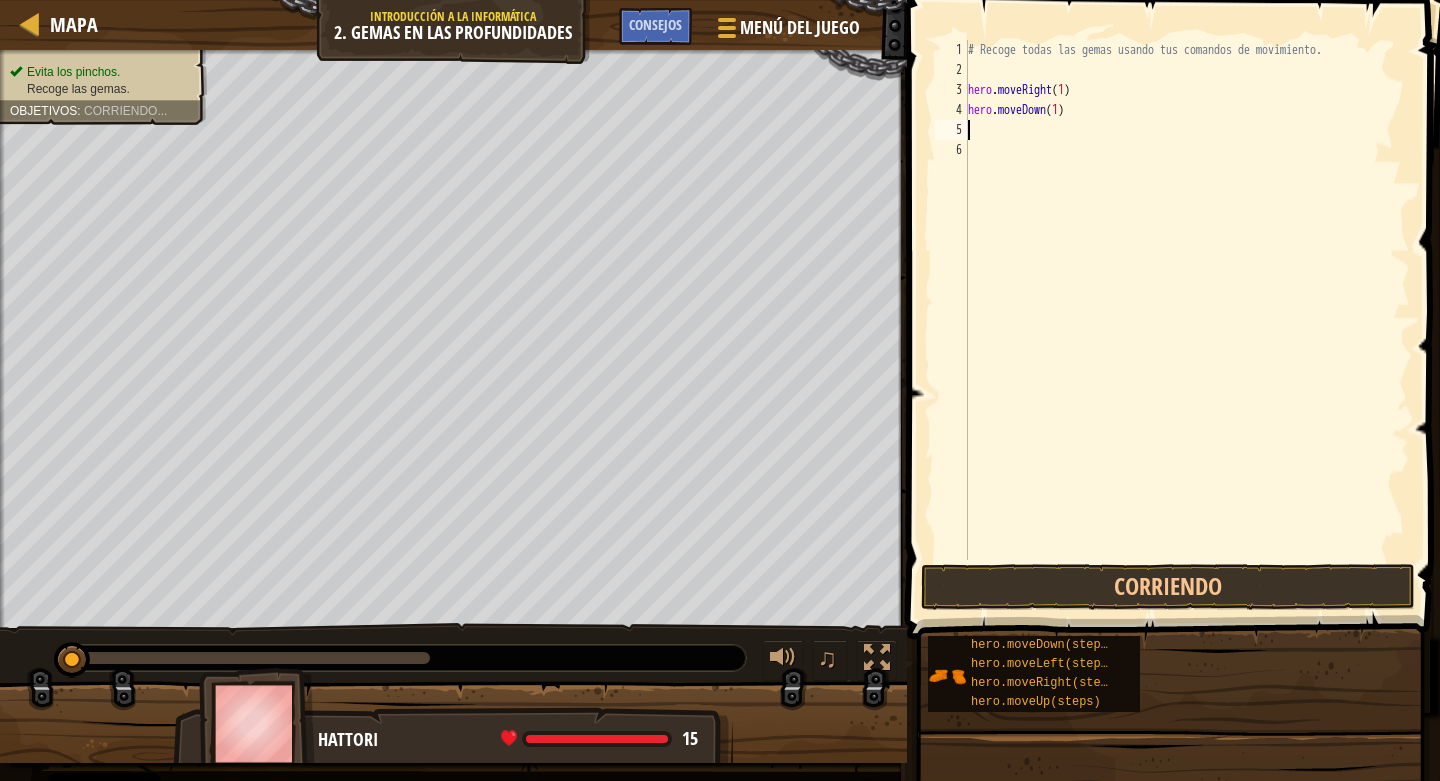 scroll, scrollTop: 9, scrollLeft: 0, axis: vertical 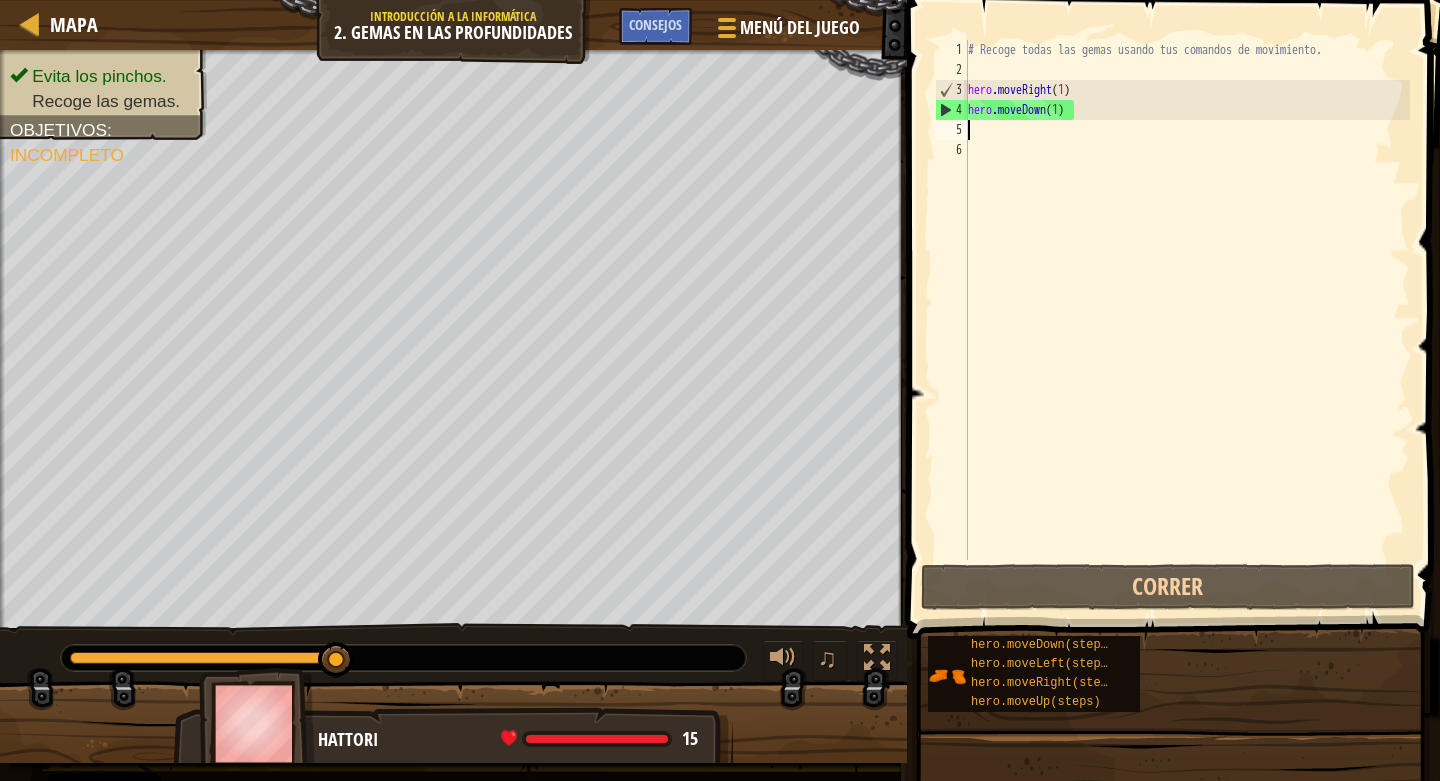 drag, startPoint x: 124, startPoint y: 663, endPoint x: 105, endPoint y: 660, distance: 19.235384 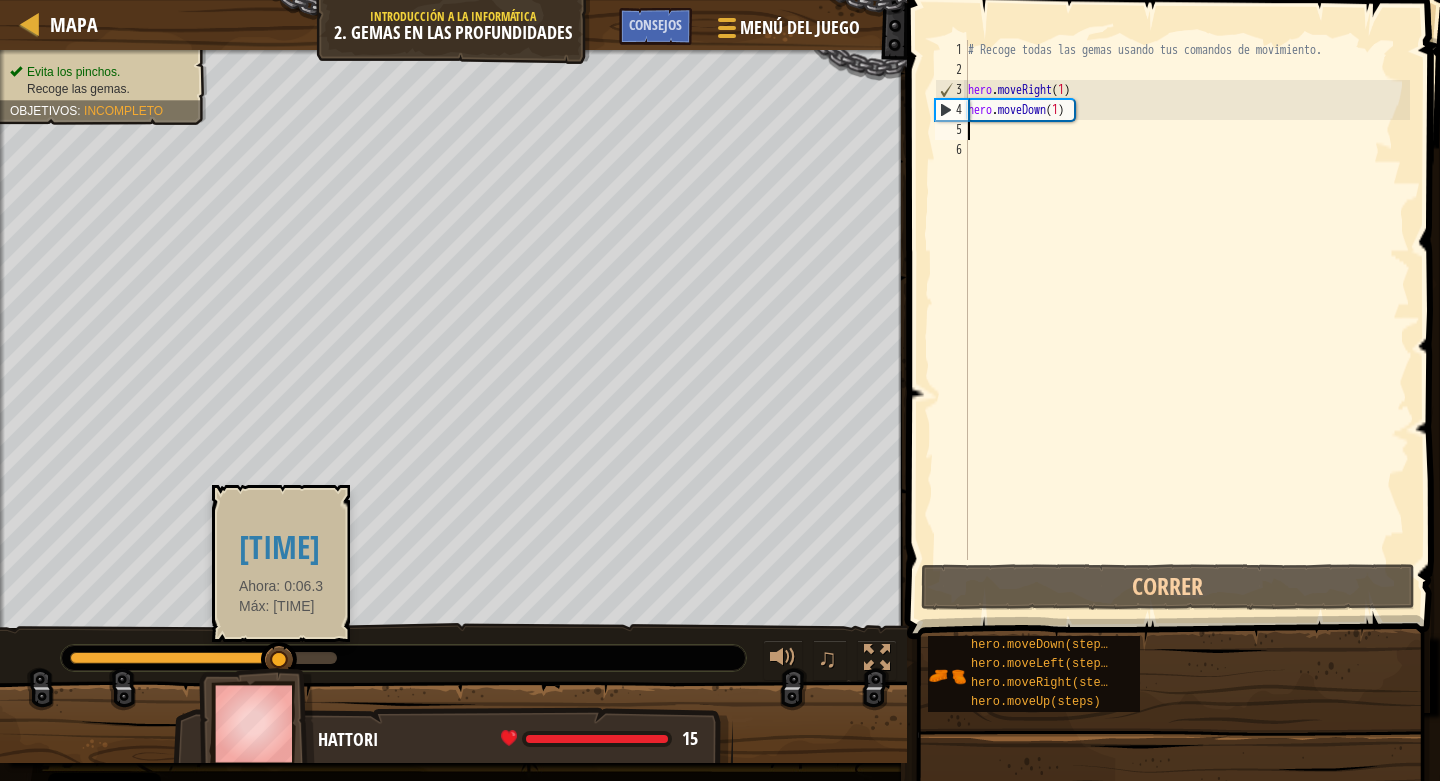 drag, startPoint x: 74, startPoint y: 662, endPoint x: 48, endPoint y: 670, distance: 27.202942 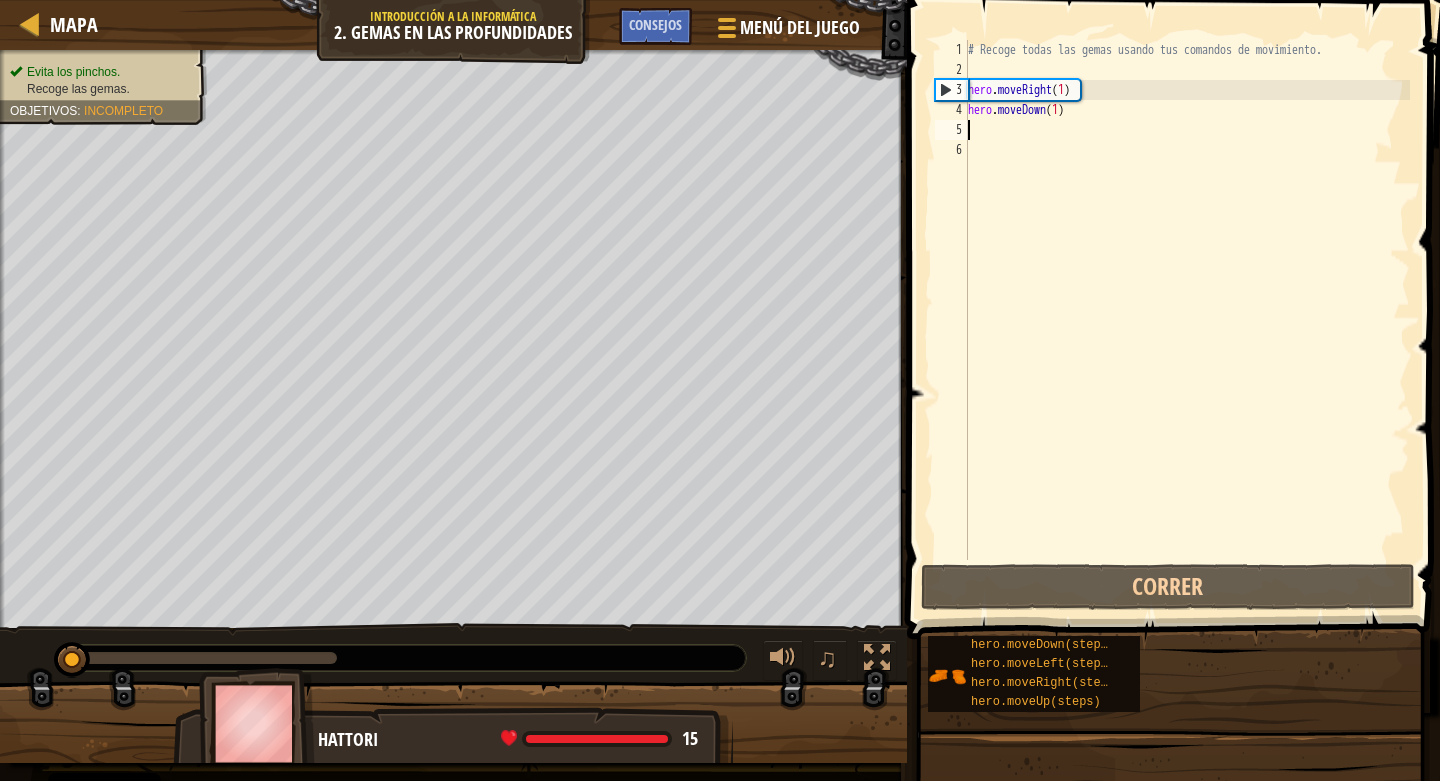 click on "# Recoge todas las gemas usando tus comandos de movimiento. hero . moveRight ( 1 ) hero . moveDown ( 1 )" at bounding box center [1187, 320] 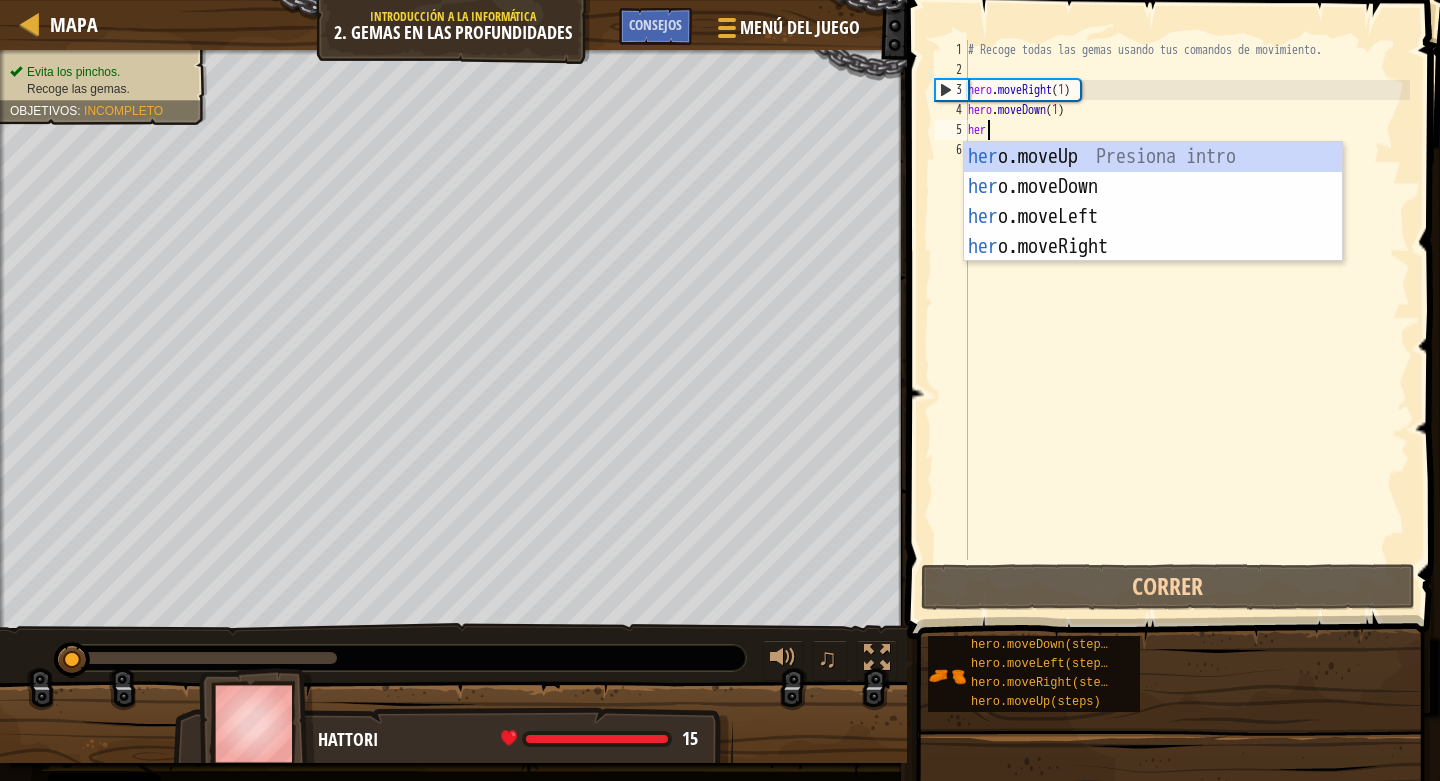type on "hero" 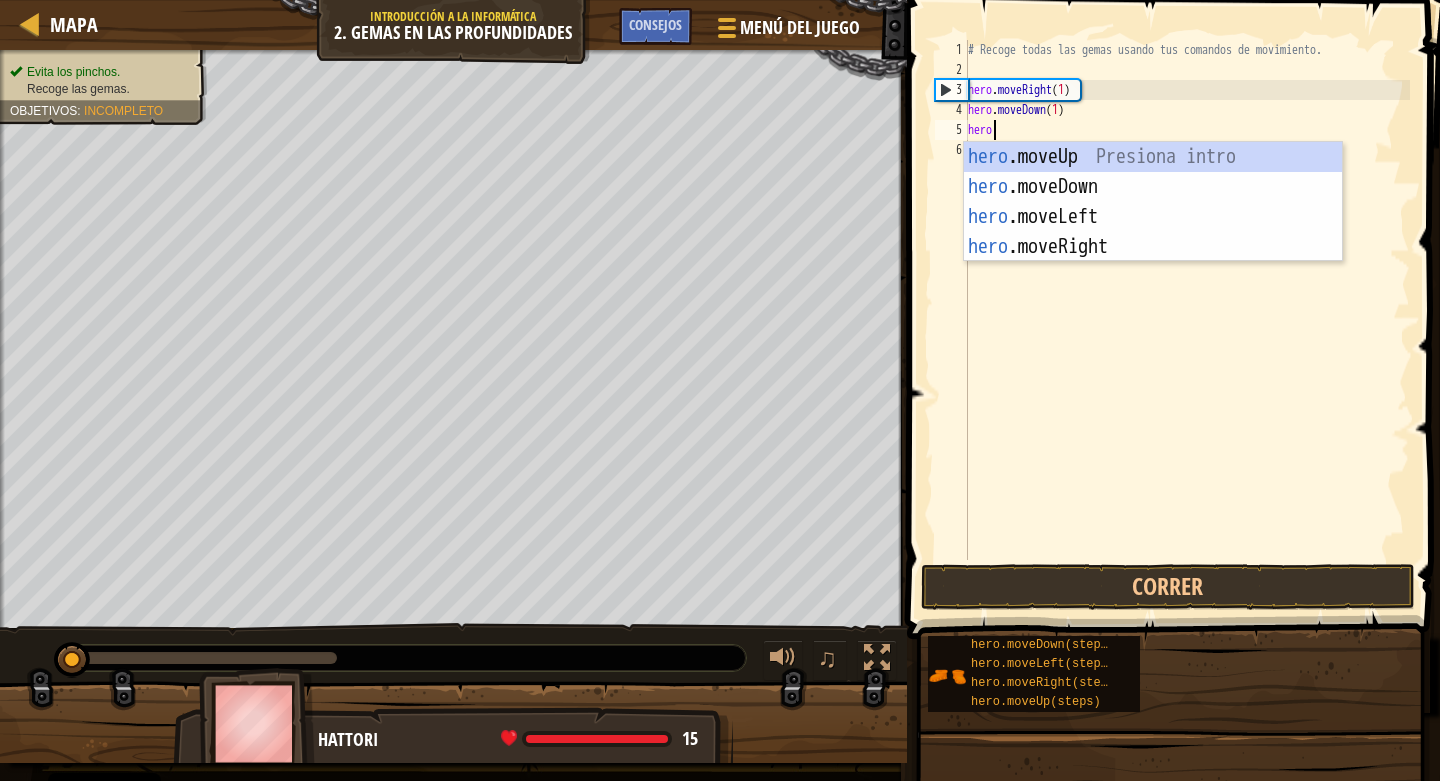 scroll, scrollTop: 9, scrollLeft: 1, axis: both 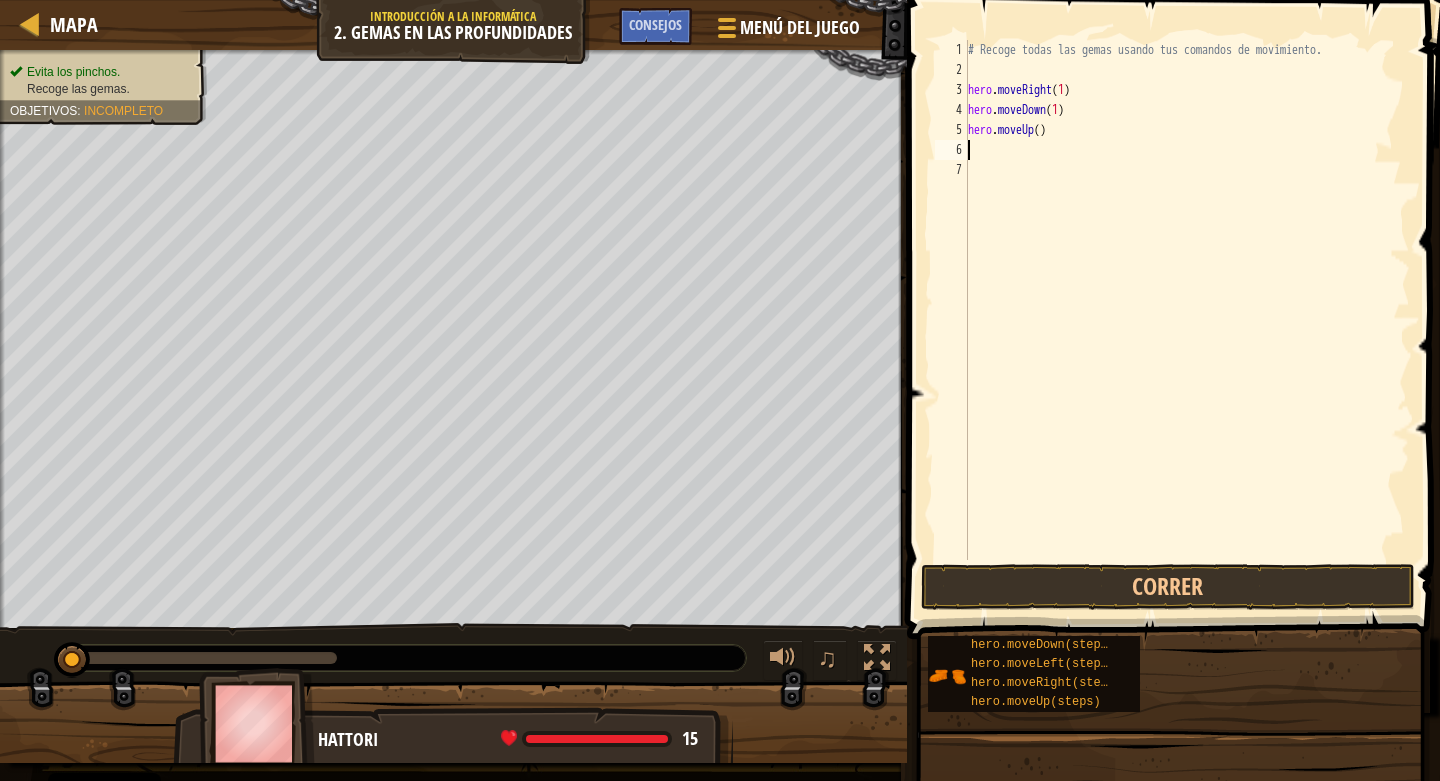 click on "# Recoge todas las gemas usando tus comandos de movimiento. hero . moveRight ( 1 ) hero . moveDown ( 1 ) hero . moveUp ( )" at bounding box center (1187, 320) 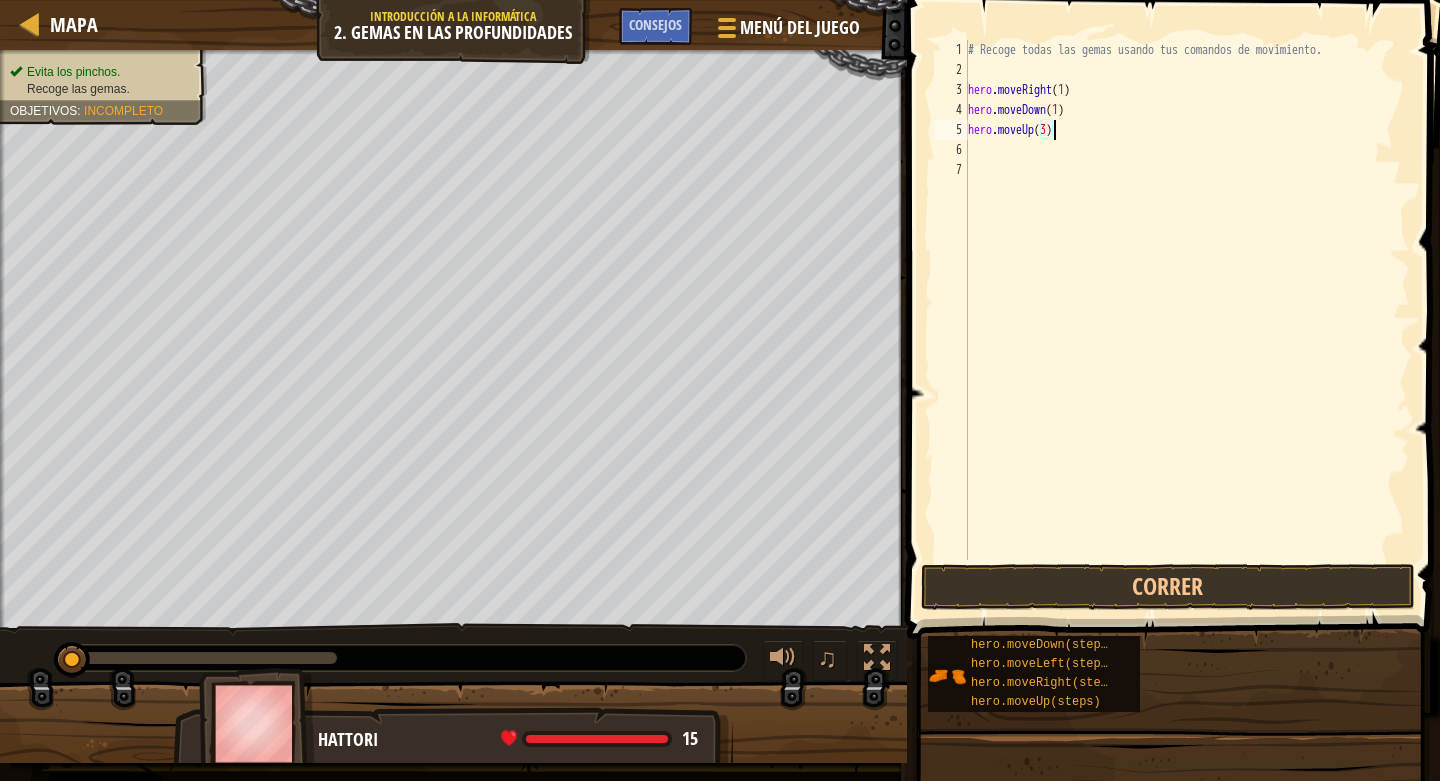 scroll, scrollTop: 9, scrollLeft: 6, axis: both 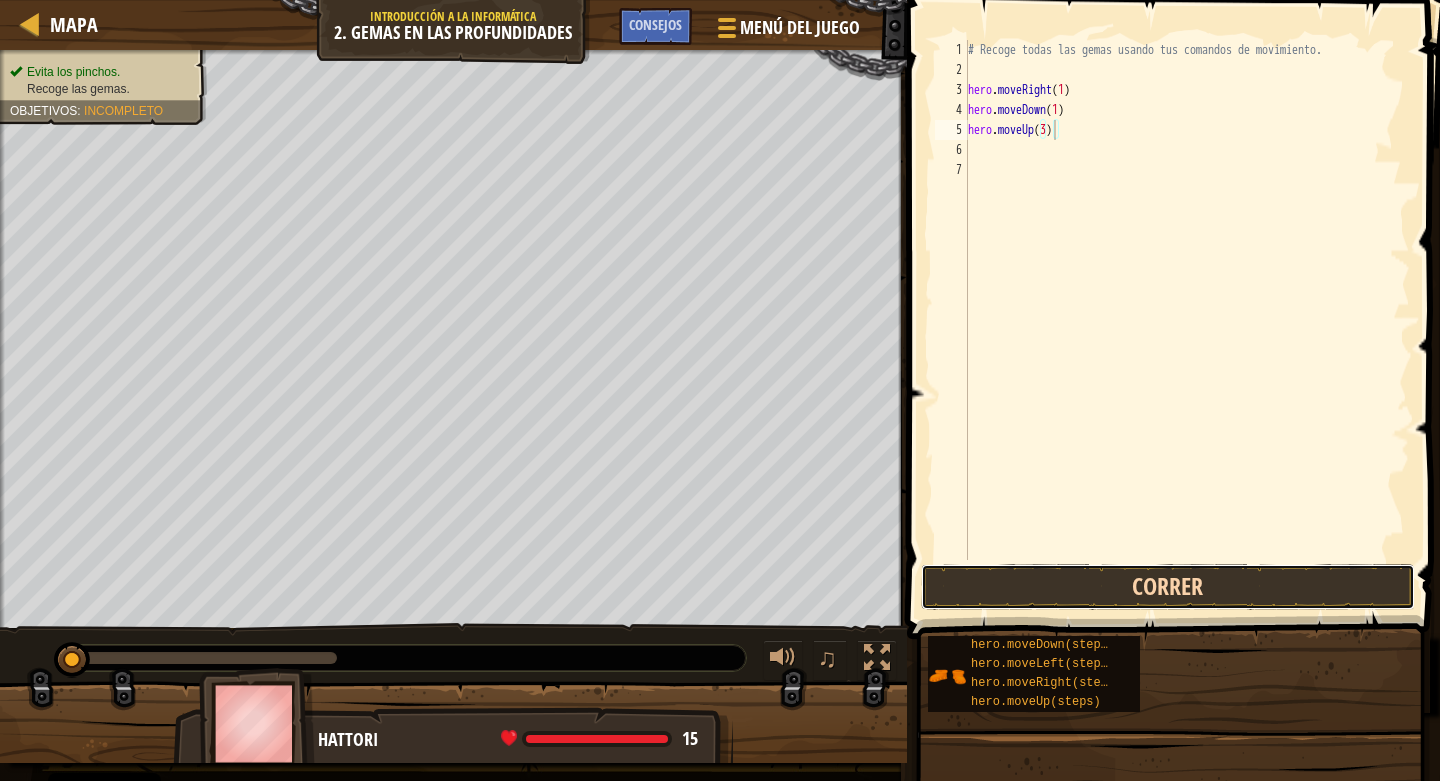 click on "Correr" at bounding box center (1168, 587) 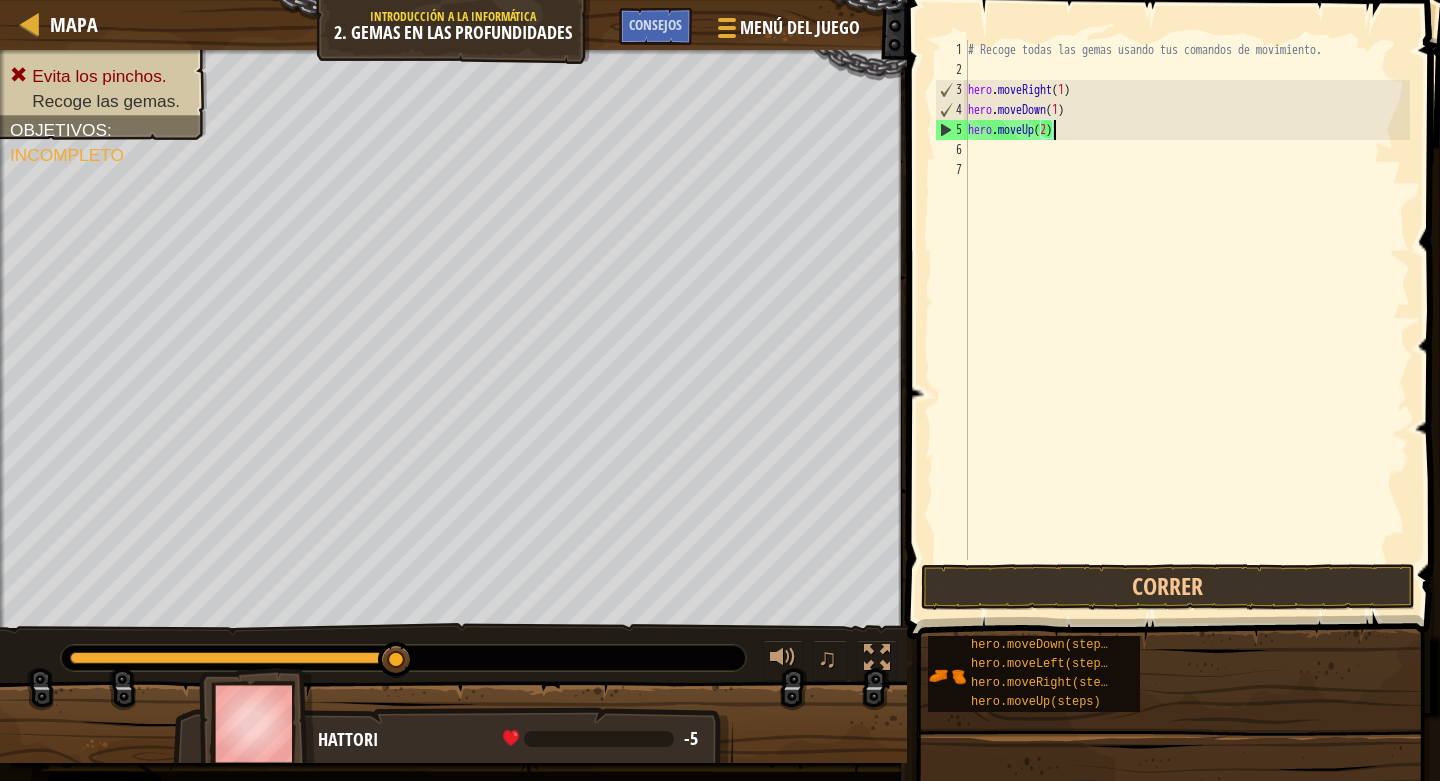 type on "hero.moveUp(2)" 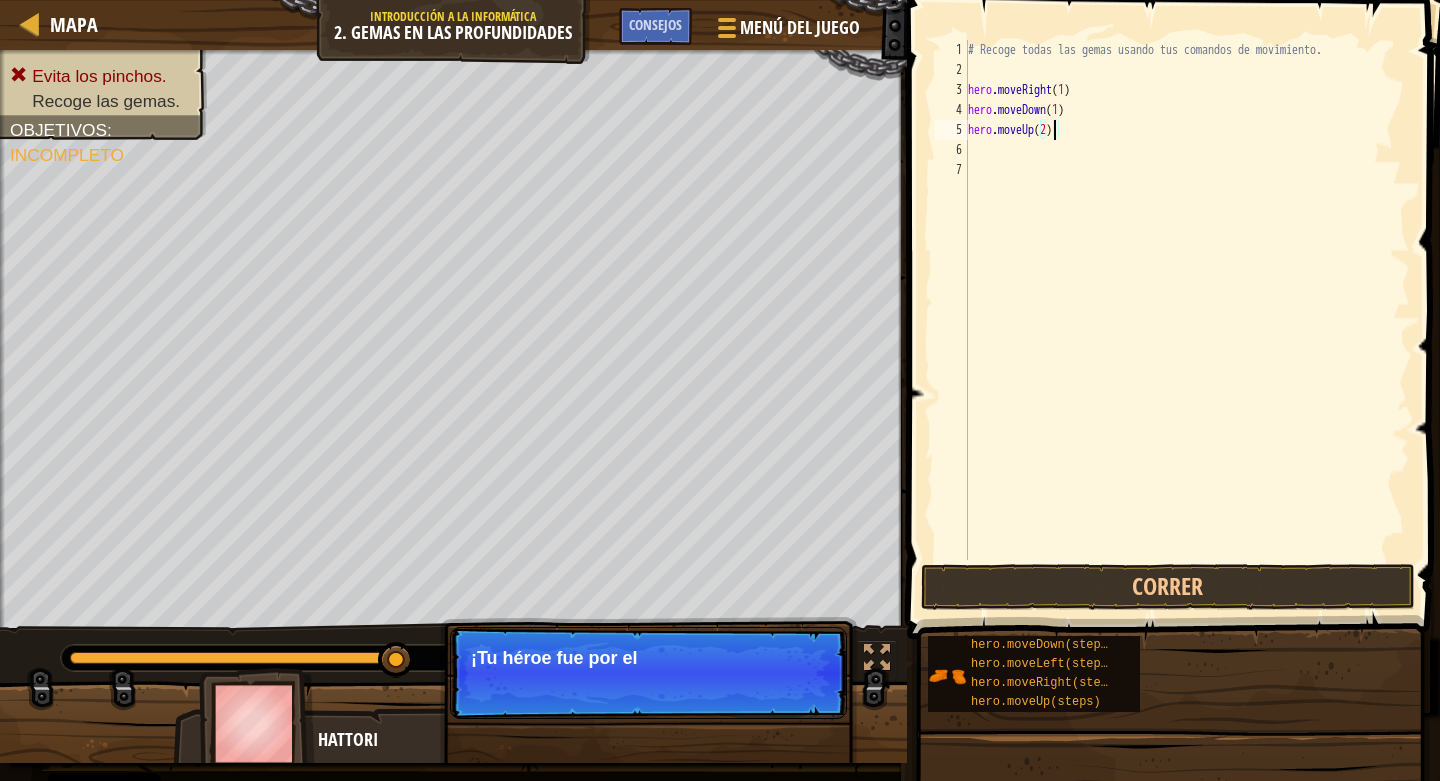 click on "# Recoge todas las gemas usando tus comandos de movimiento. hero . moveRight ( 1 ) hero . moveDown ( 1 ) hero . moveUp ( 2 )" at bounding box center (1187, 320) 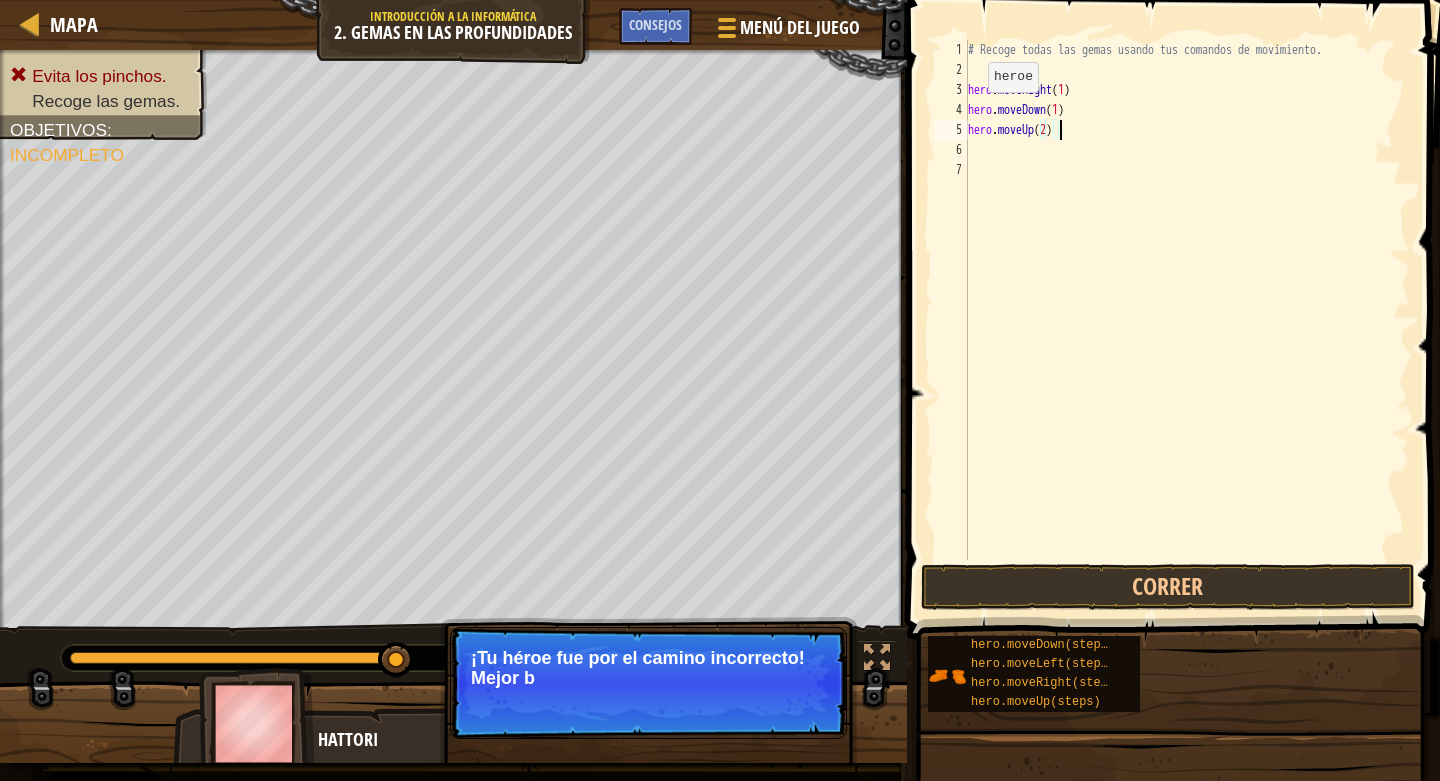 scroll, scrollTop: 9, scrollLeft: 0, axis: vertical 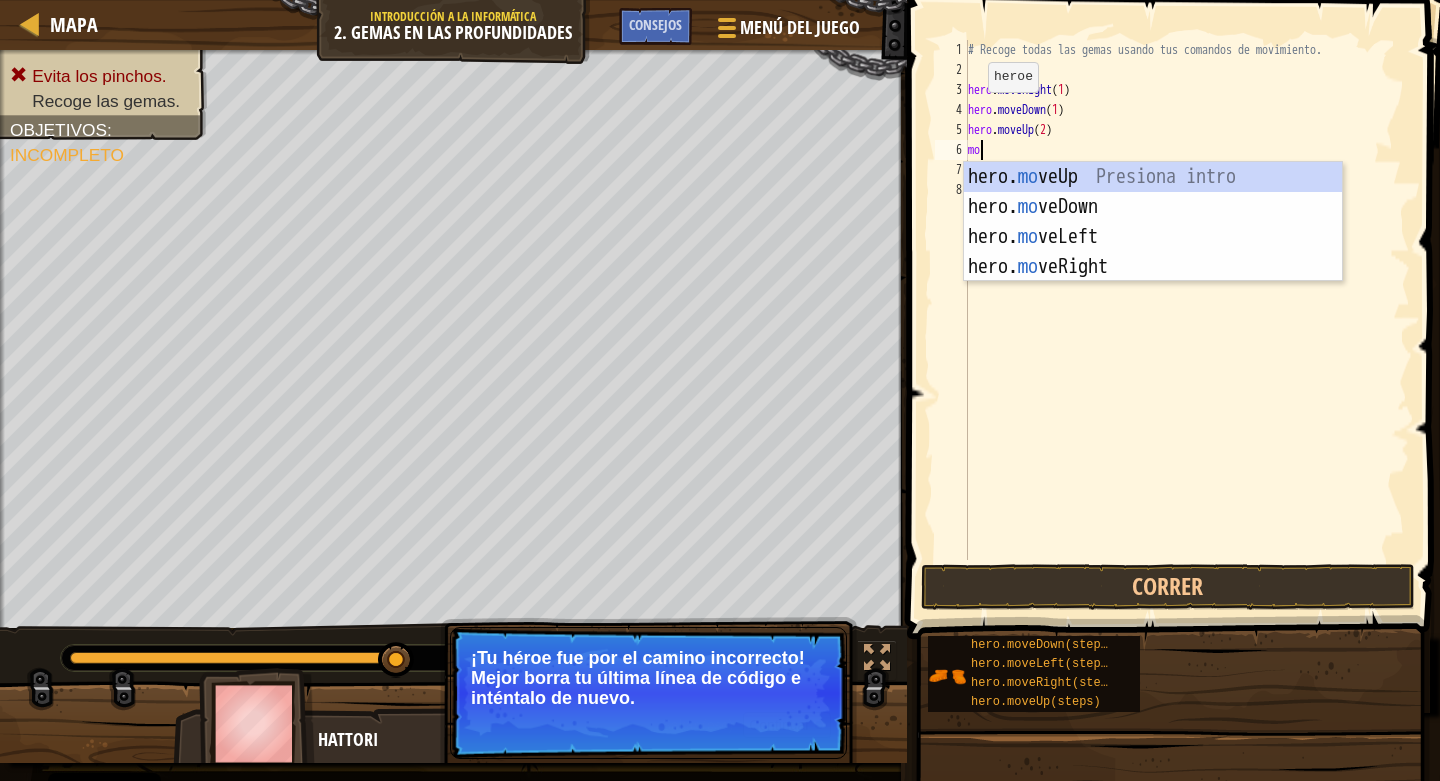 type on "move" 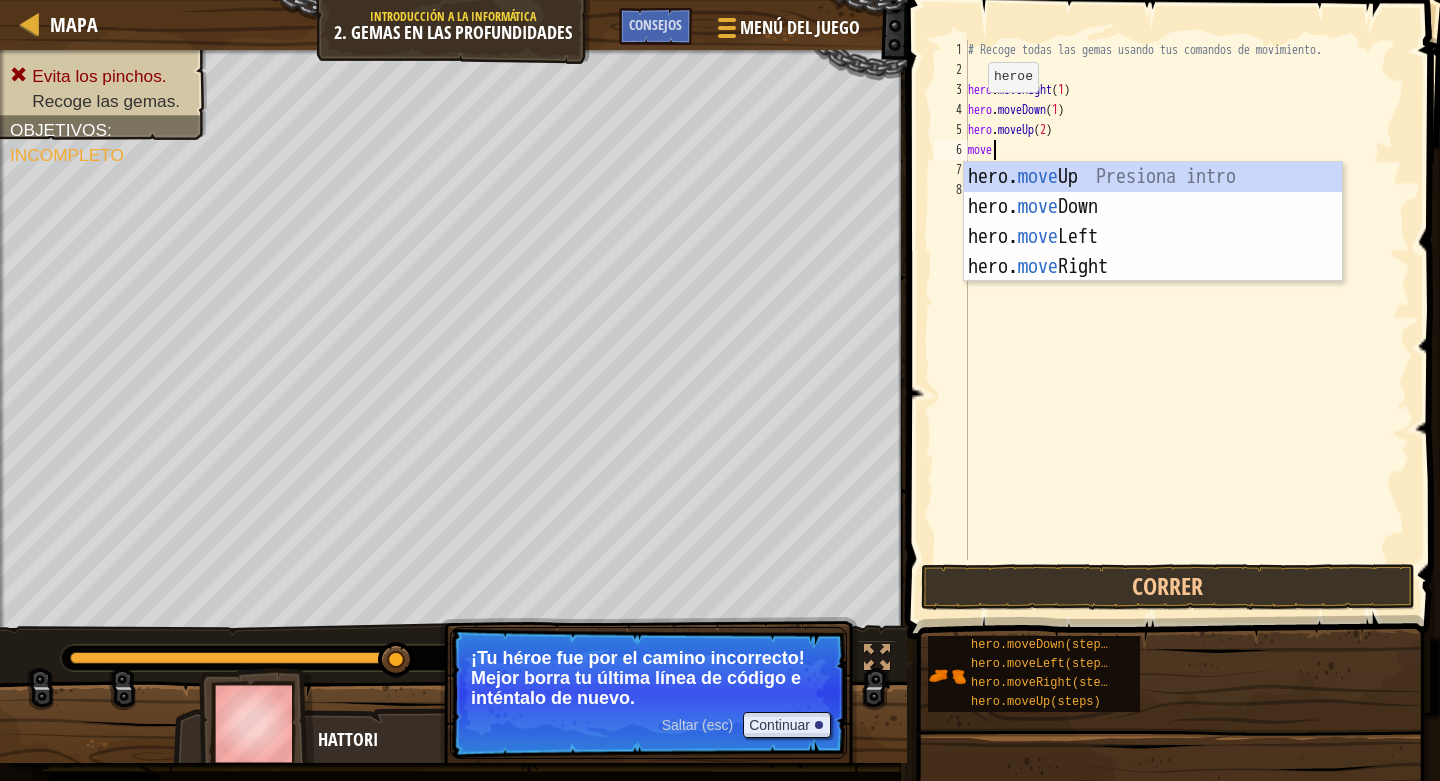 scroll, scrollTop: 9, scrollLeft: 1, axis: both 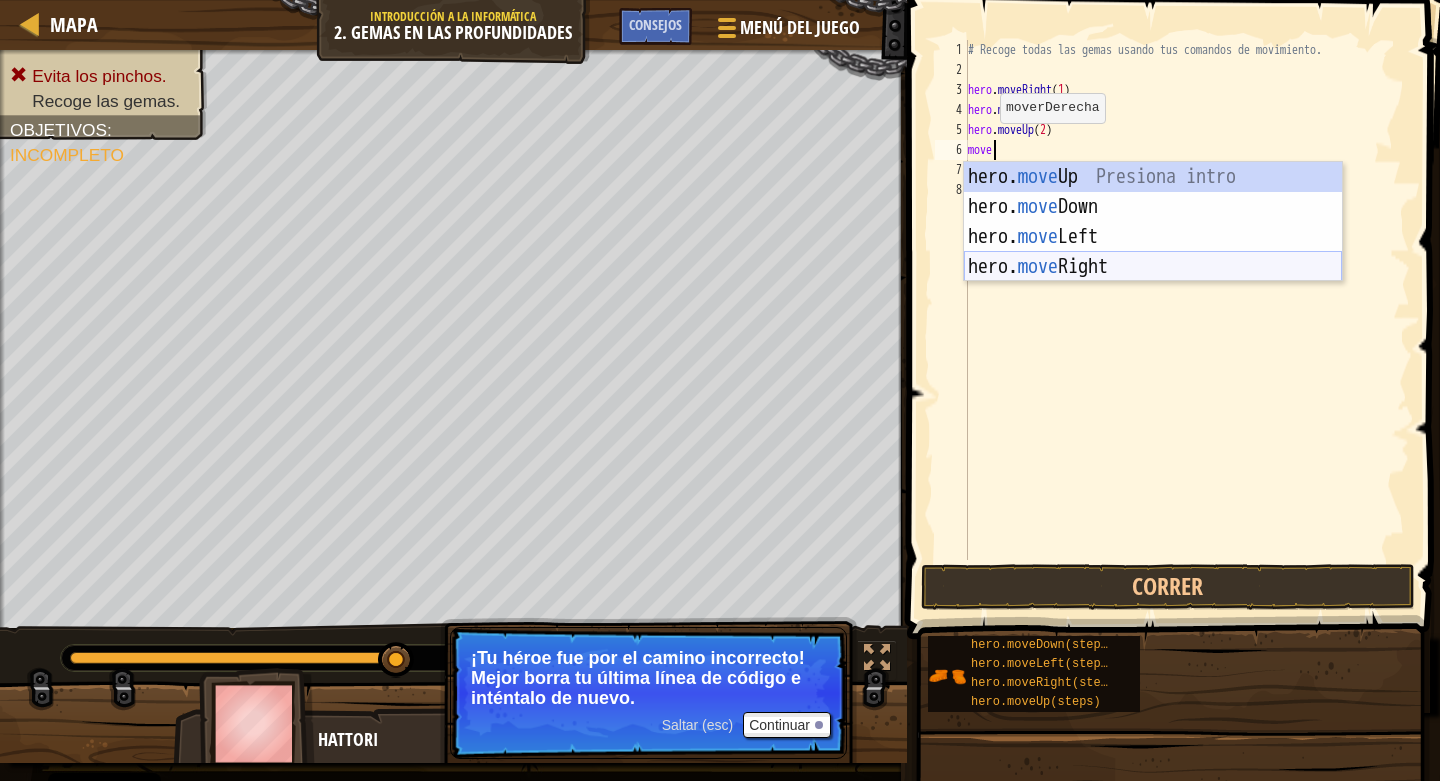 click on "hero. move Up Presiona intro hero. move Down Presiona intro hero. move Left Presiona intro hero. move Right Presiona intro" at bounding box center (1153, 252) 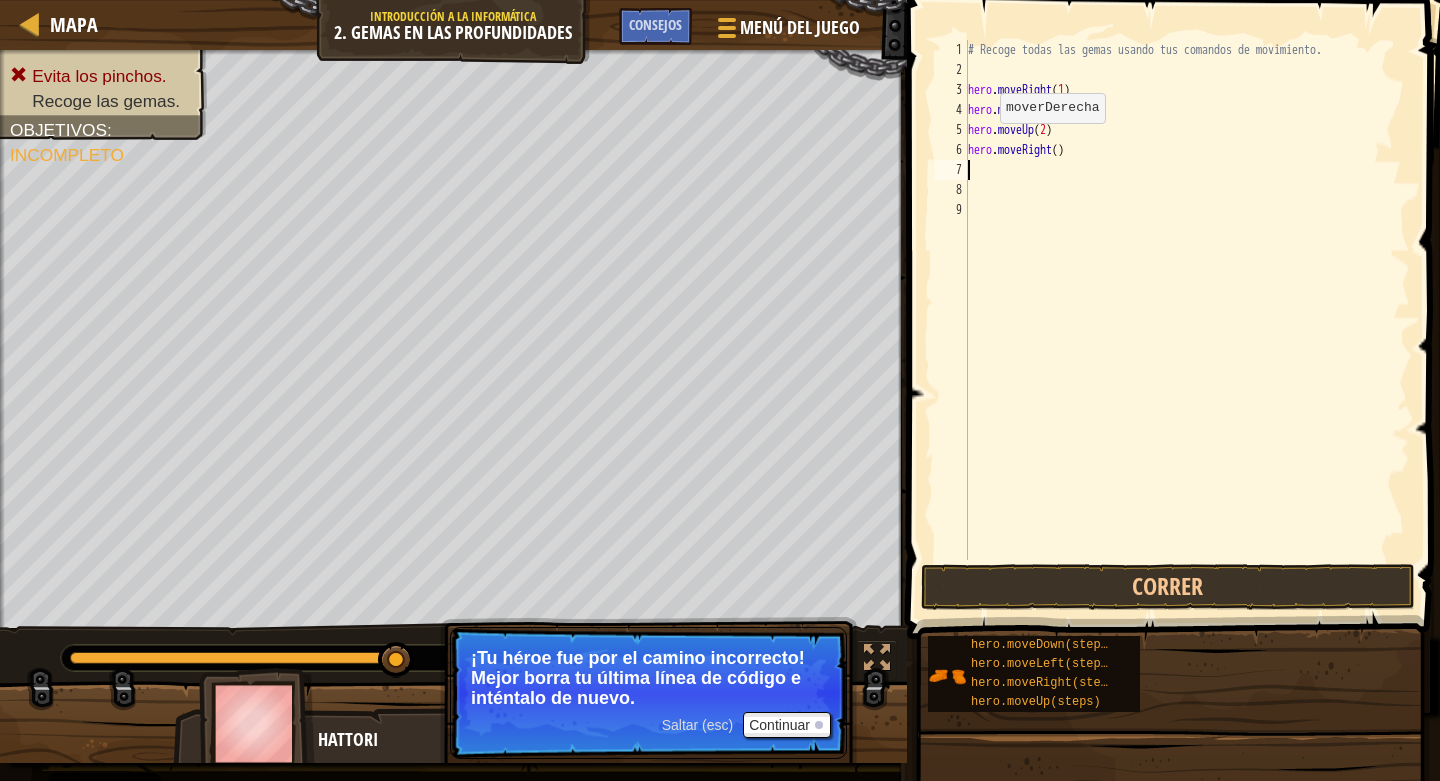 scroll, scrollTop: 9, scrollLeft: 0, axis: vertical 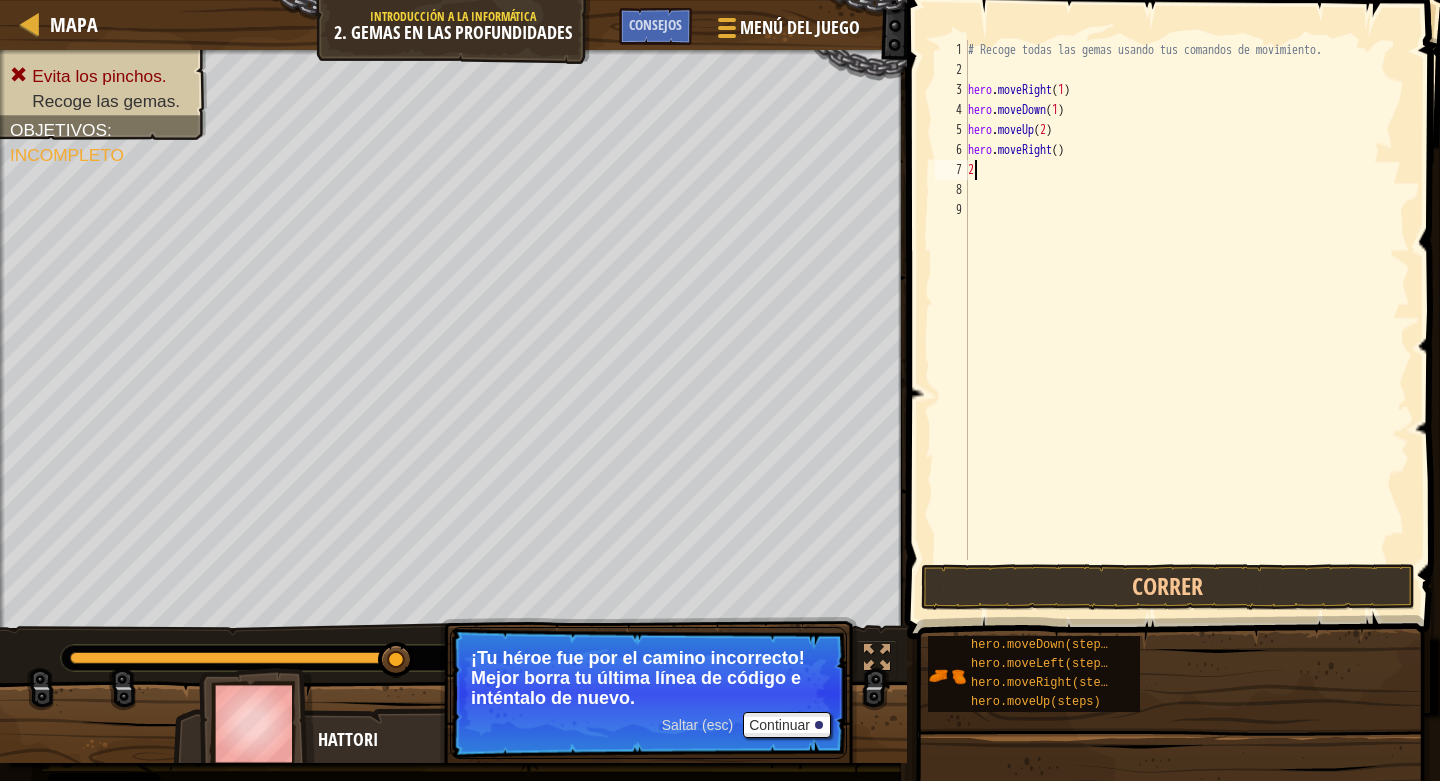 type on "2" 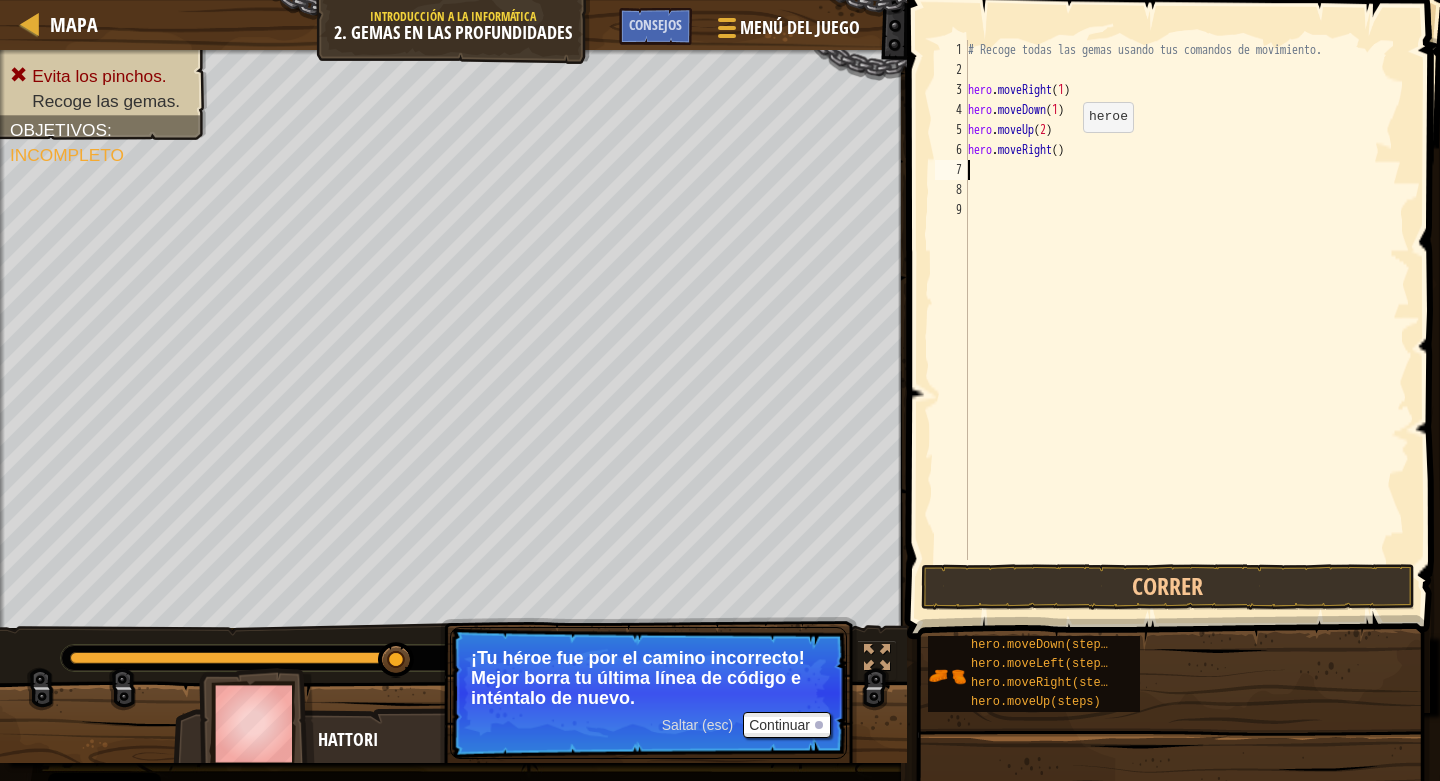 click on "# Recoge todas las gemas usando tus comandos de movimiento. hero . moveRight ( 1 ) hero . moveDown ( 1 ) hero . moveUp ( 2 ) hero . moveRight ( )" at bounding box center (1187, 320) 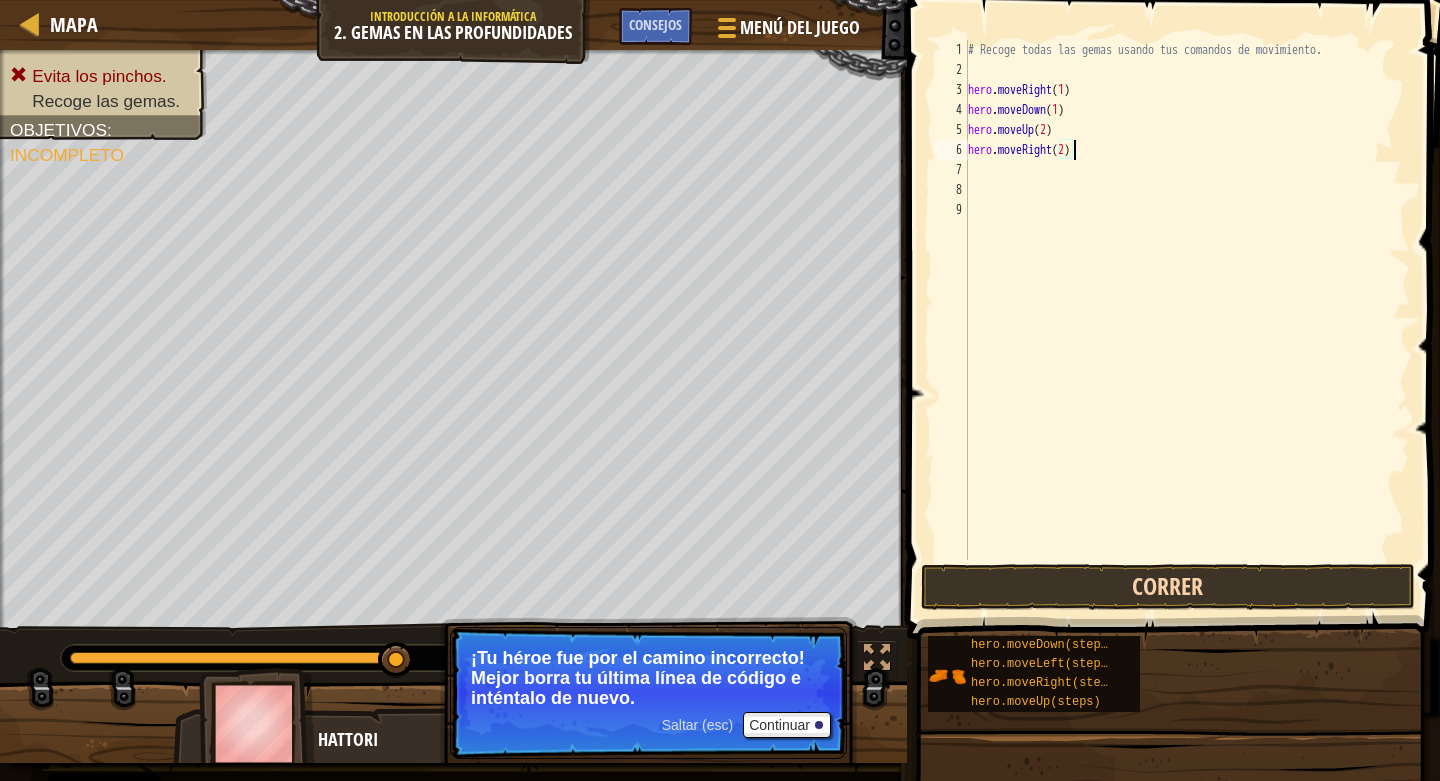 scroll, scrollTop: 9, scrollLeft: 8, axis: both 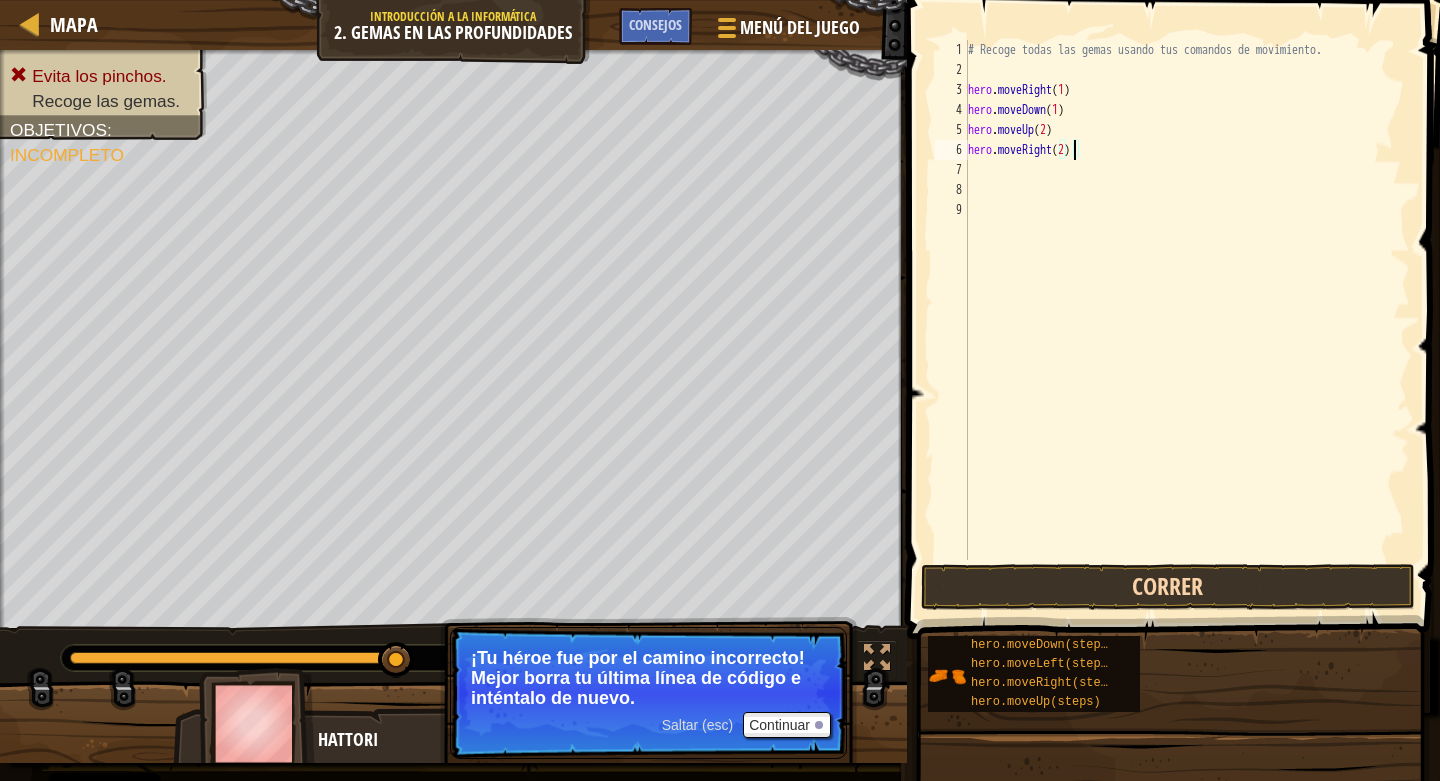 type on "hero.moveRight(2)" 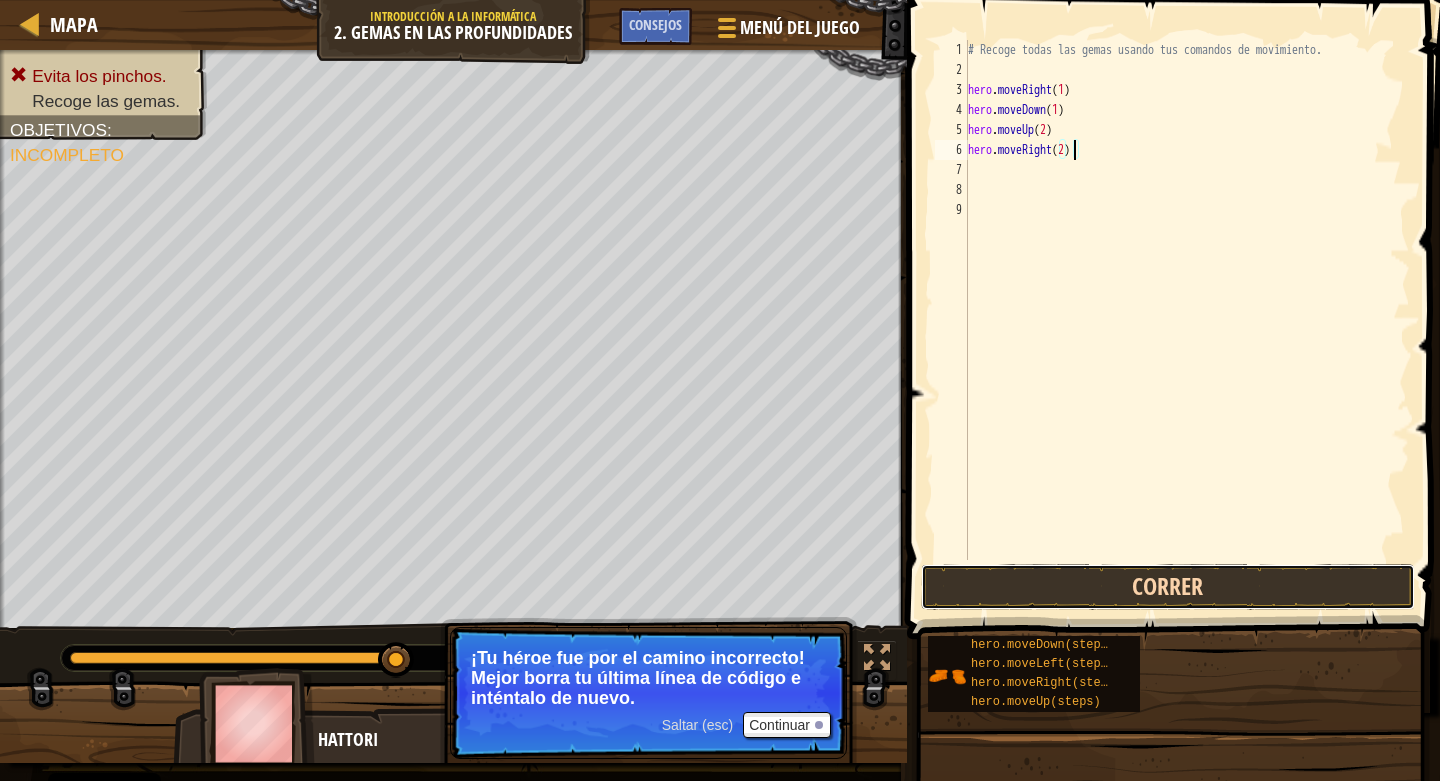 click on "Correr" at bounding box center (1168, 587) 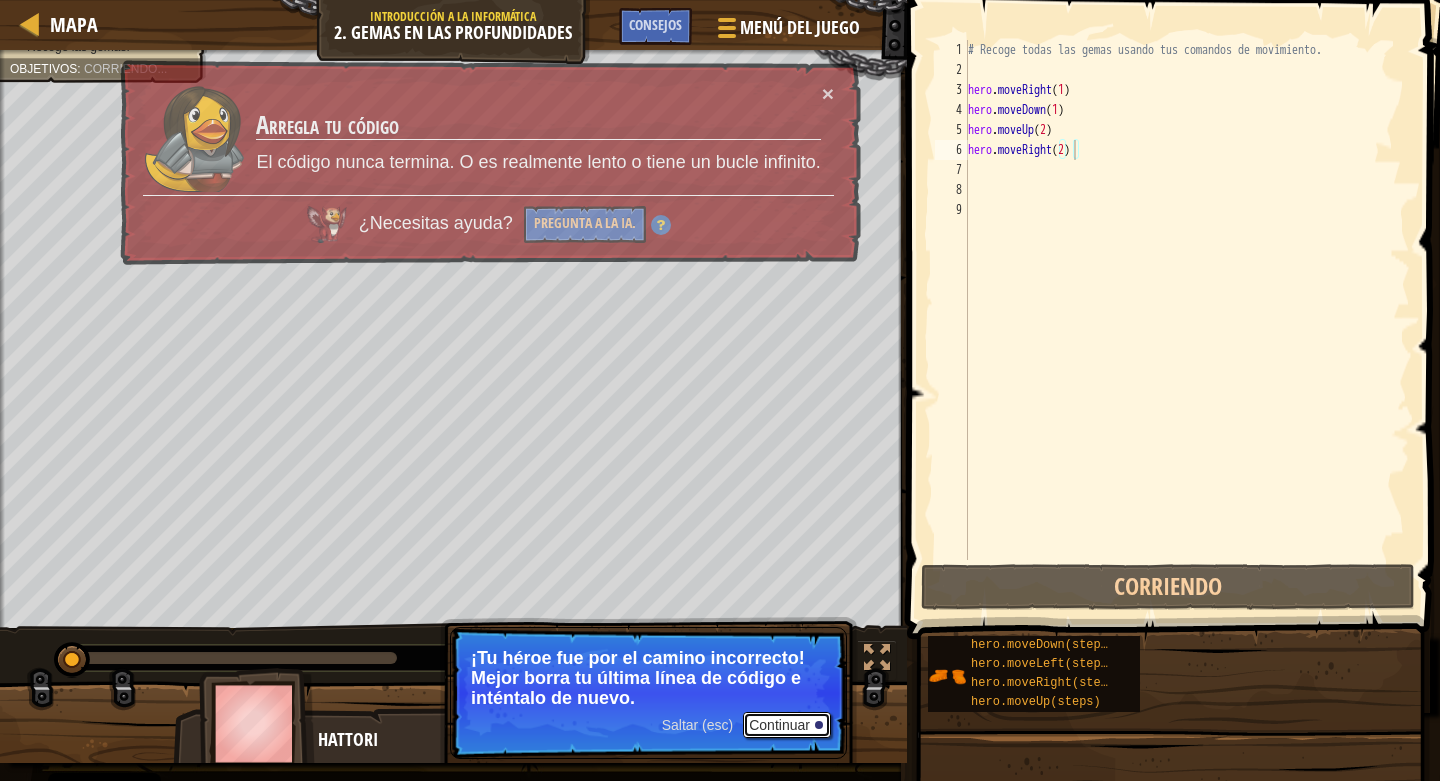 click on "Continuar" at bounding box center [787, 725] 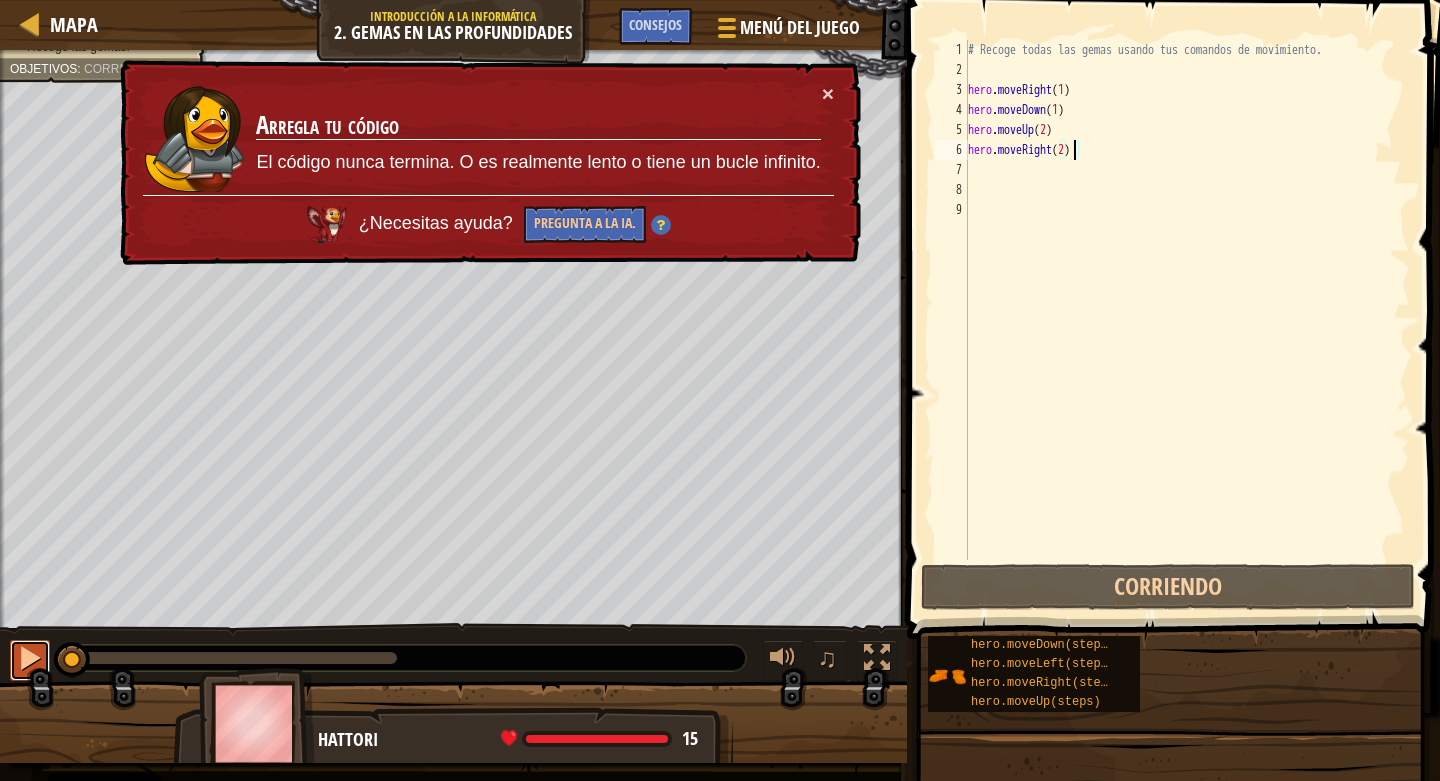 click at bounding box center [30, 658] 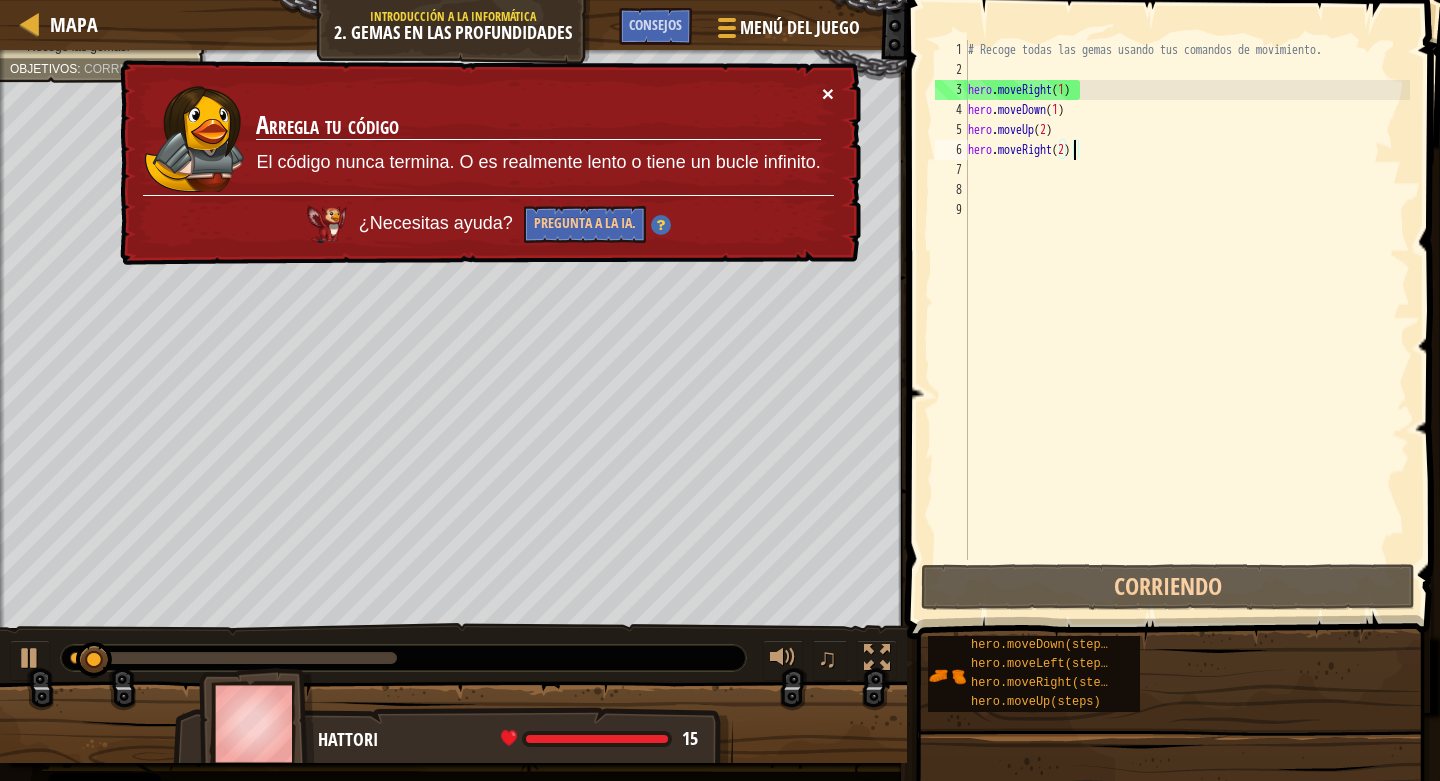click on "×" at bounding box center (828, 93) 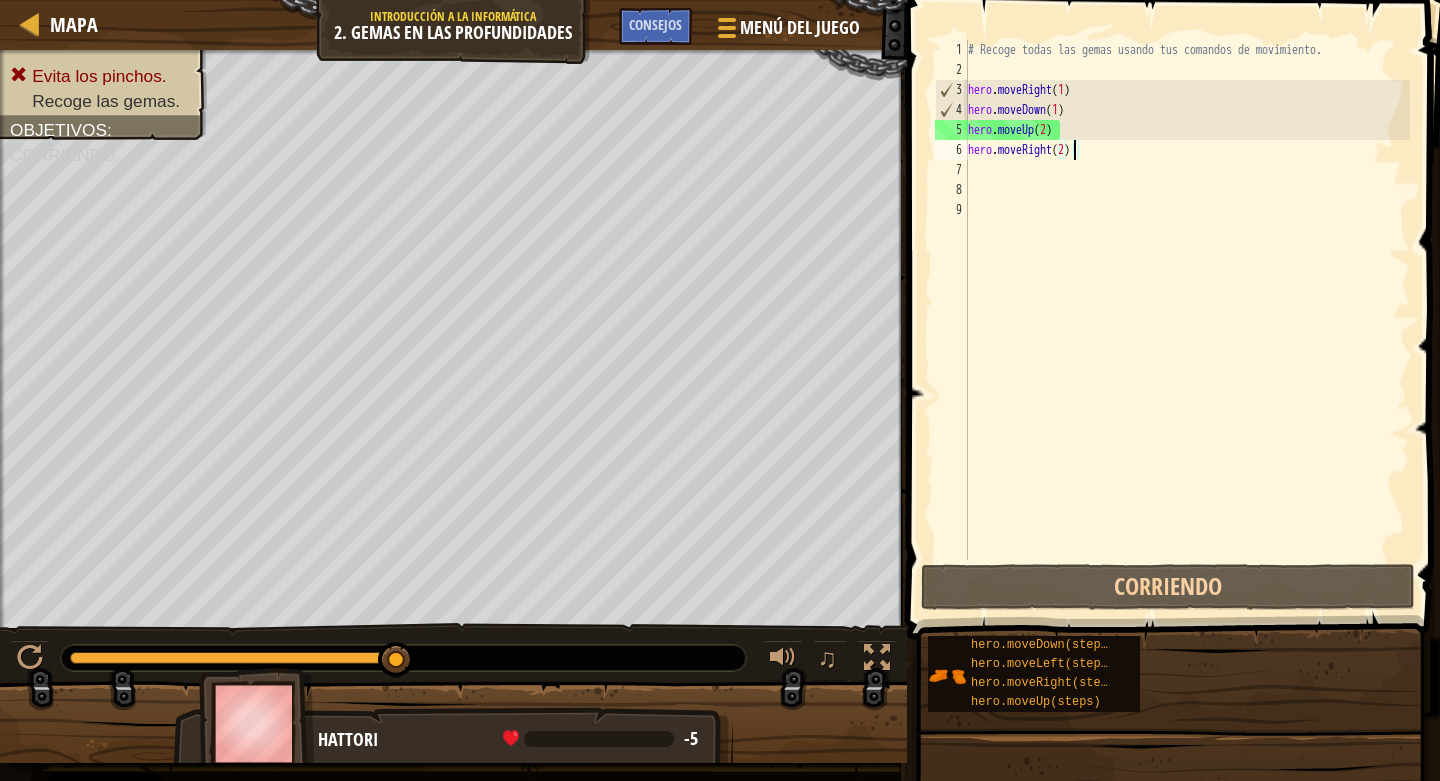 click on "# Recoge todas las gemas usando tus comandos de movimiento. hero . moveRight ( 1 ) hero . moveDown ( 1 ) hero . moveUp ( 2 ) hero . moveRight ( 2 )" at bounding box center (1187, 320) 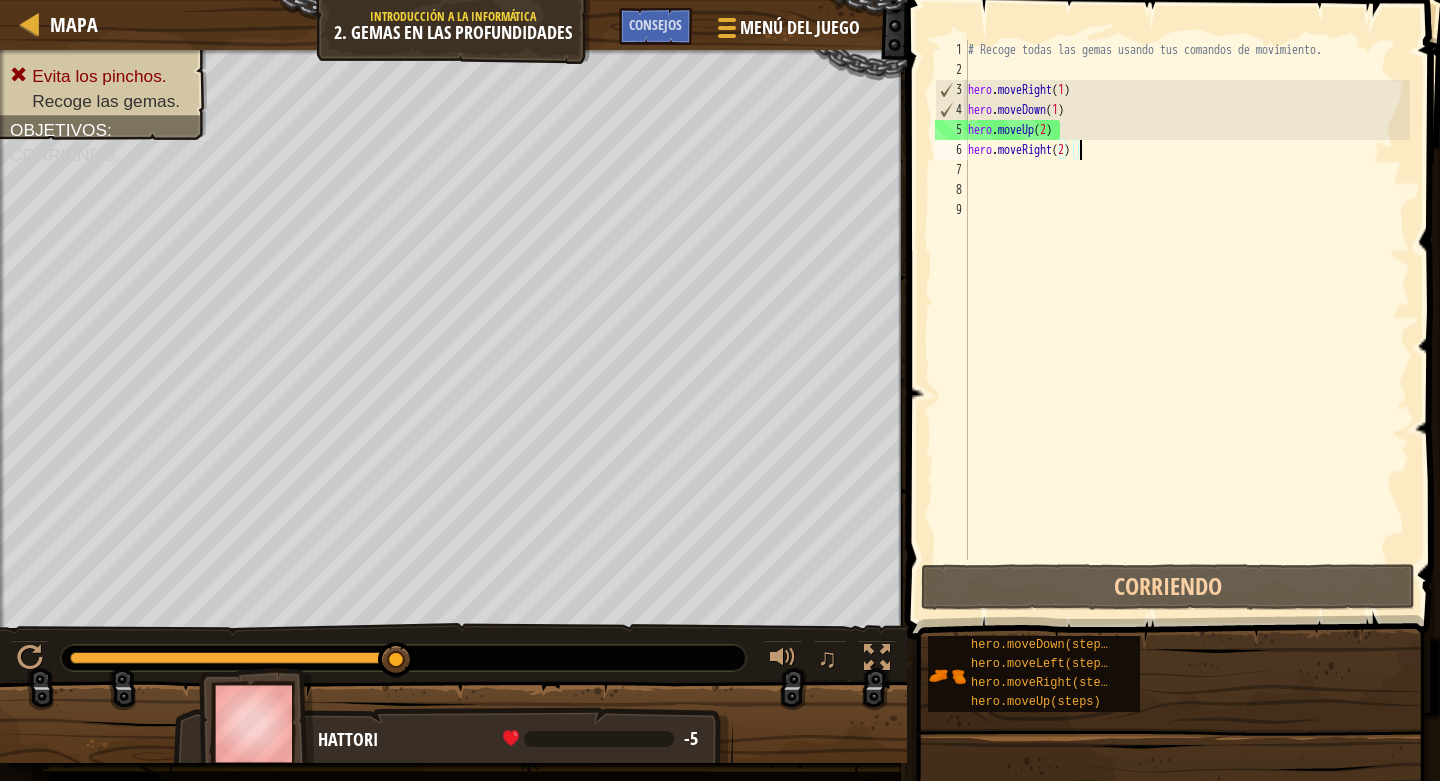 click on "# Recoge todas las gemas usando tus comandos de movimiento. hero . moveRight ( 1 ) hero . moveDown ( 1 ) hero . moveUp ( 2 ) hero . moveRight ( 2 )" at bounding box center (1187, 320) 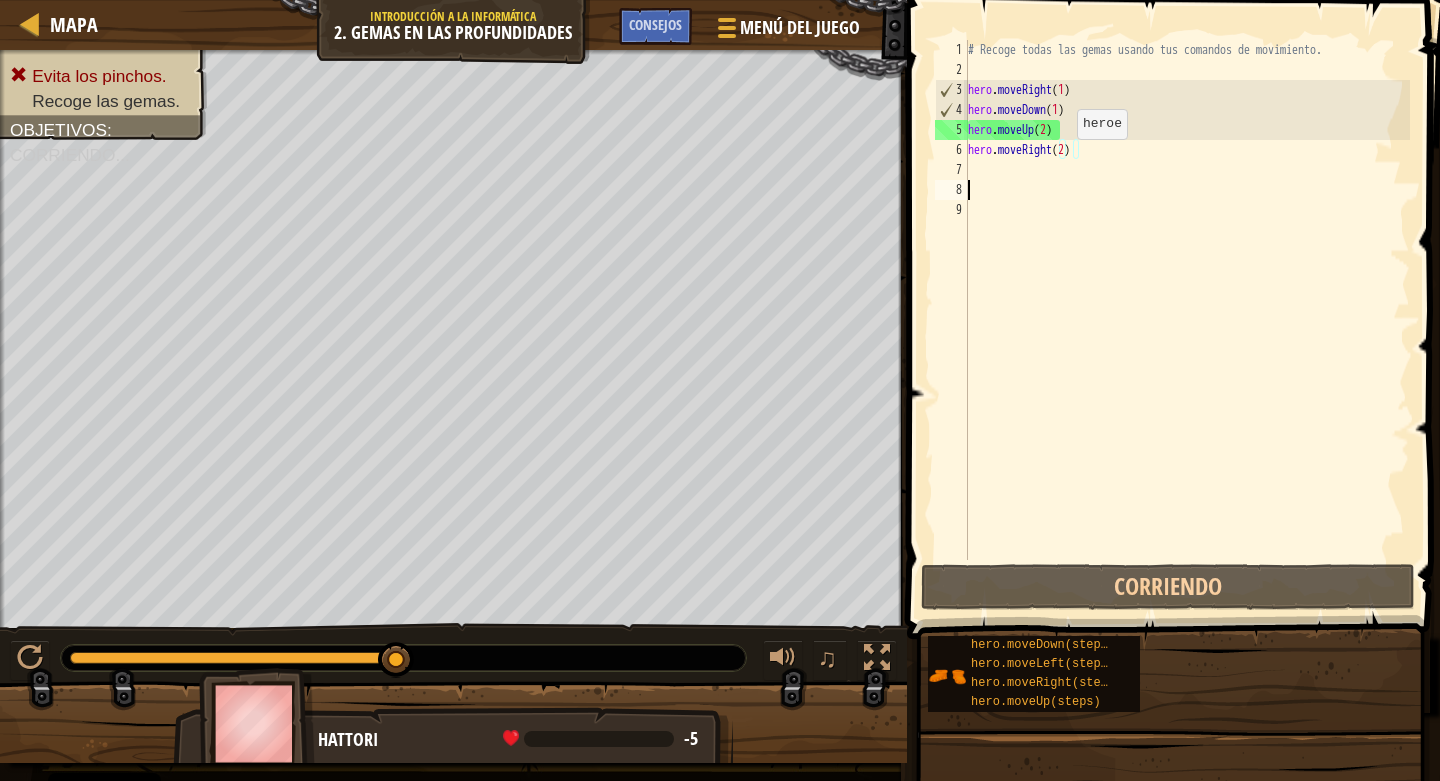 scroll, scrollTop: 9, scrollLeft: 0, axis: vertical 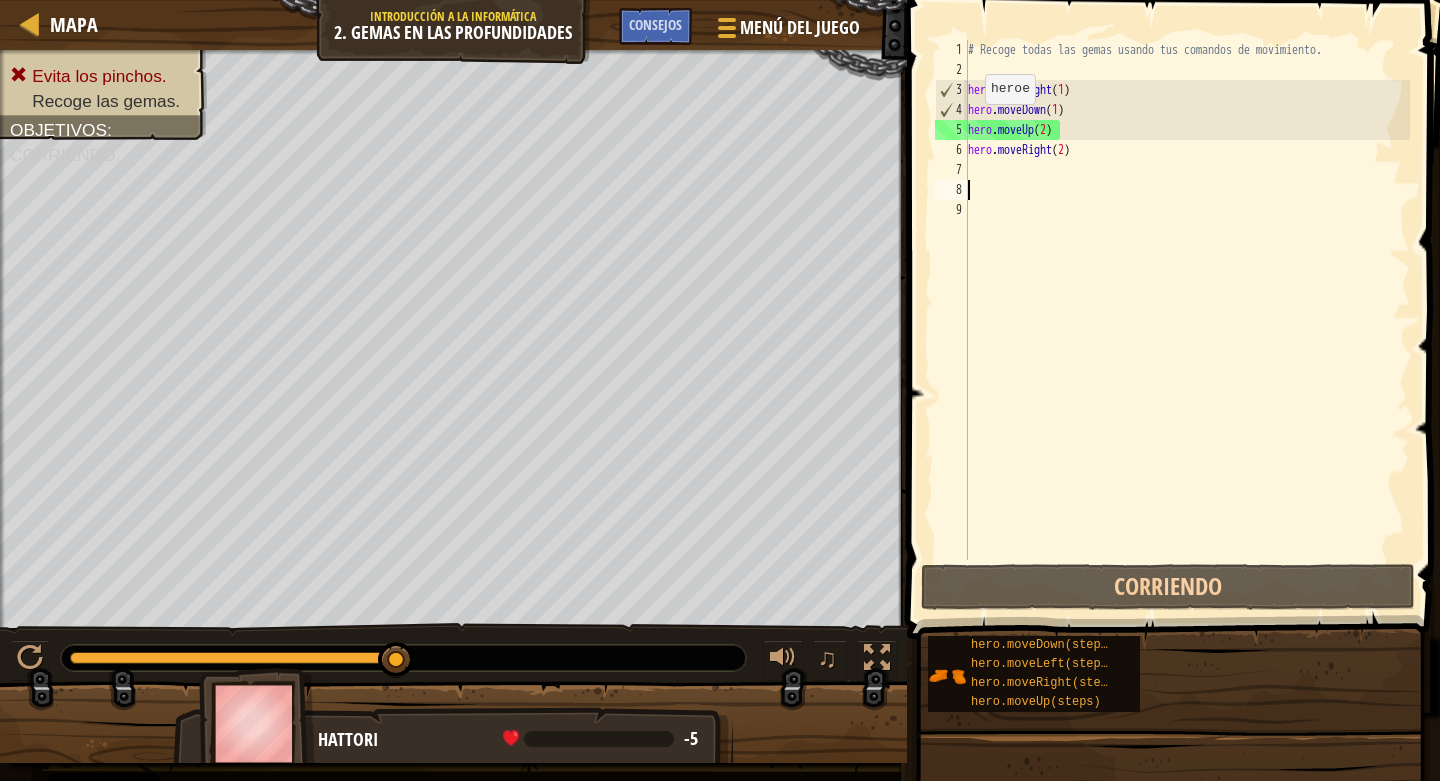 click on "5" at bounding box center (951, 130) 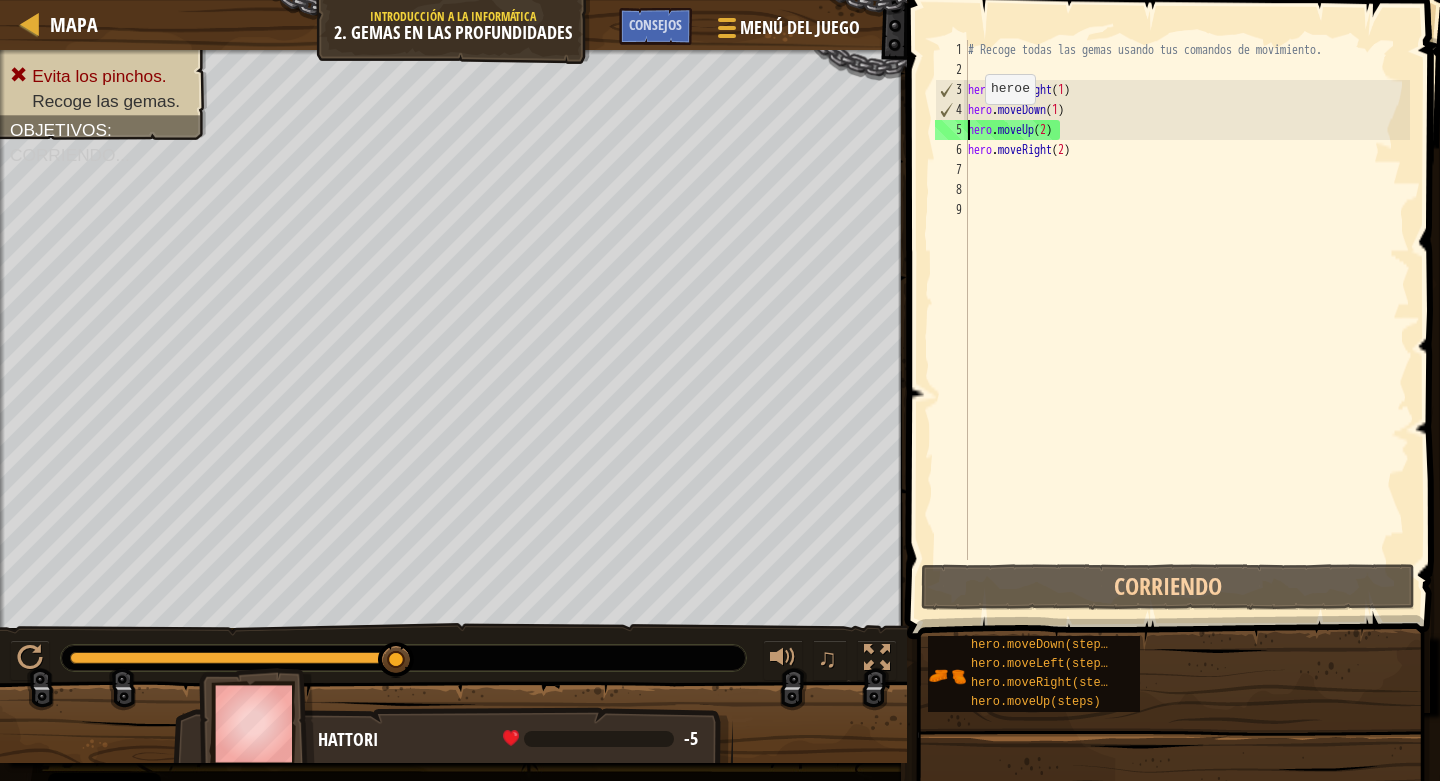 click on "5" at bounding box center [951, 130] 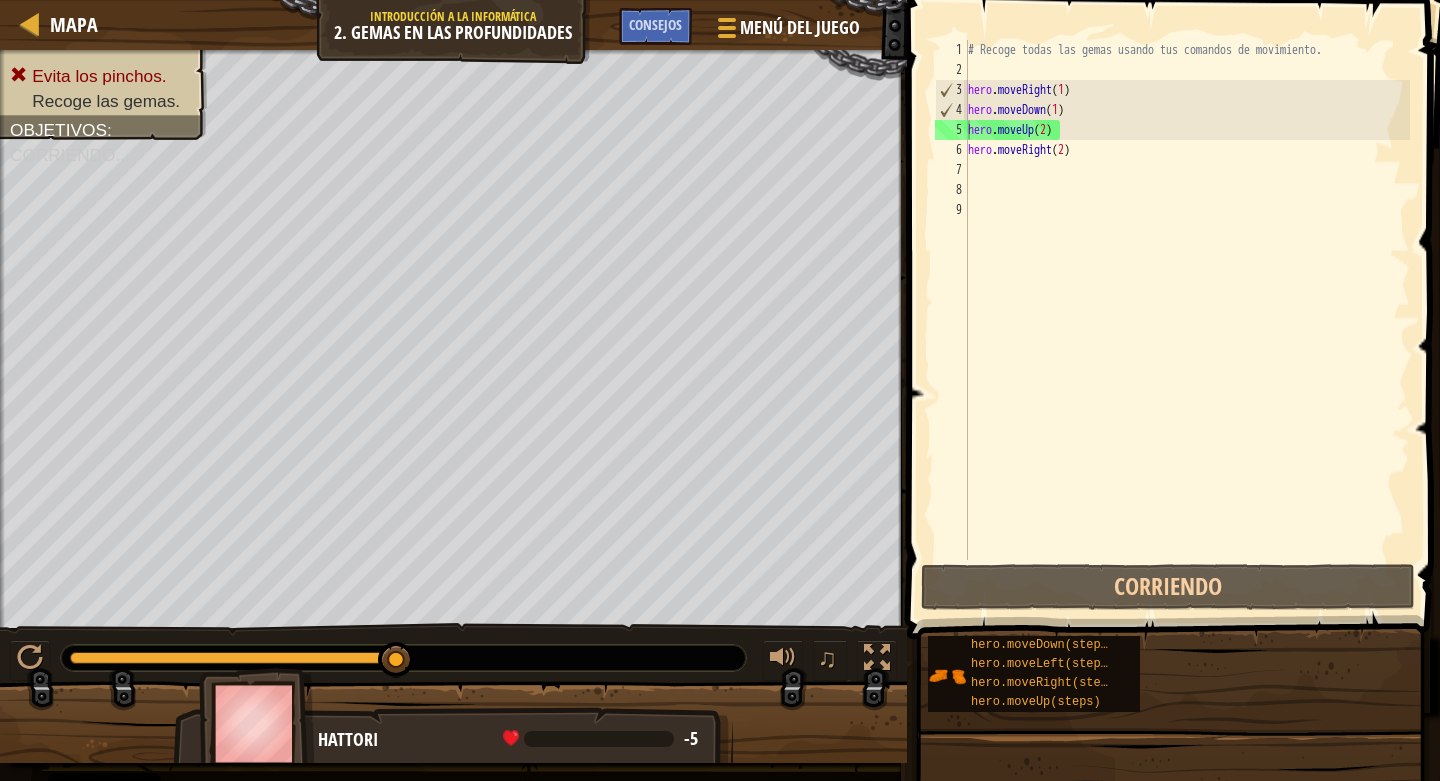 drag, startPoint x: 288, startPoint y: 1, endPoint x: 1091, endPoint y: 184, distance: 823.5885 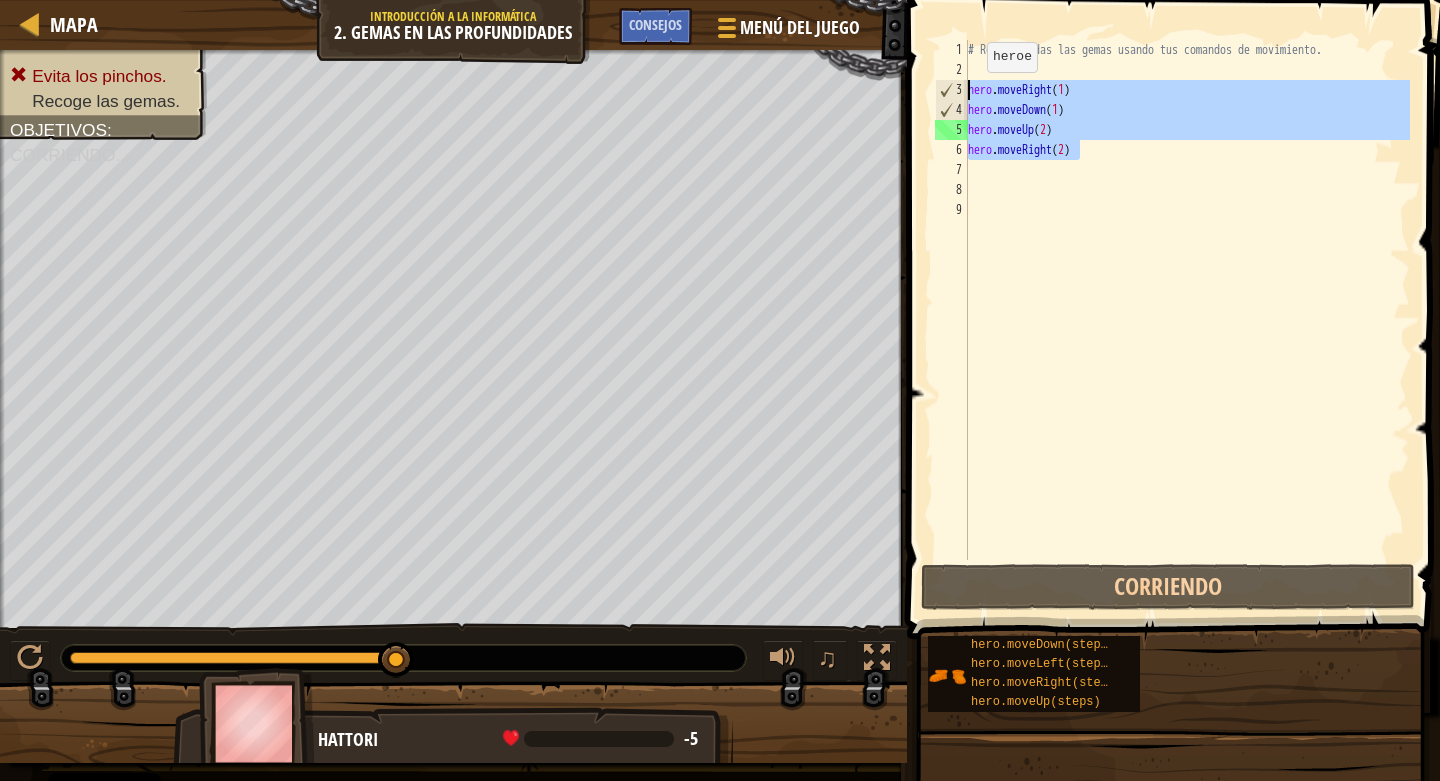 drag, startPoint x: 1102, startPoint y: 159, endPoint x: 970, endPoint y: 92, distance: 148.0304 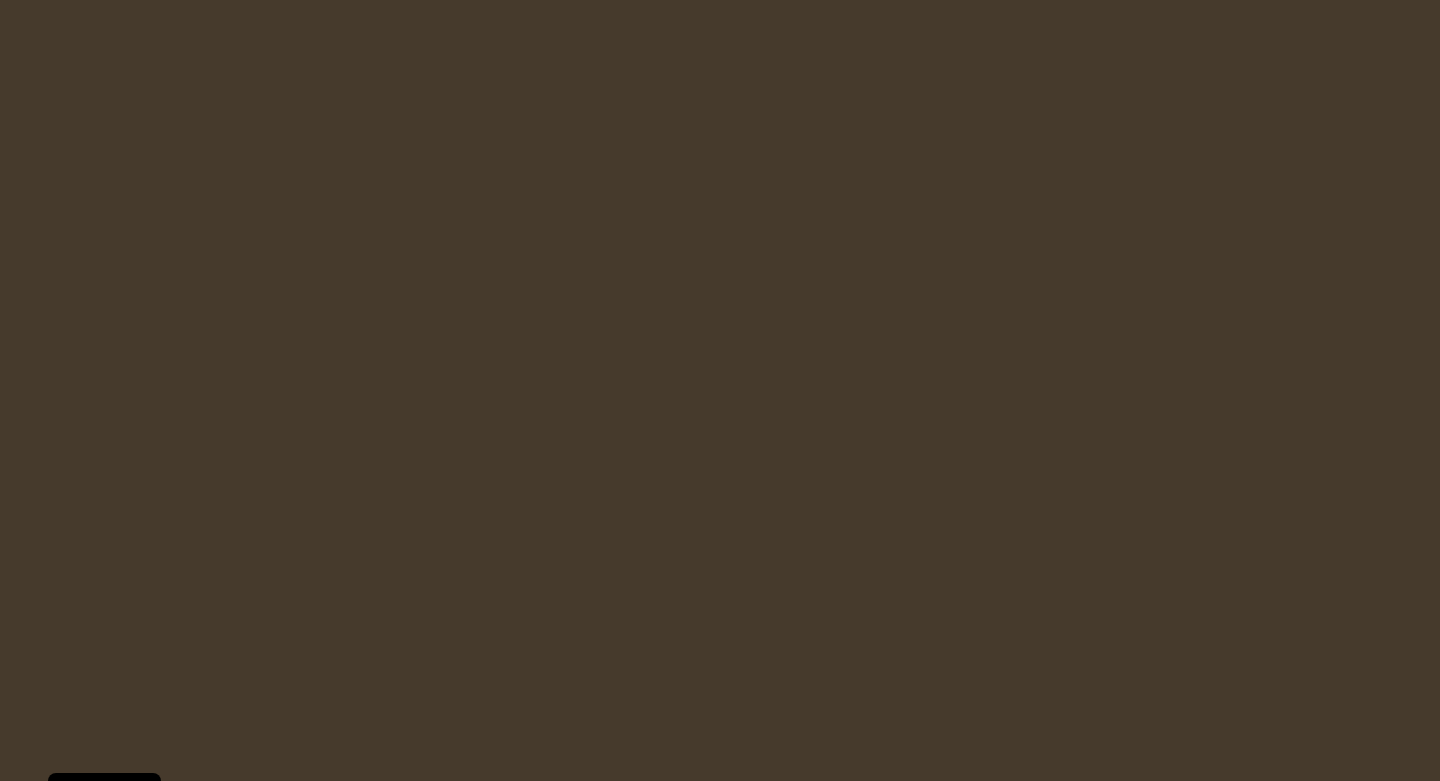 scroll, scrollTop: 0, scrollLeft: 0, axis: both 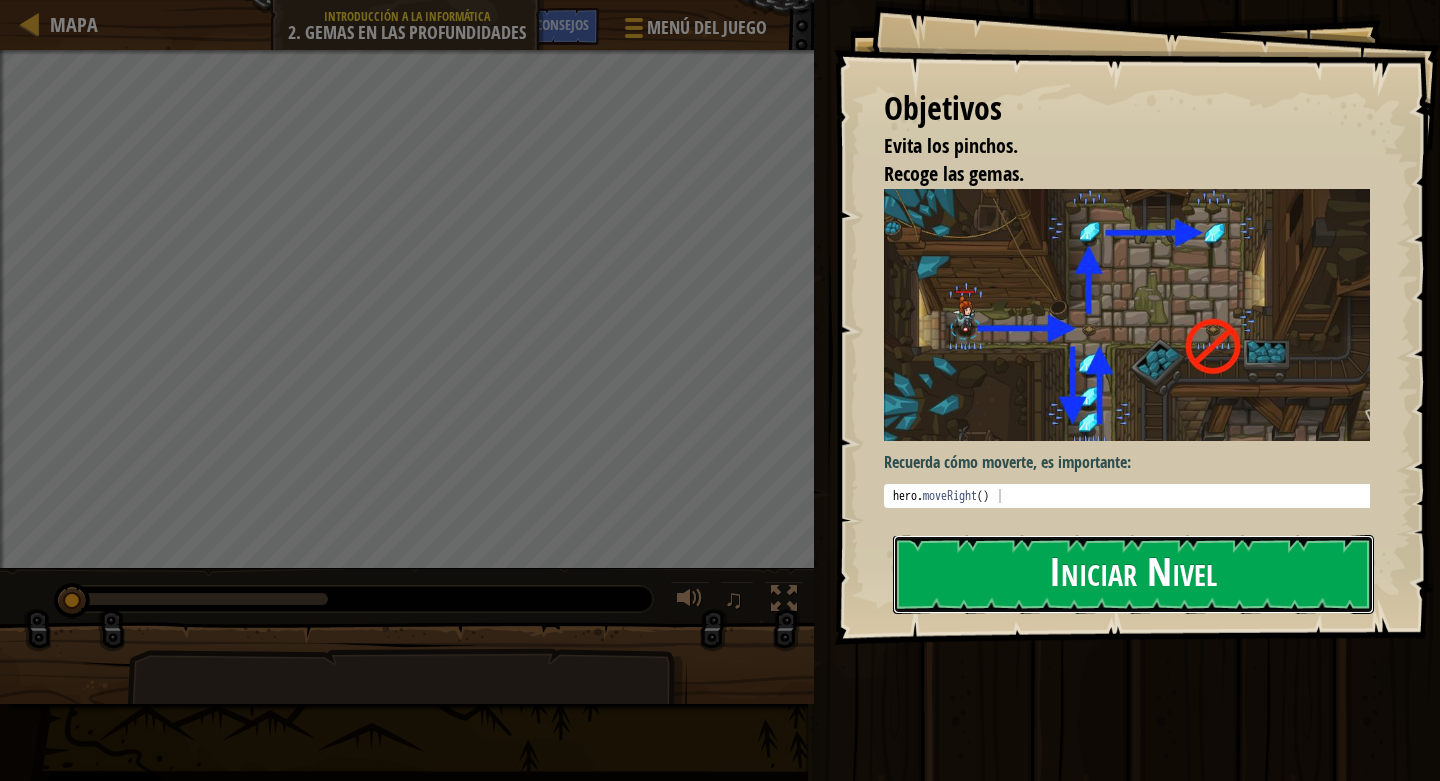 click on "Iniciar Nivel" at bounding box center (1133, 574) 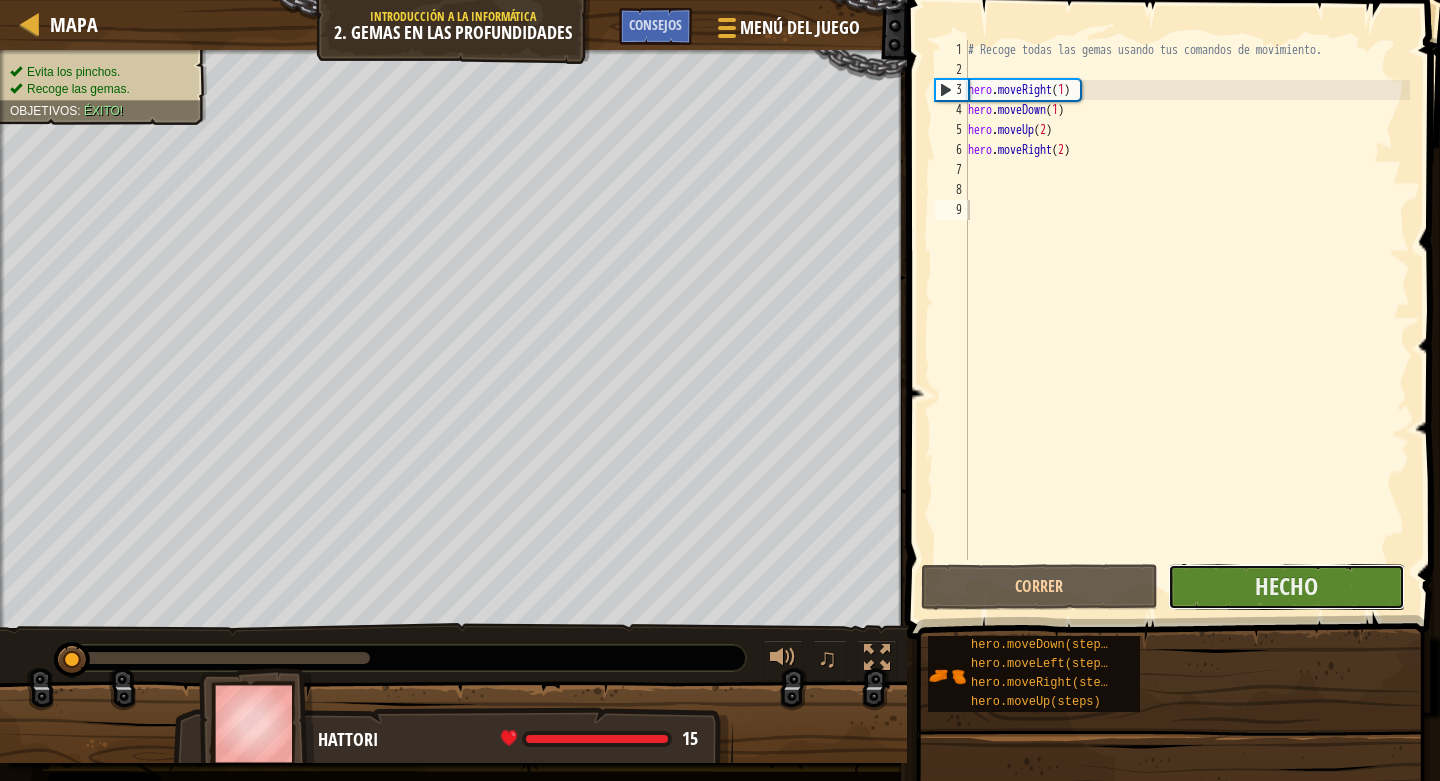 click on "Hecho" at bounding box center (1286, 587) 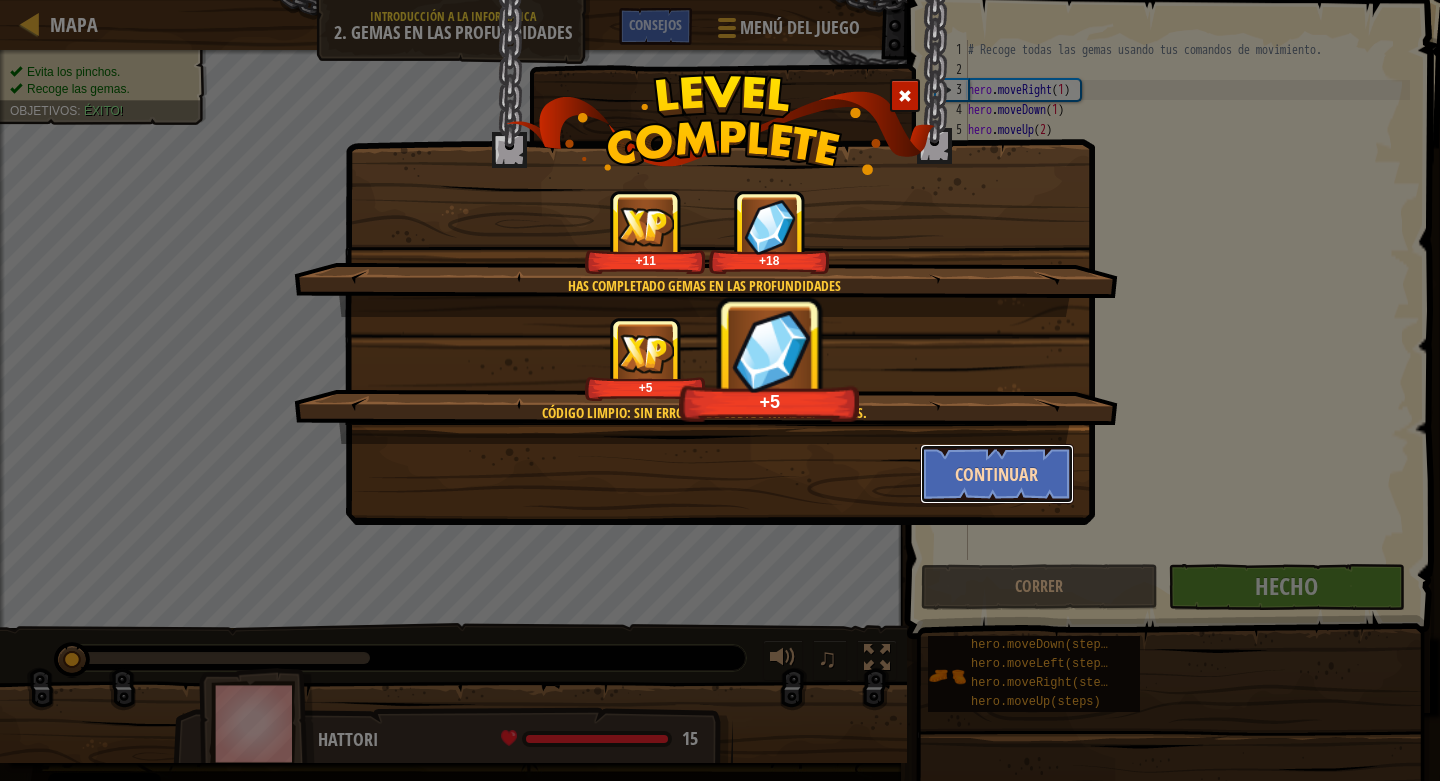 click on "Continuar" at bounding box center [997, 474] 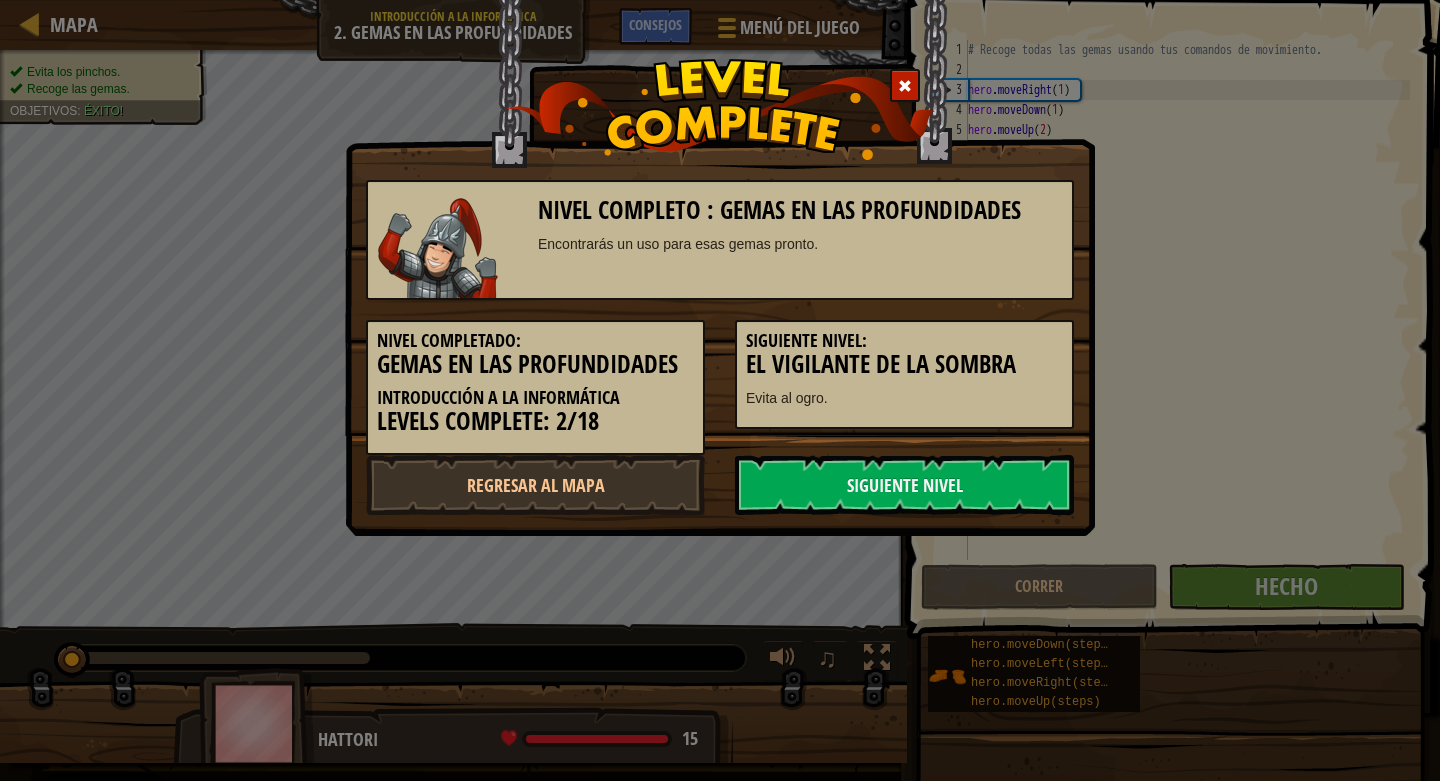 click on "Siguiente nivel" at bounding box center (904, 485) 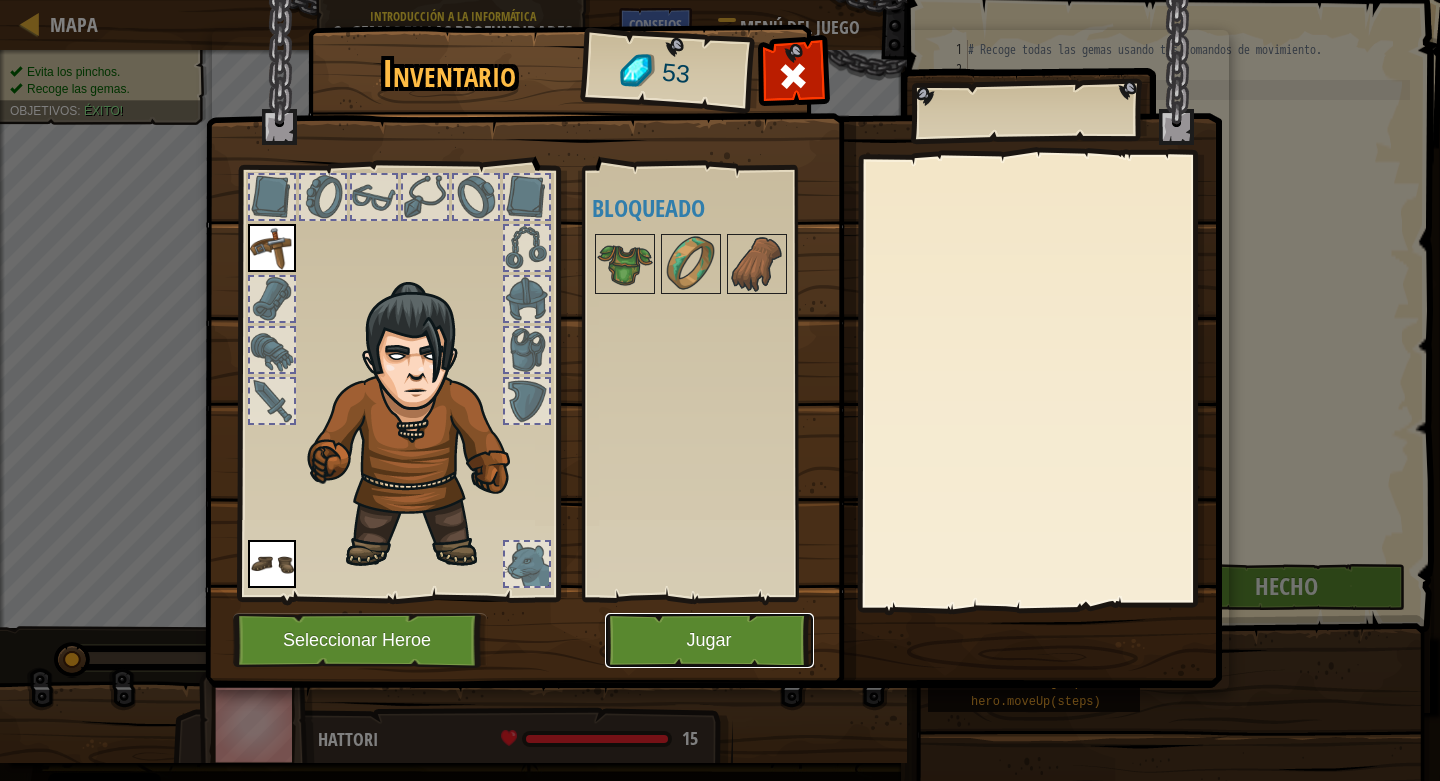 click on "Jugar" at bounding box center [709, 640] 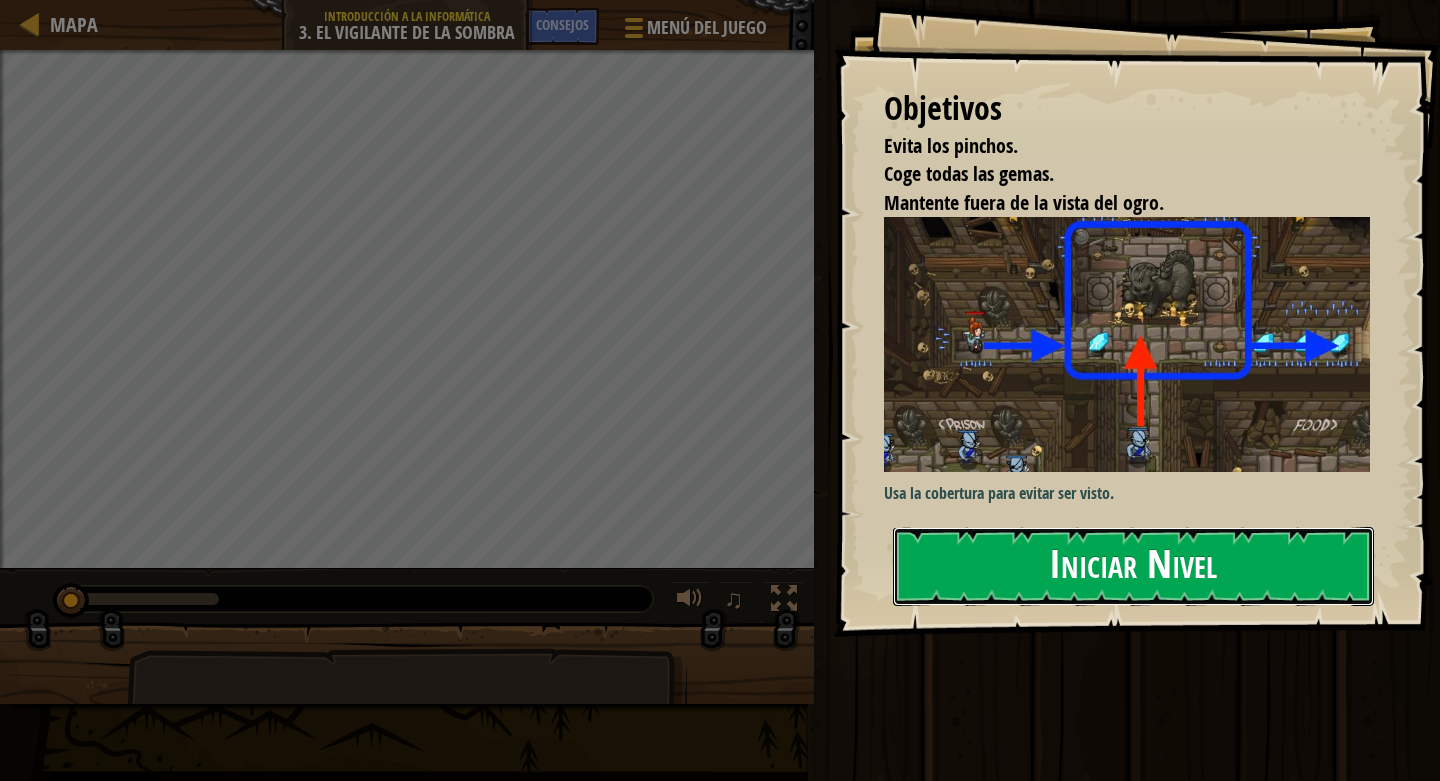 click on "Iniciar Nivel" at bounding box center [1133, 566] 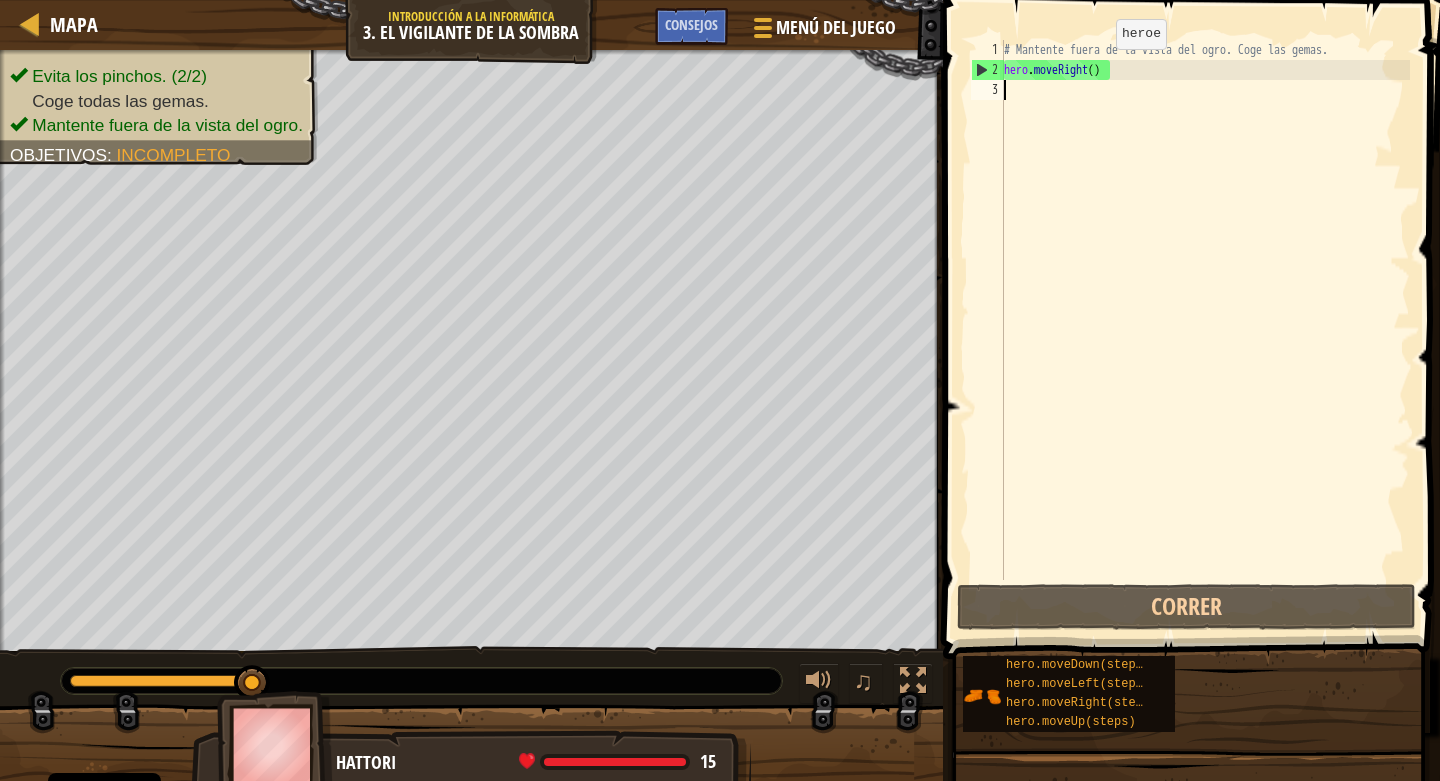click on "# Mantente fuera de la vista del ogro. Coge las gemas. hero . moveRight ( )" at bounding box center (1205, 330) 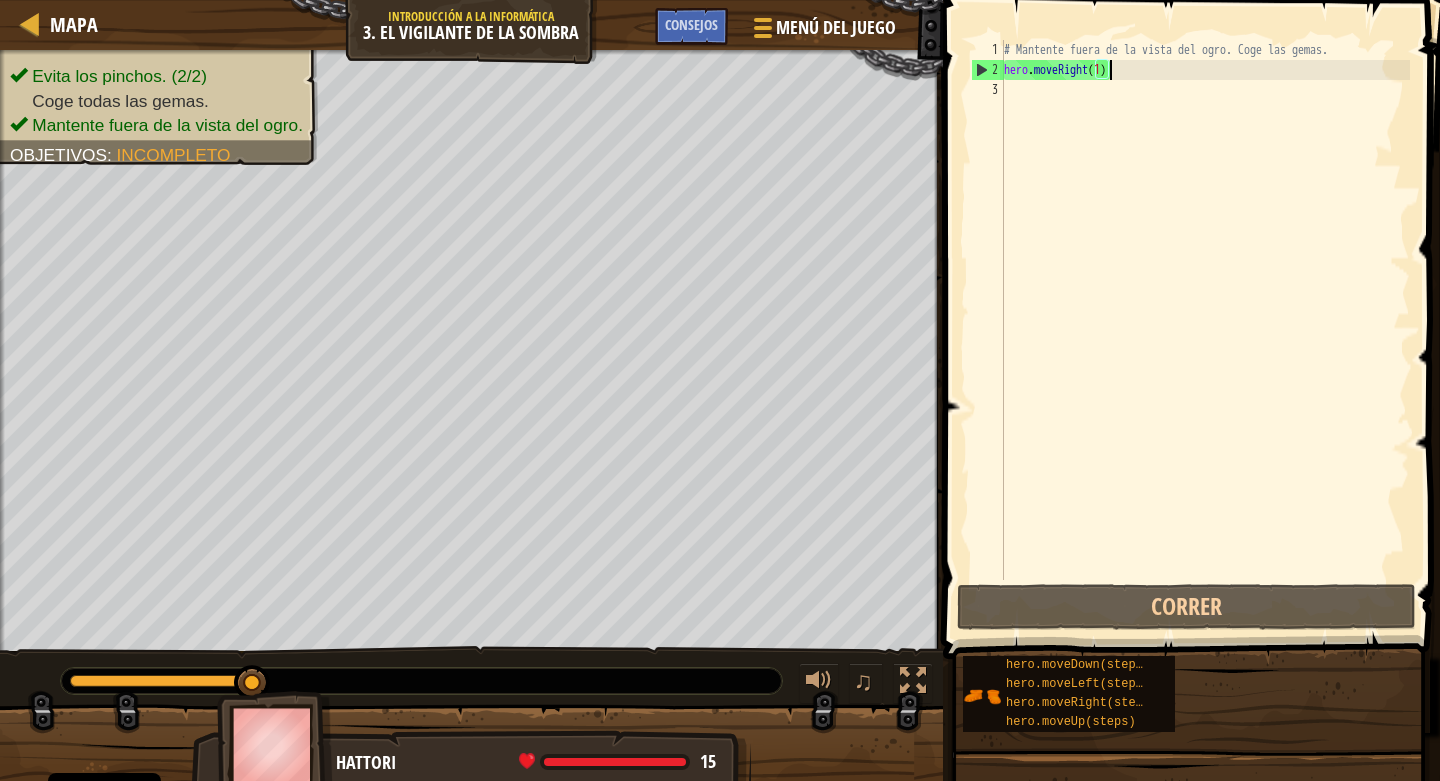 type on "hero.moveRight(1)" 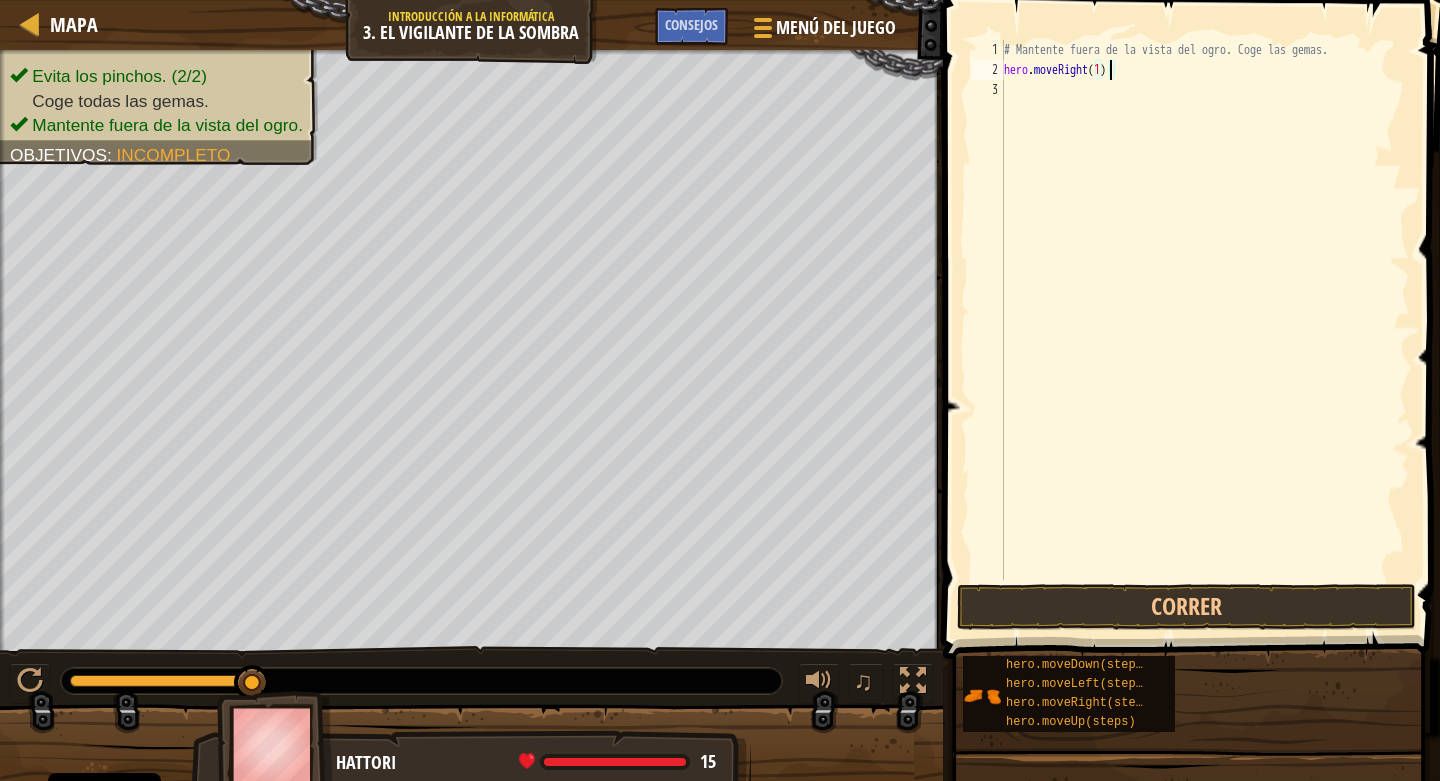 click on "# Mantente fuera de la vista del ogro. Coge las gemas. hero . moveRight ( 1 )" at bounding box center [1205, 330] 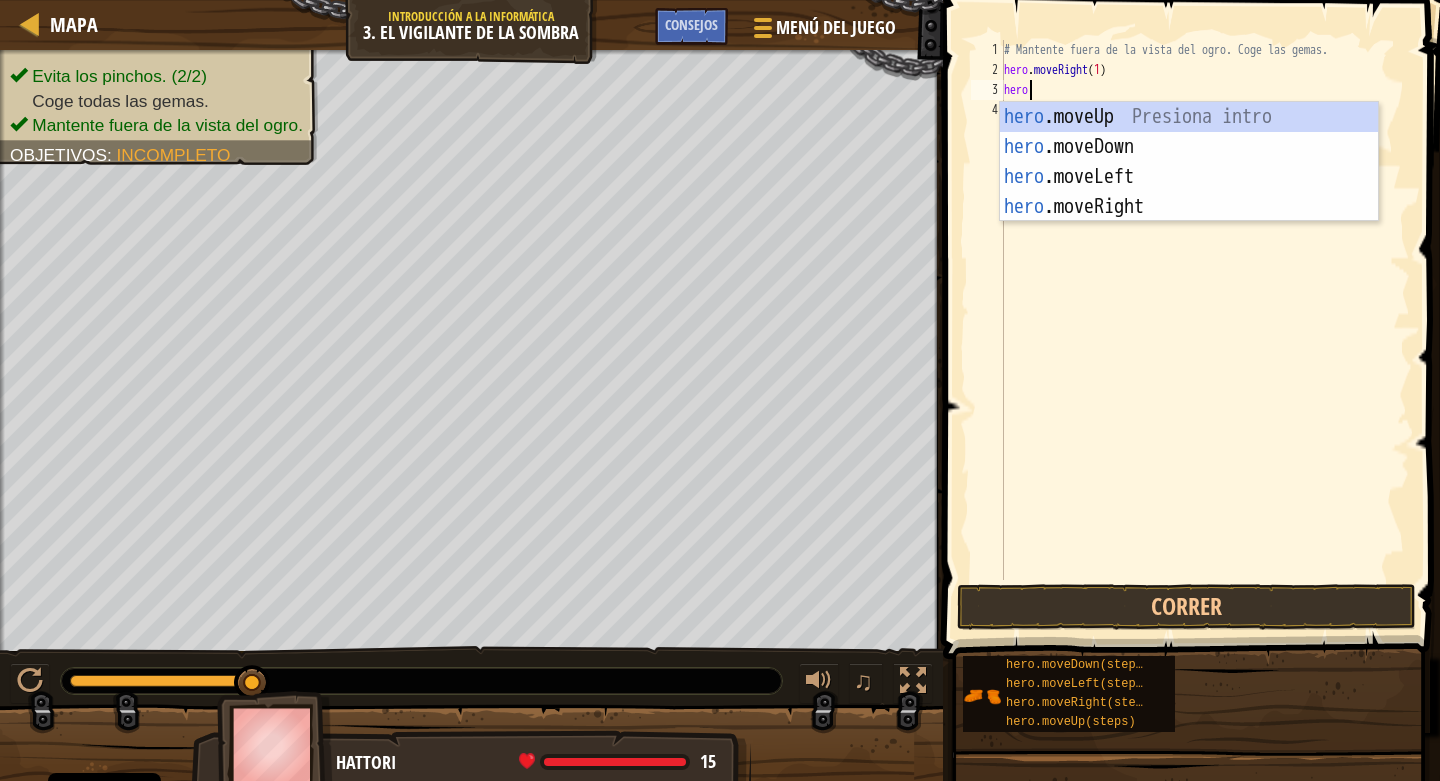 scroll, scrollTop: 9, scrollLeft: 1, axis: both 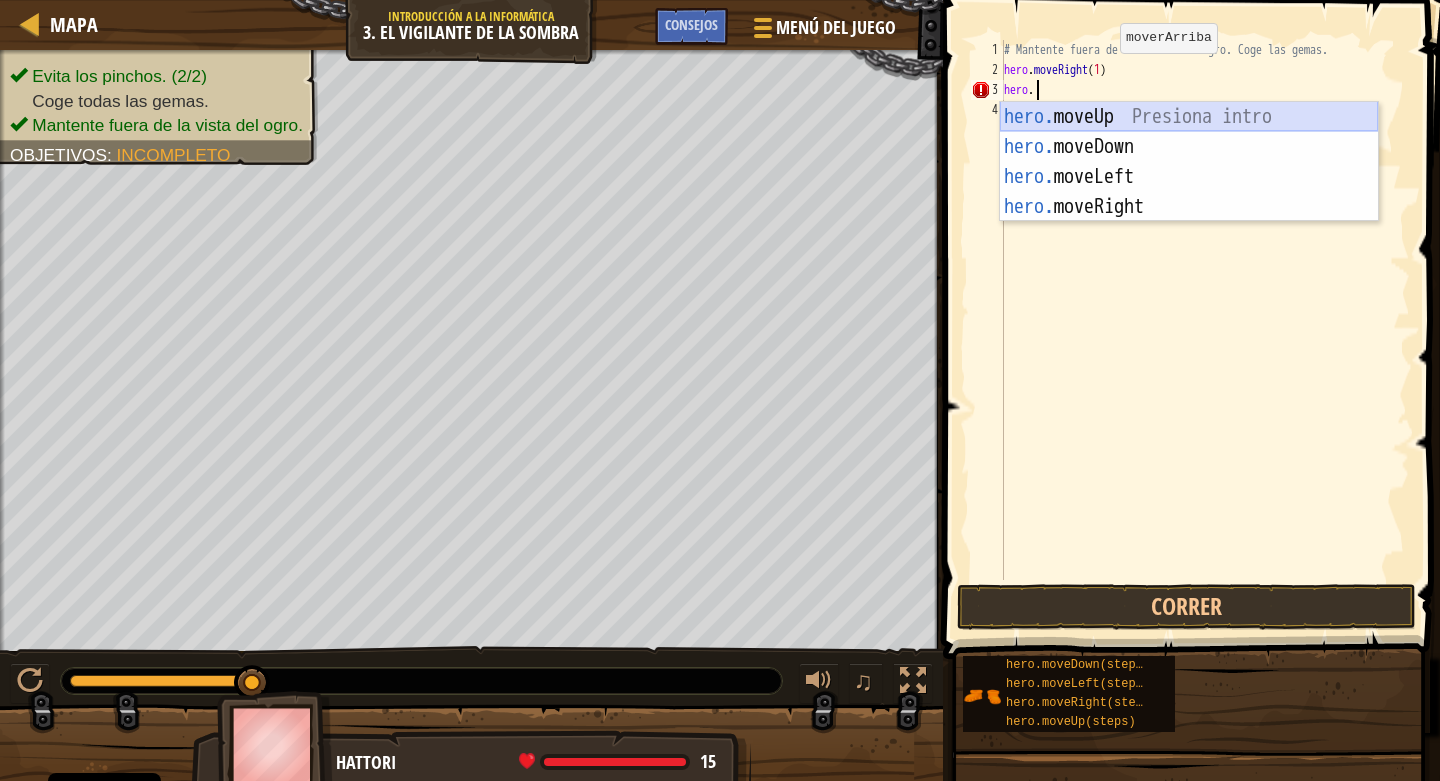 click on "hero. moveUp Presiona intro hero. moveDown Presiona intro hero. moveLeft Presiona intro hero. moveRight Presiona intro" at bounding box center [1189, 192] 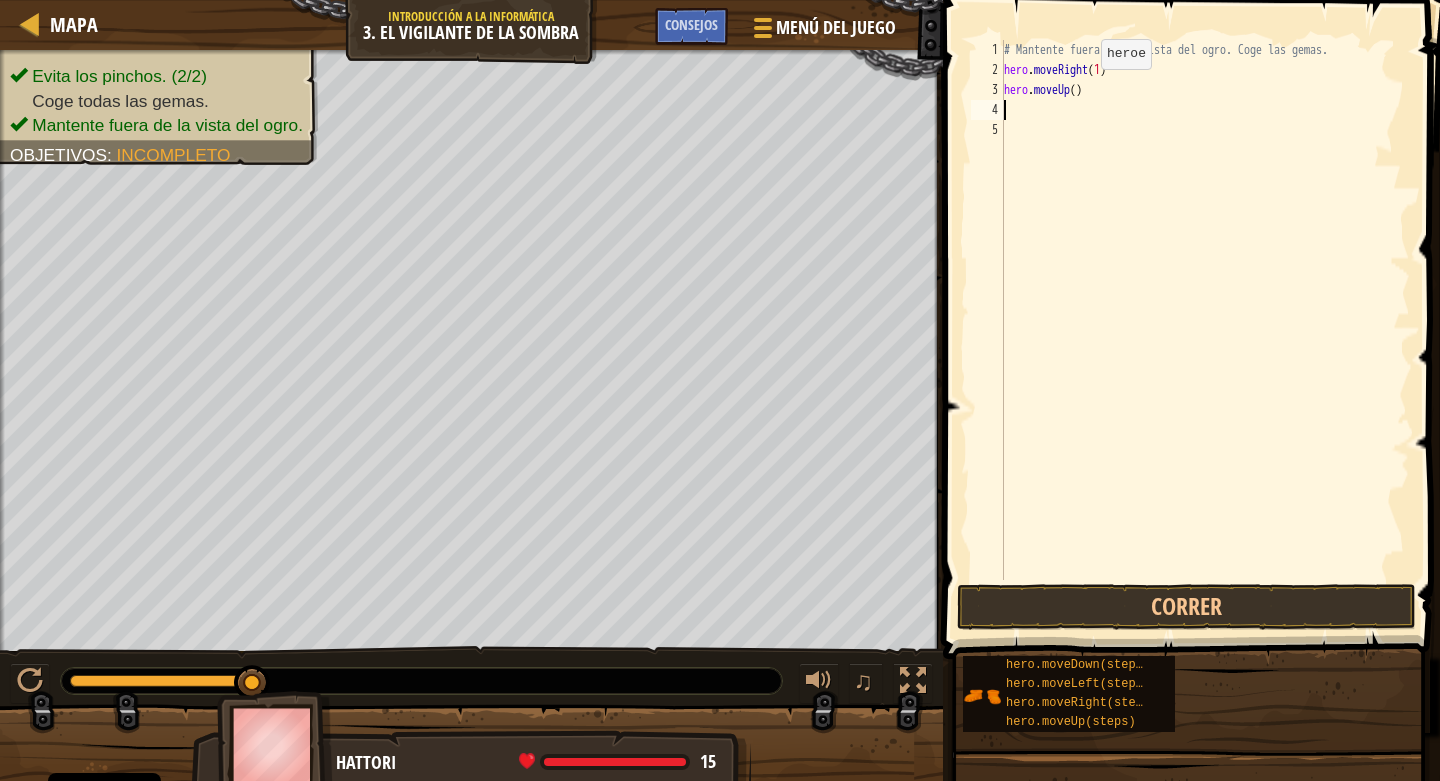 click on "# Mantente fuera de la vista del ogro. Coge las gemas. hero . moveRight ( 1 ) hero . moveUp ( )" at bounding box center [1205, 330] 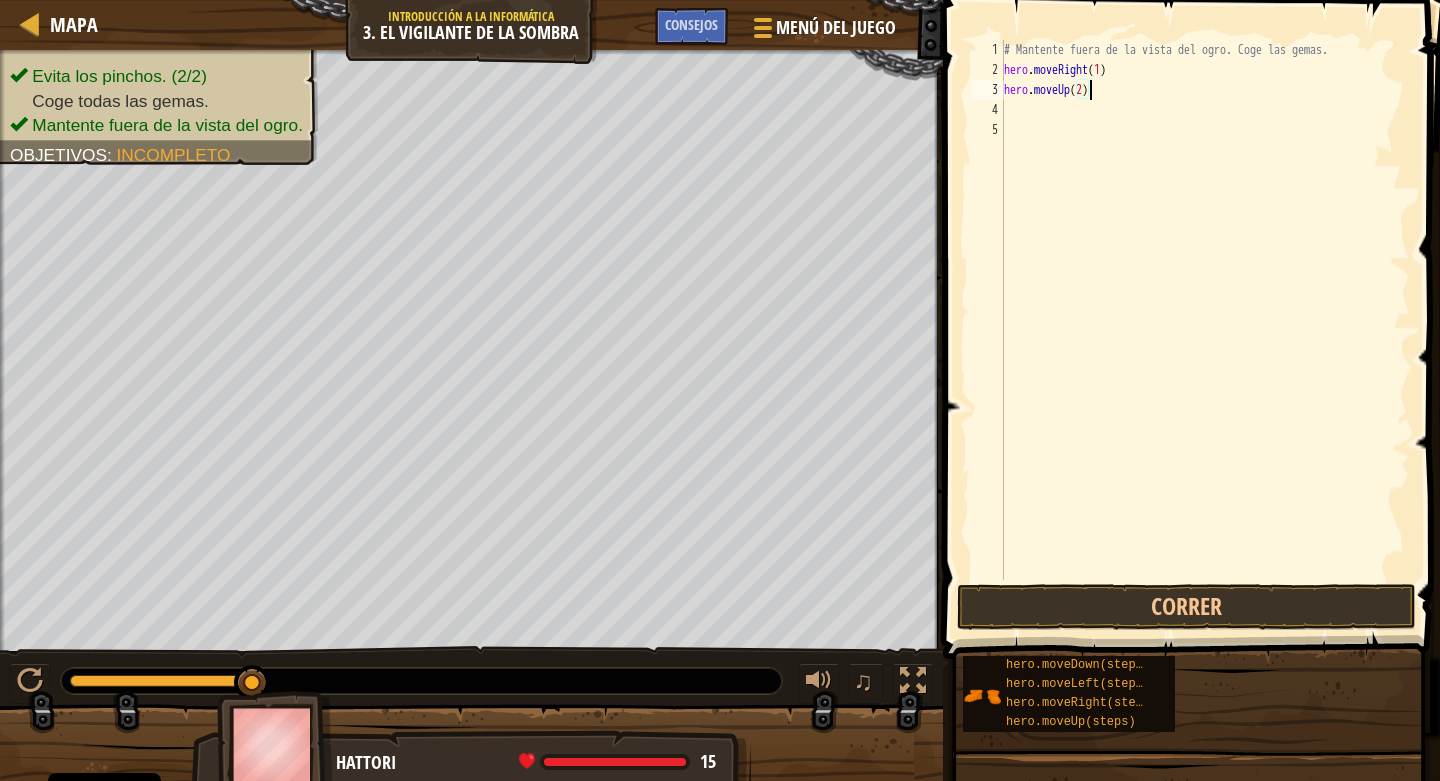 scroll, scrollTop: 9, scrollLeft: 6, axis: both 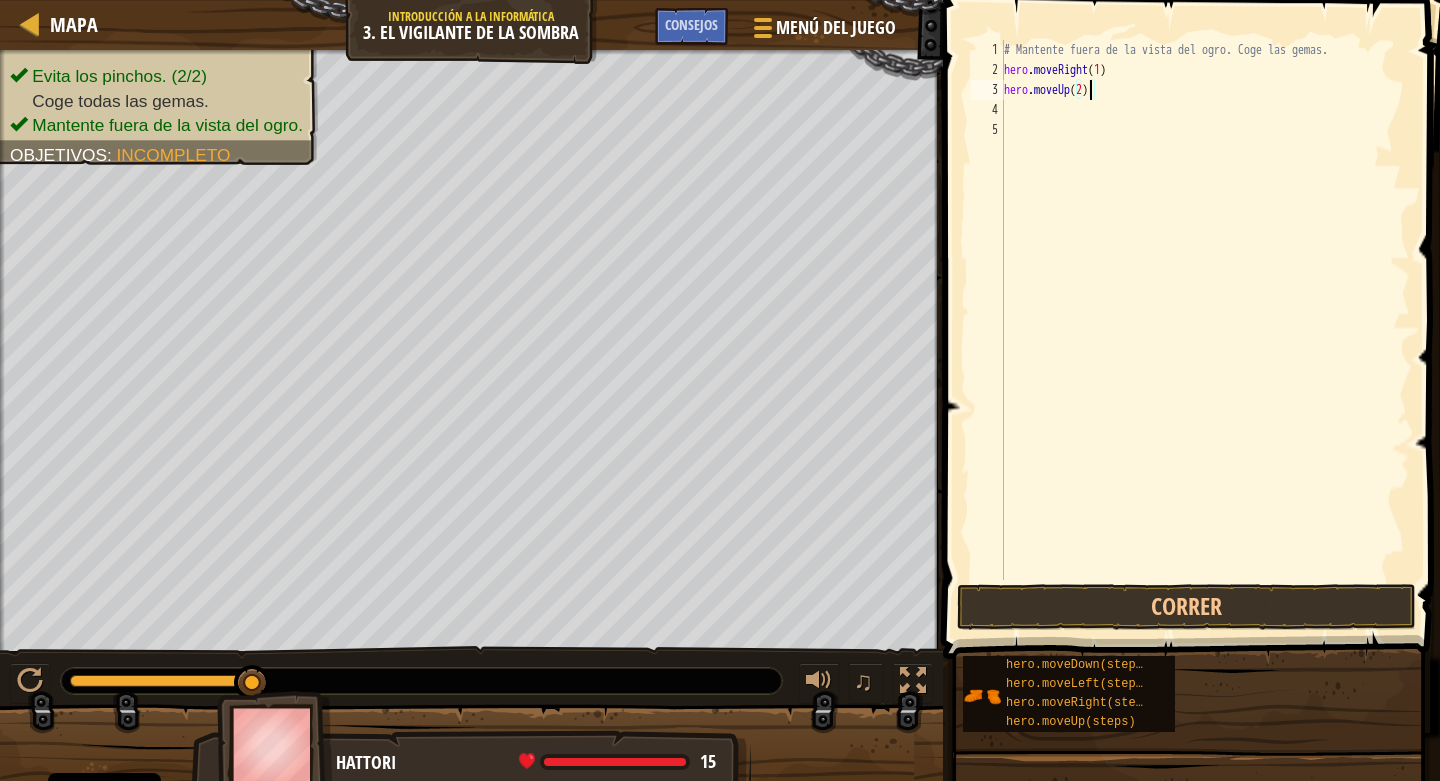 type on "hero.moveUp(1)" 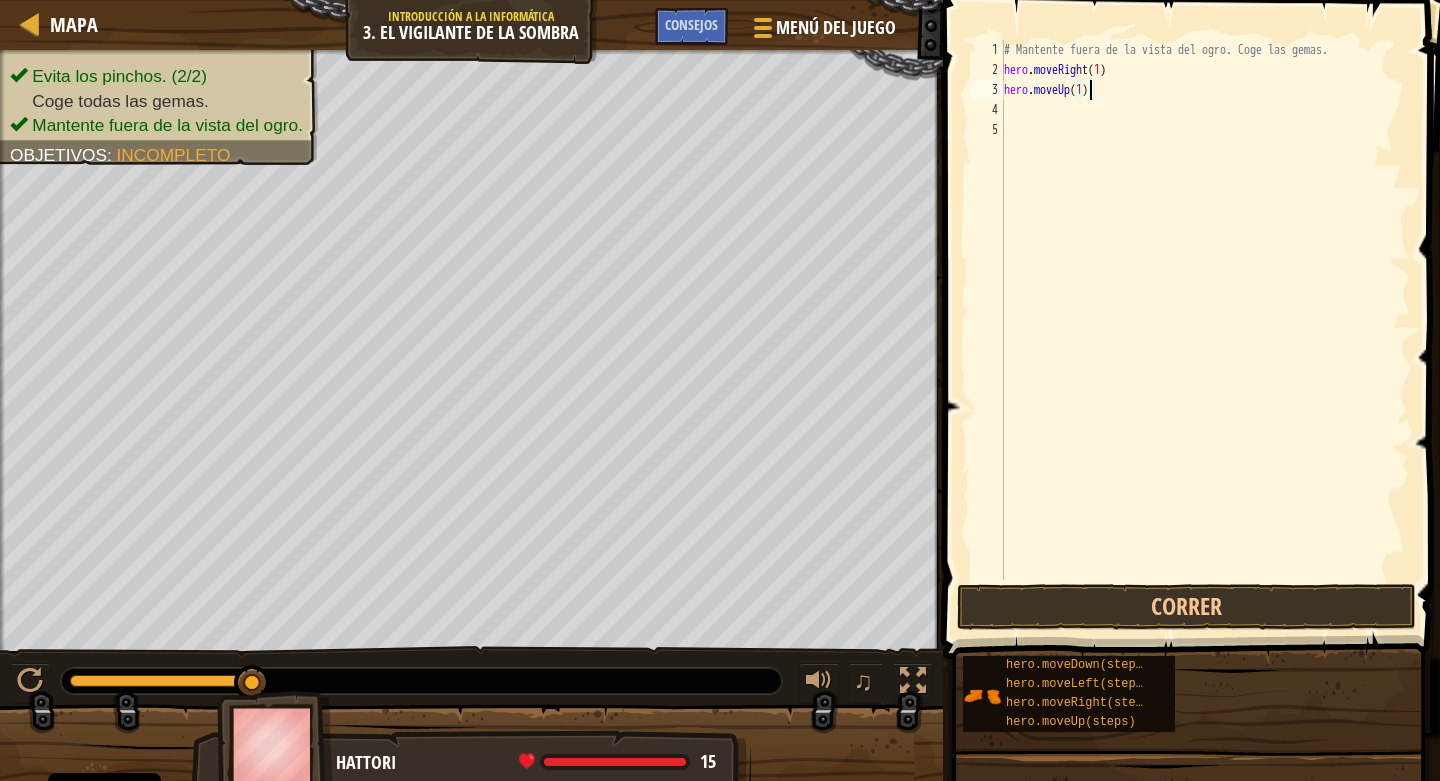 click on "# Mantente fuera de la vista del ogro. Coge las gemas. hero . moveRight ( 1 ) hero . moveUp ( 1 )" at bounding box center [1205, 330] 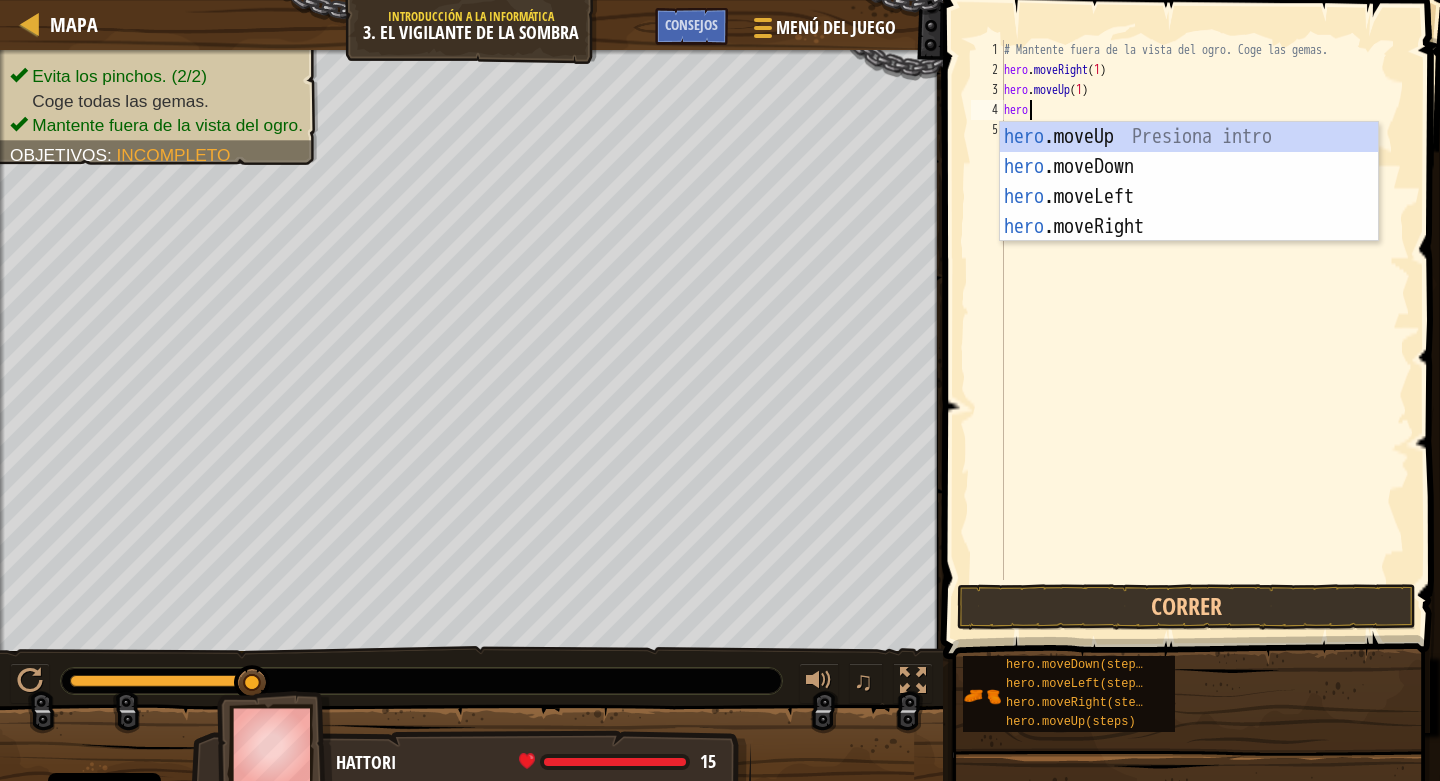 type on "hero." 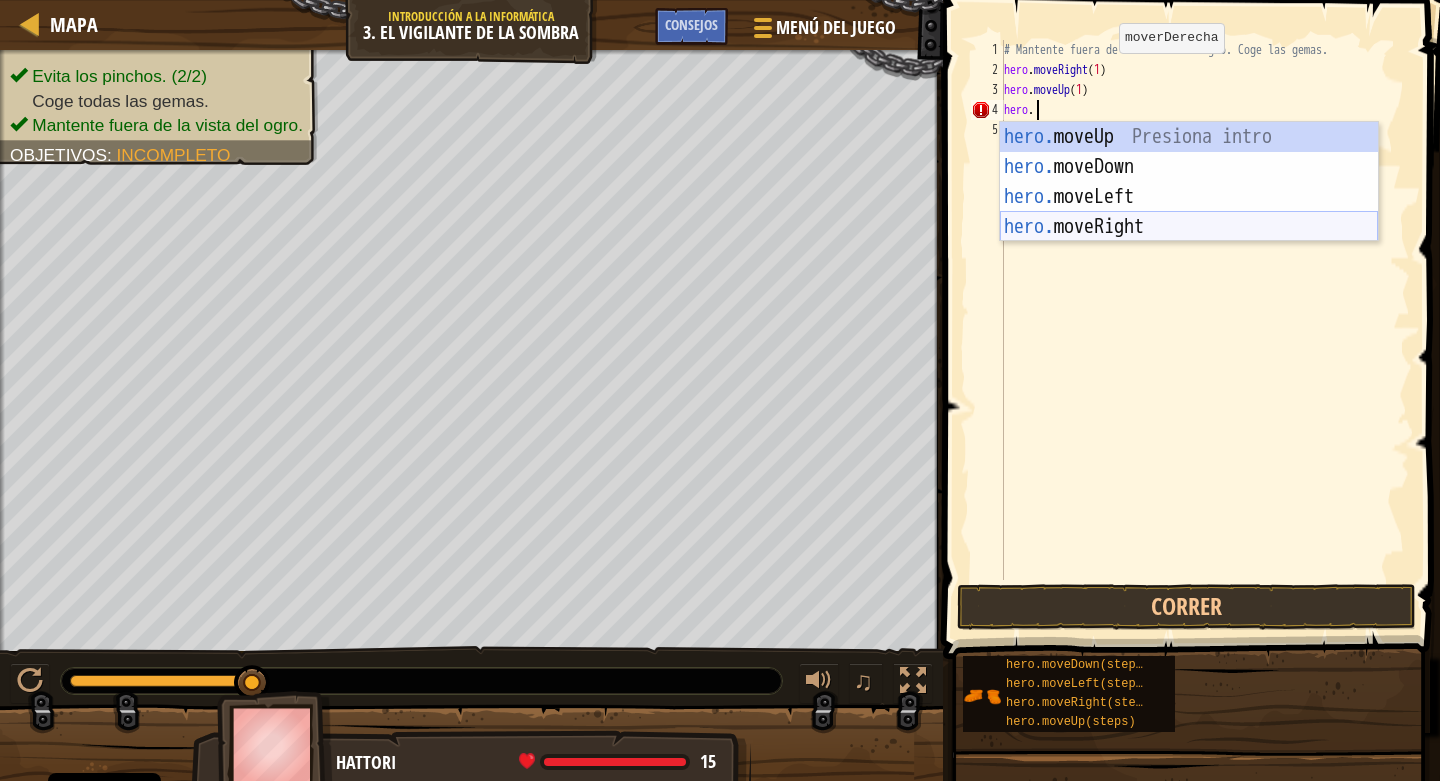 click on "hero. moveUp Presiona intro hero. moveDown Presiona intro hero. moveLeft Presiona intro hero. moveRight Presiona intro" at bounding box center (1189, 212) 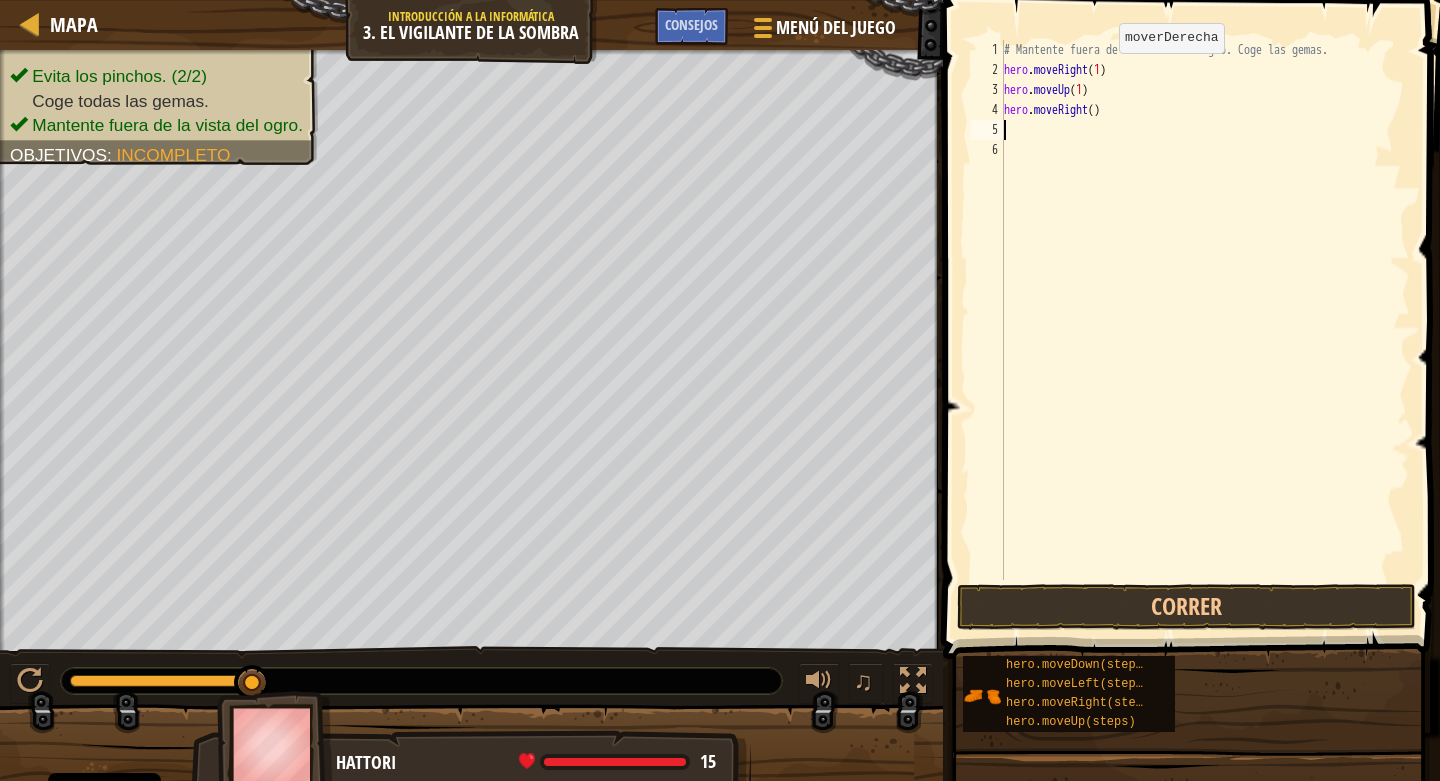 scroll, scrollTop: 9, scrollLeft: 0, axis: vertical 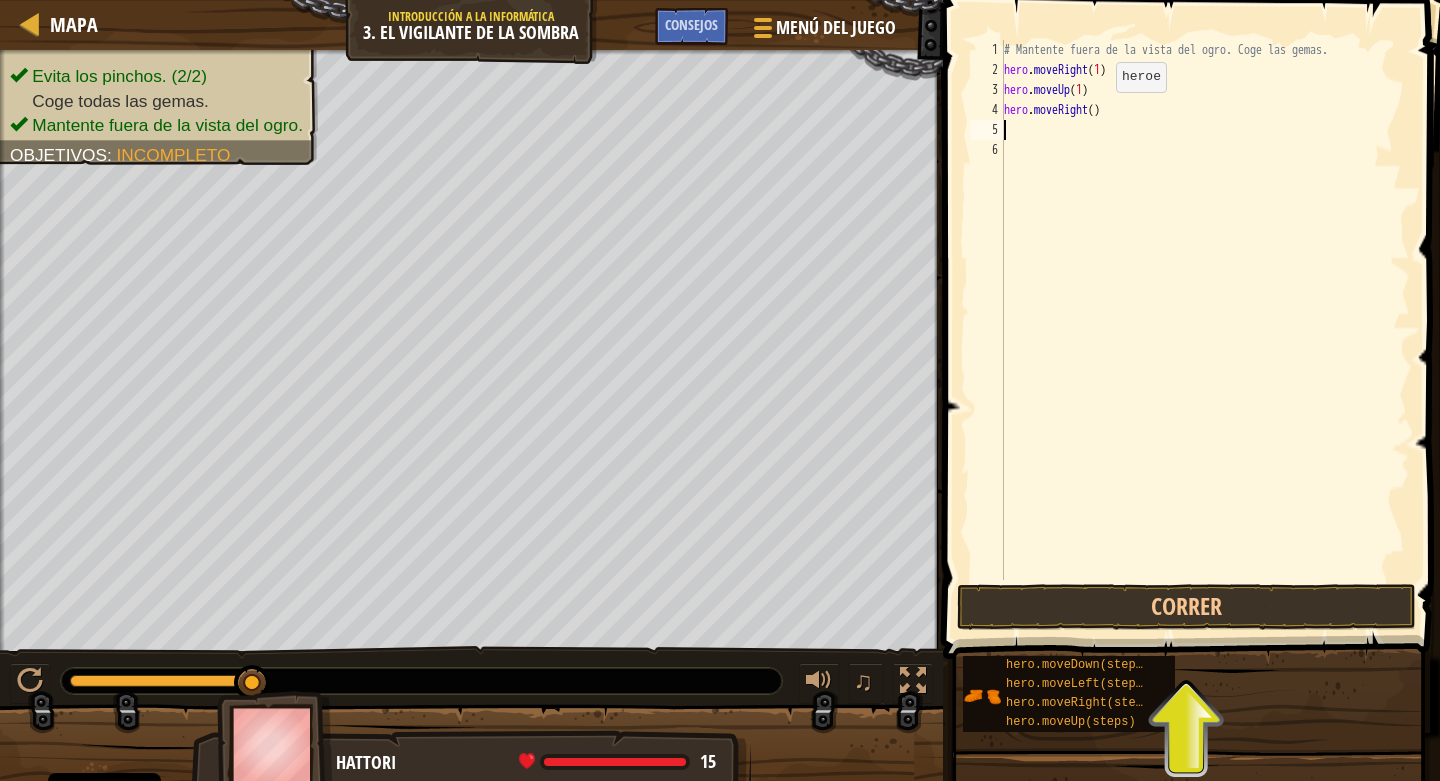 click on "# Mantente fuera de la vista del ogro. Coge las gemas. hero . moveRight ( 1 ) hero . moveUp ( 1 ) hero . moveRight ( )" at bounding box center (1205, 330) 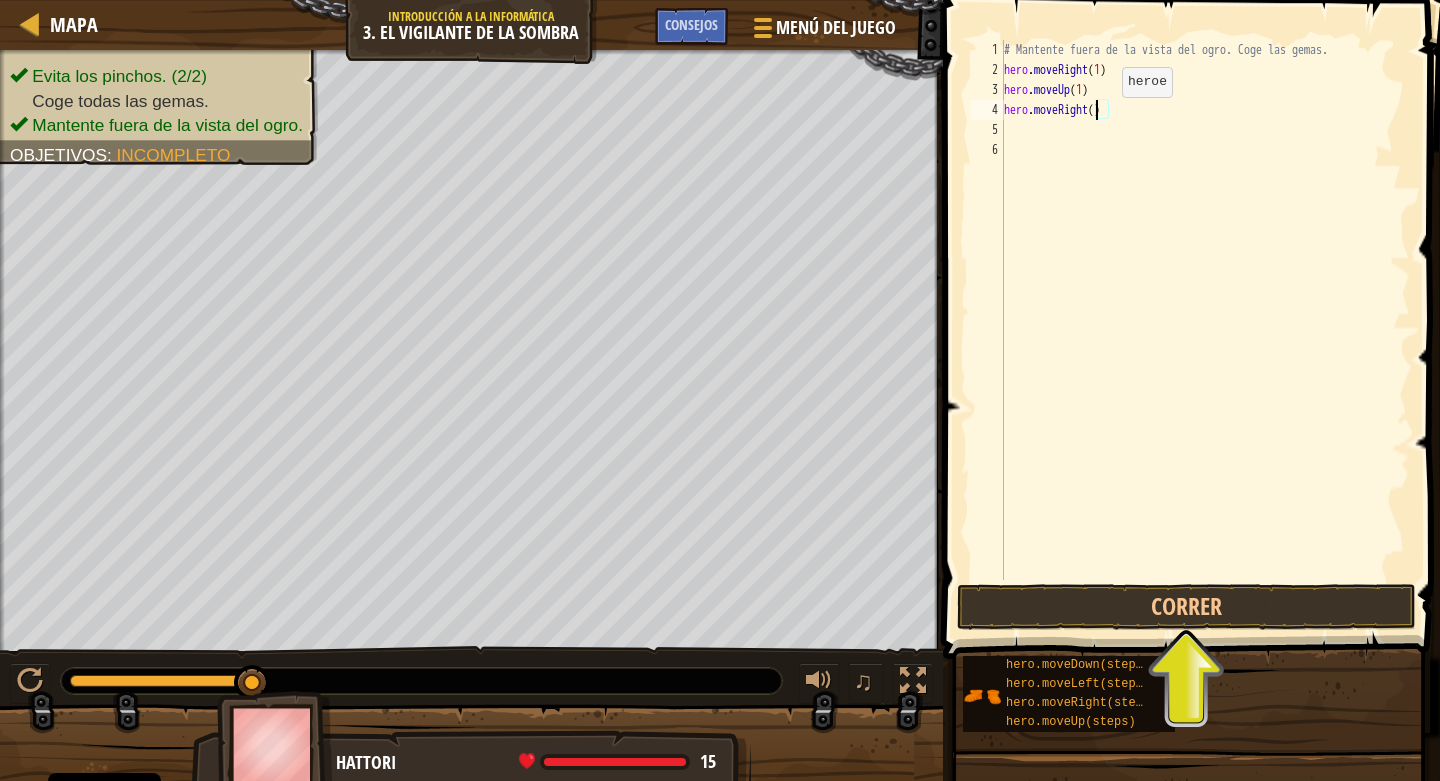 click on "# Mantente fuera de la vista del ogro. Coge las gemas. hero . moveRight ( 1 ) hero . moveUp ( 1 ) hero . moveRight ( )" at bounding box center [1205, 330] 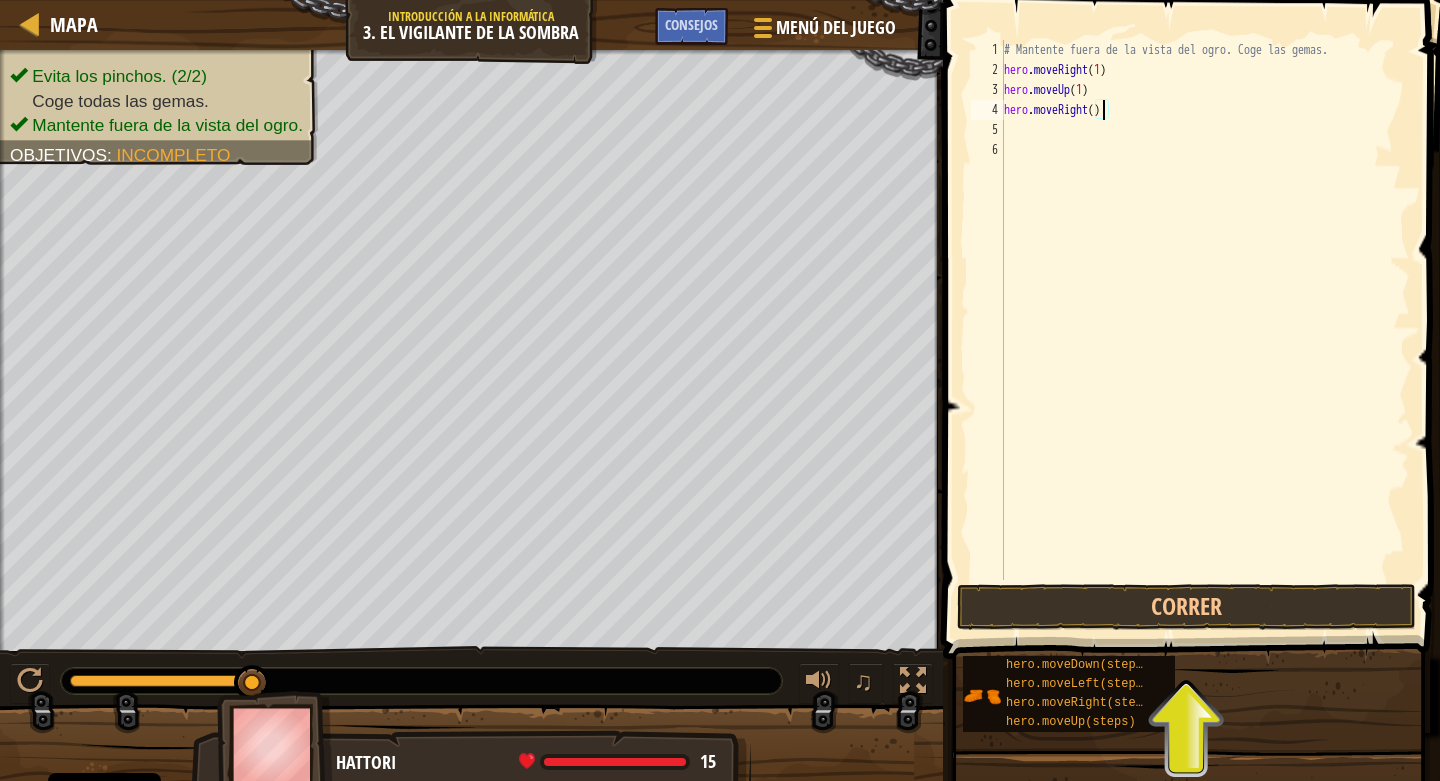 type on "hero.moveRight(1)" 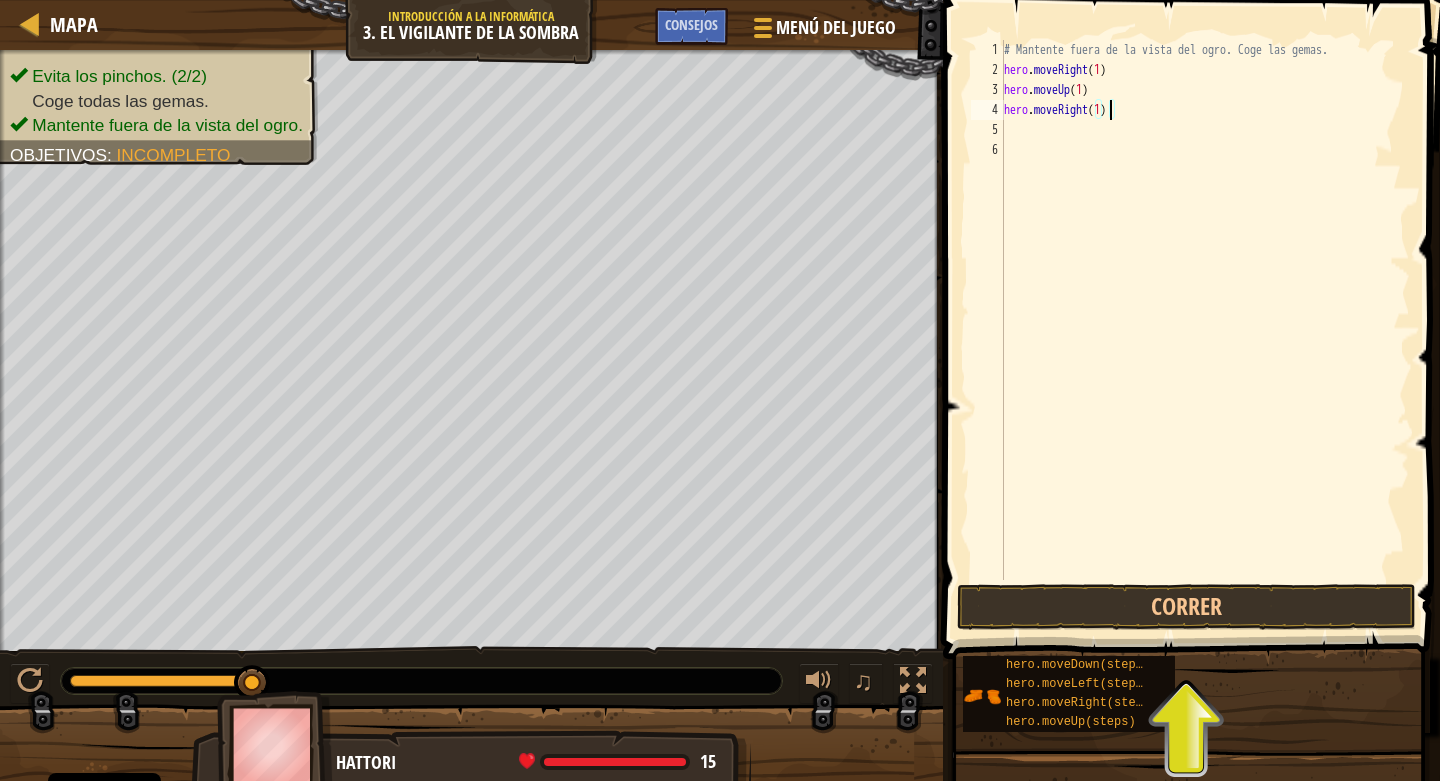 scroll, scrollTop: 9, scrollLeft: 8, axis: both 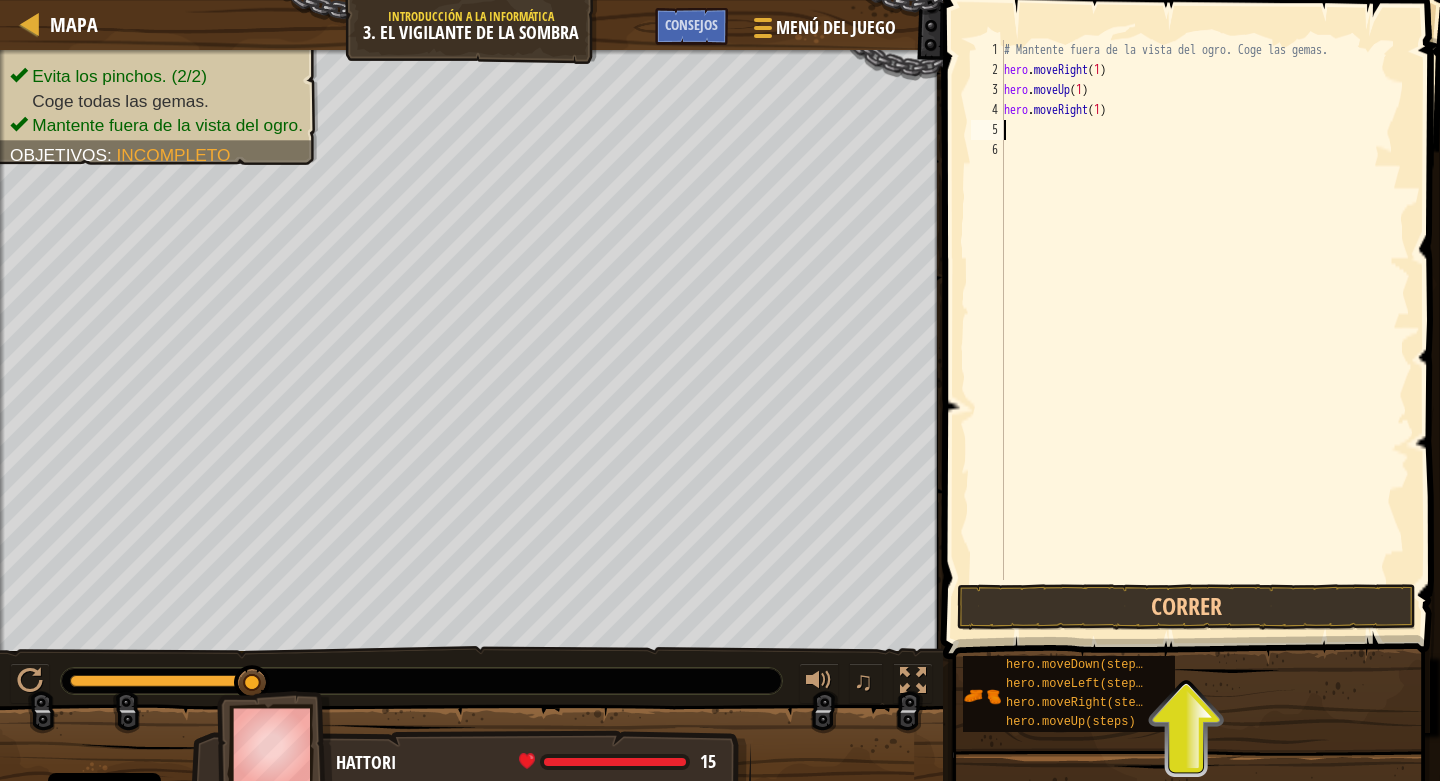 click on "# Mantente fuera de la vista del ogro. Coge las gemas. hero . moveRight ( 1 ) hero . moveUp ( 1 ) hero . moveRight ( 1 )" at bounding box center [1205, 330] 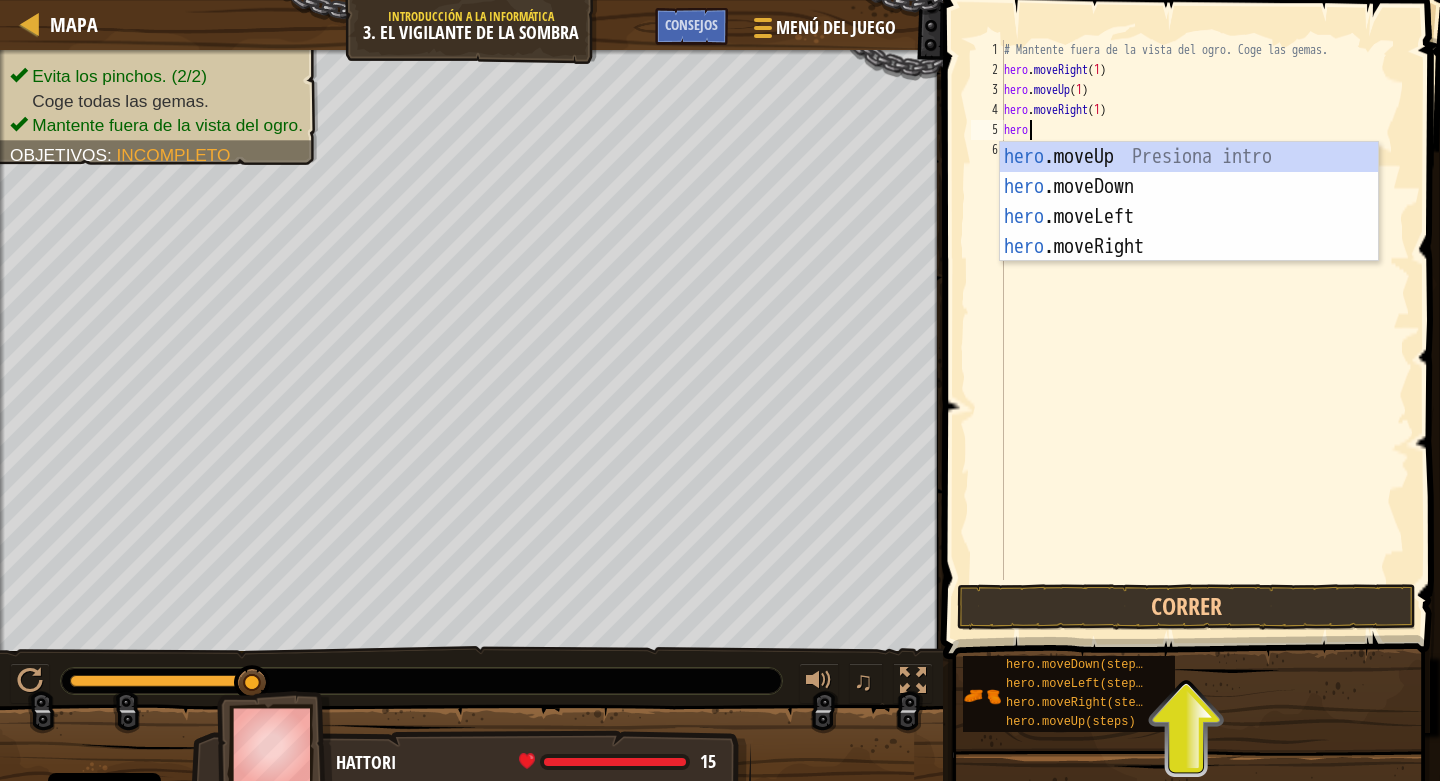 type on "hero" 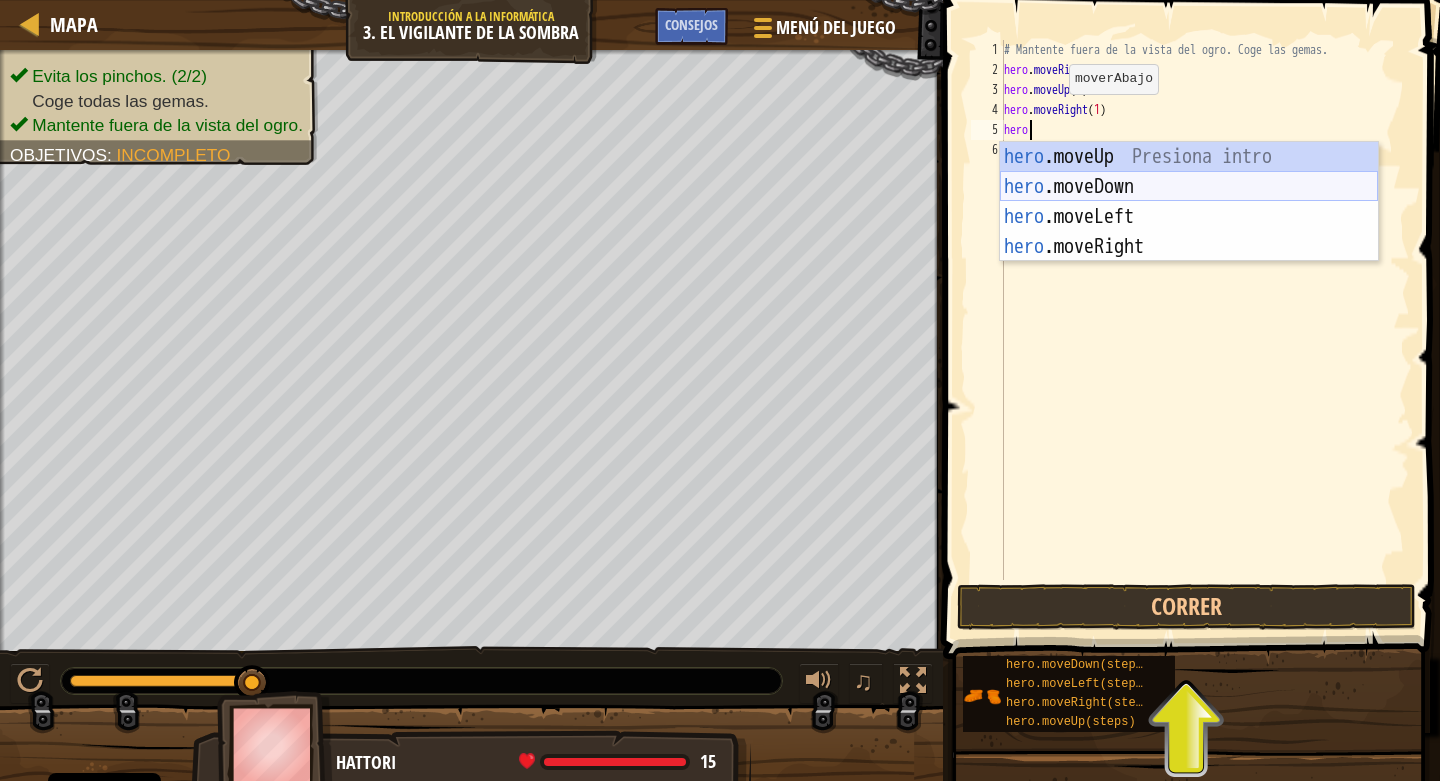 click on "hero .moveUp Presiona intro hero .moveDown Presiona intro hero .moveLeft Presiona intro hero .moveRight Presiona intro" at bounding box center (1189, 232) 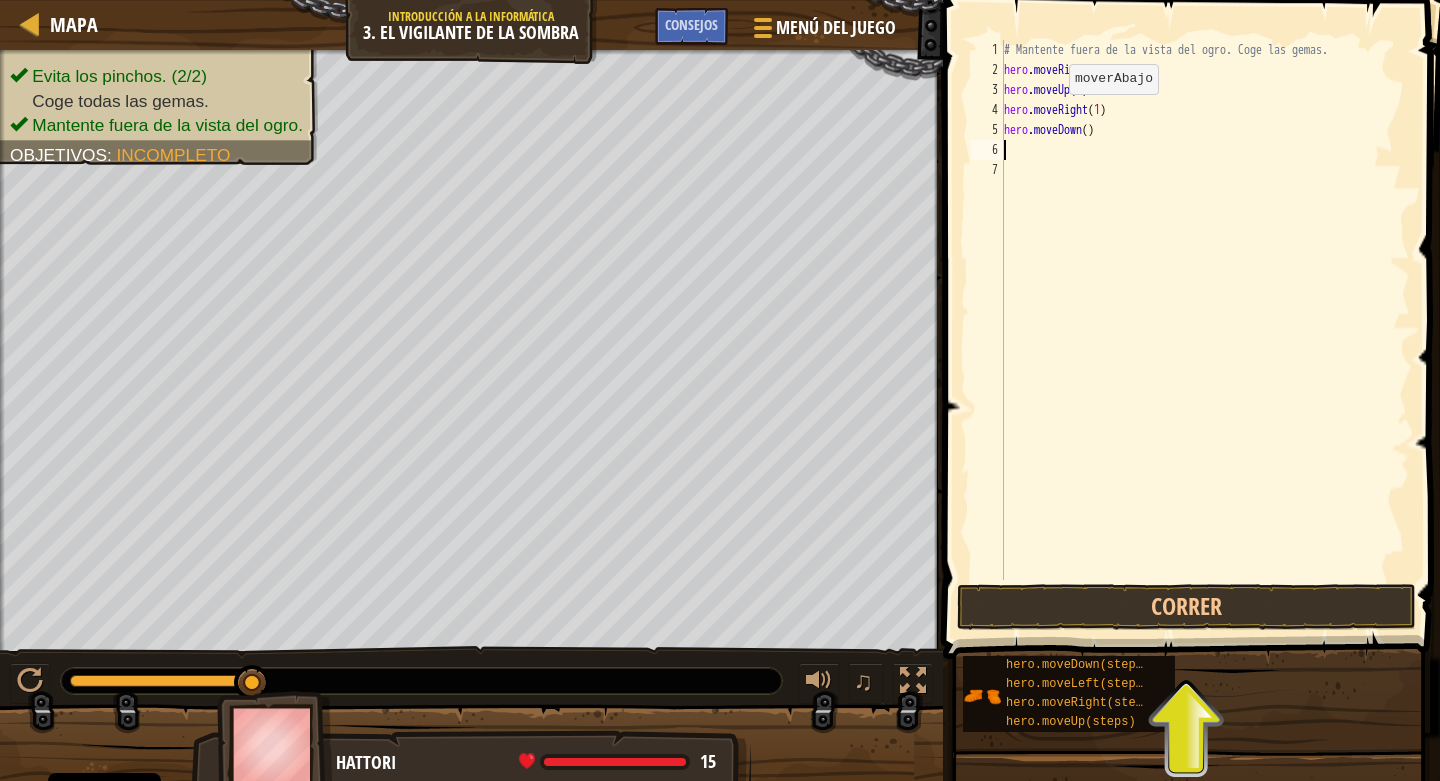 scroll, scrollTop: 9, scrollLeft: 0, axis: vertical 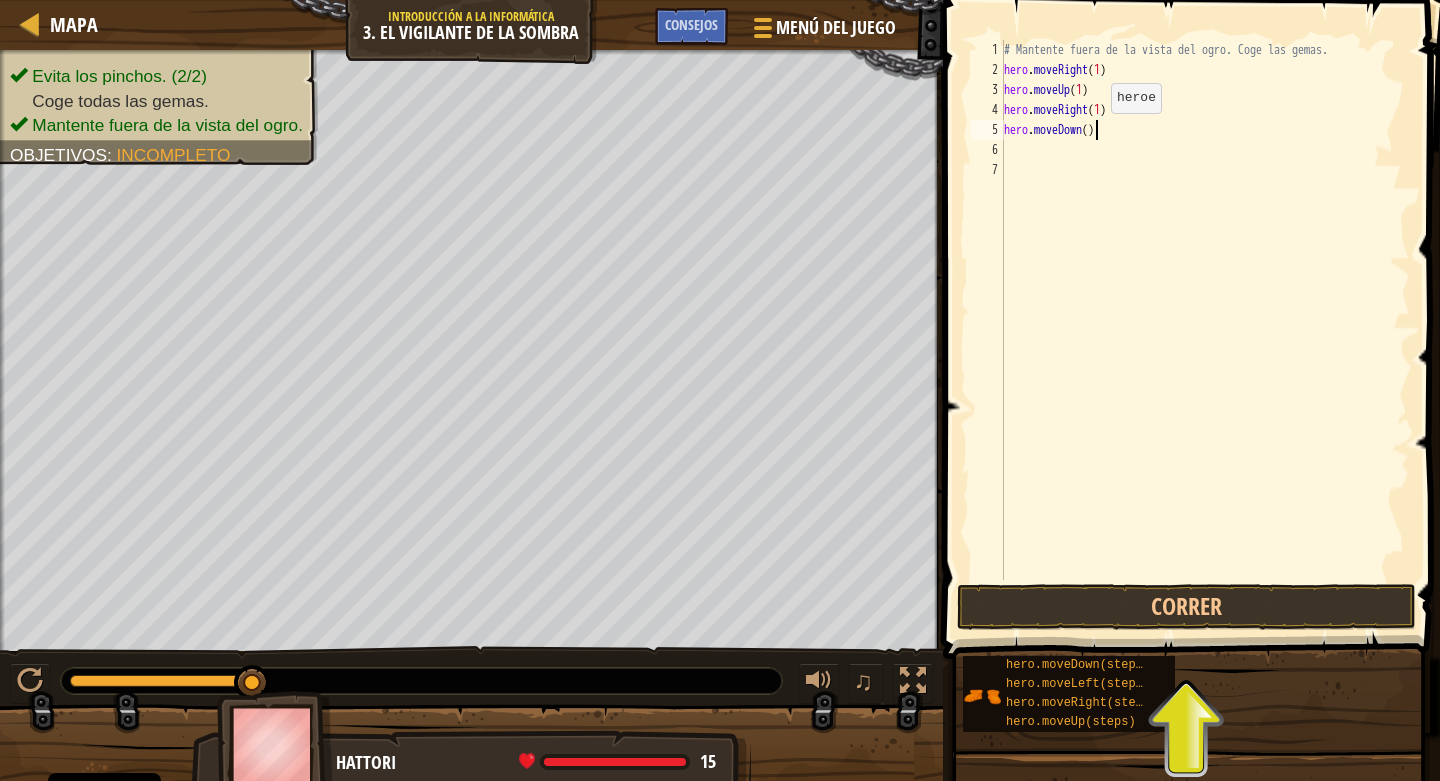 click on "# Mantente fuera de la vista del ogro. Coge las gemas. hero . moveRight ( 1 ) hero . moveUp ( 1 ) hero . moveRight ( 1 ) hero . moveDown ( )" at bounding box center (1205, 330) 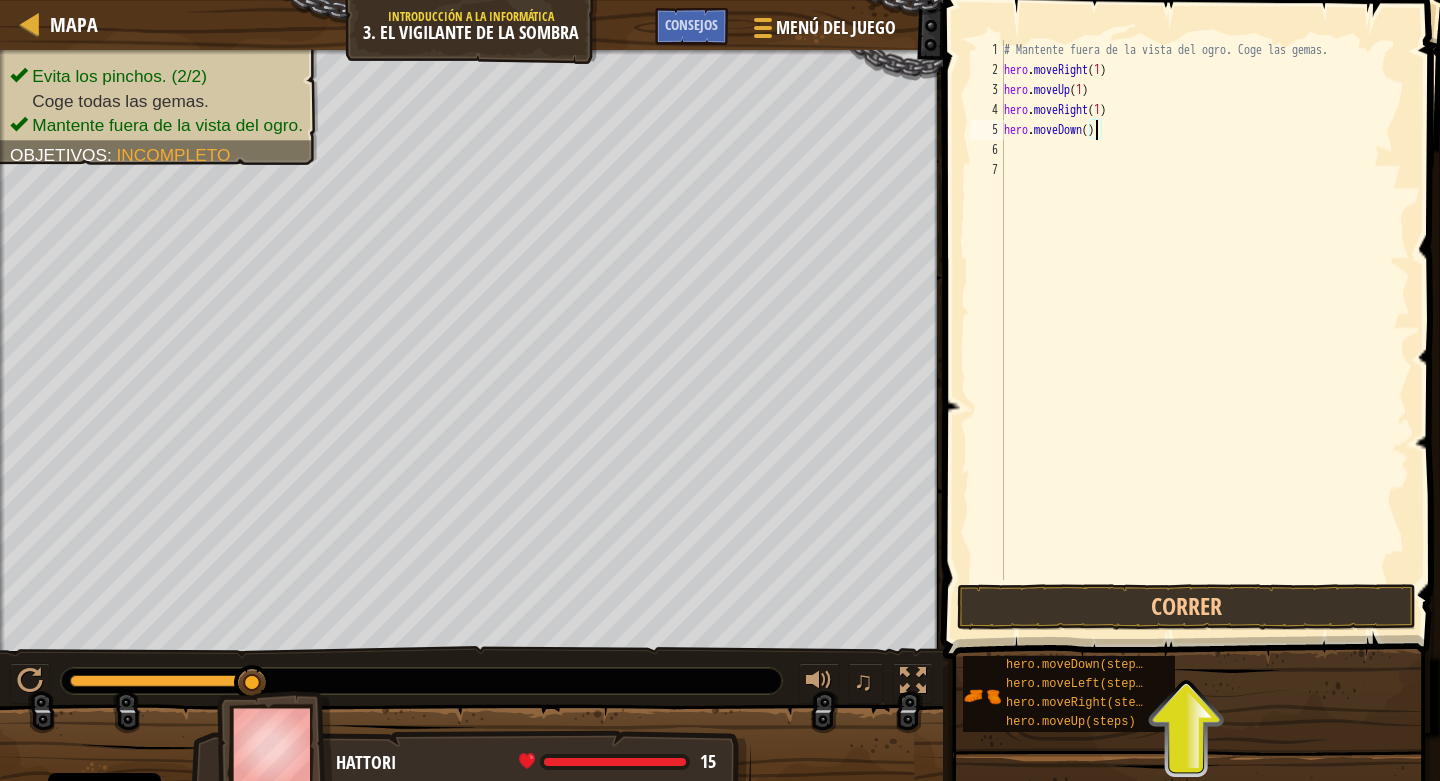 type on "hero.moveDown(1)" 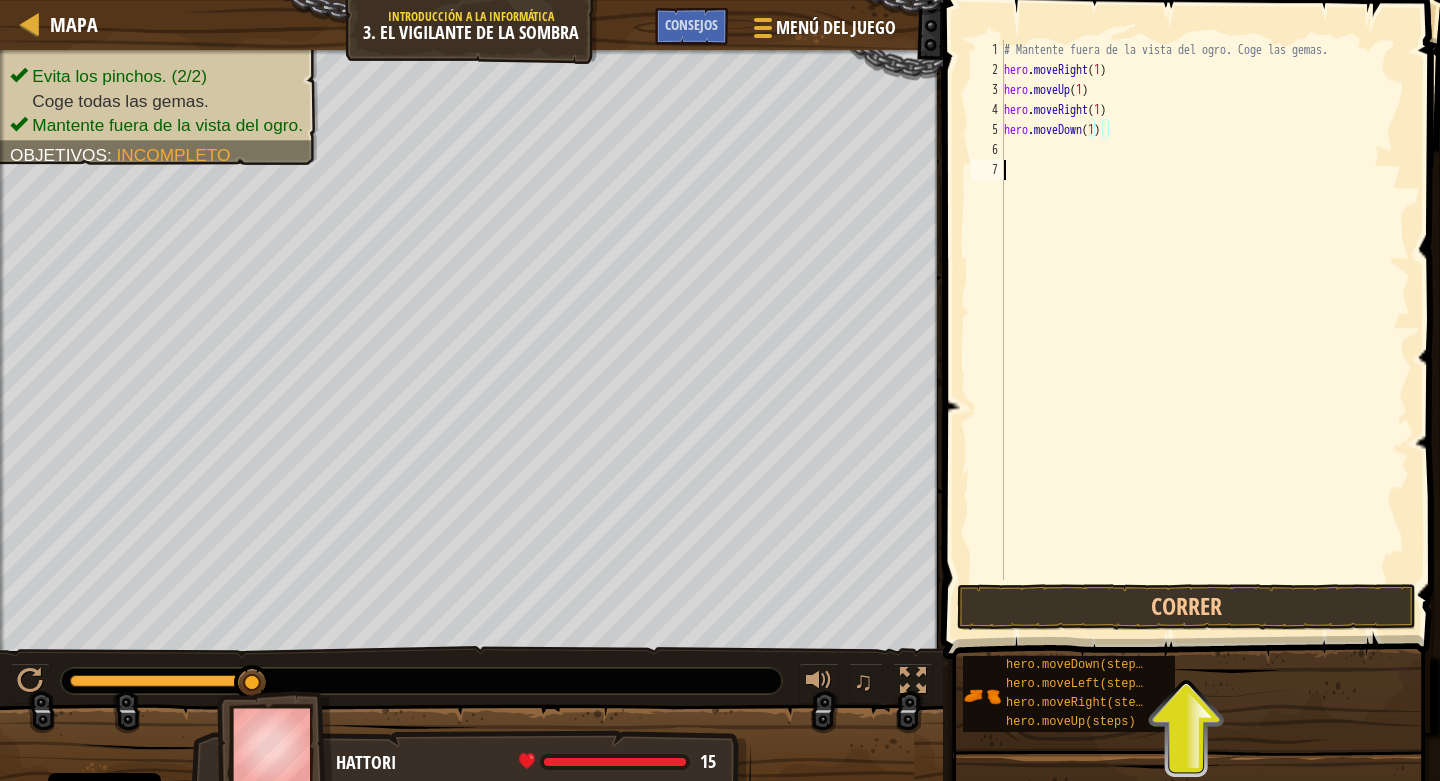 click on "# Mantente fuera de la vista del ogro. Coge las gemas. hero . moveRight ( 1 ) hero . moveUp ( 1 ) hero . moveRight ( 1 ) hero . moveDown ( 1 )" at bounding box center [1205, 330] 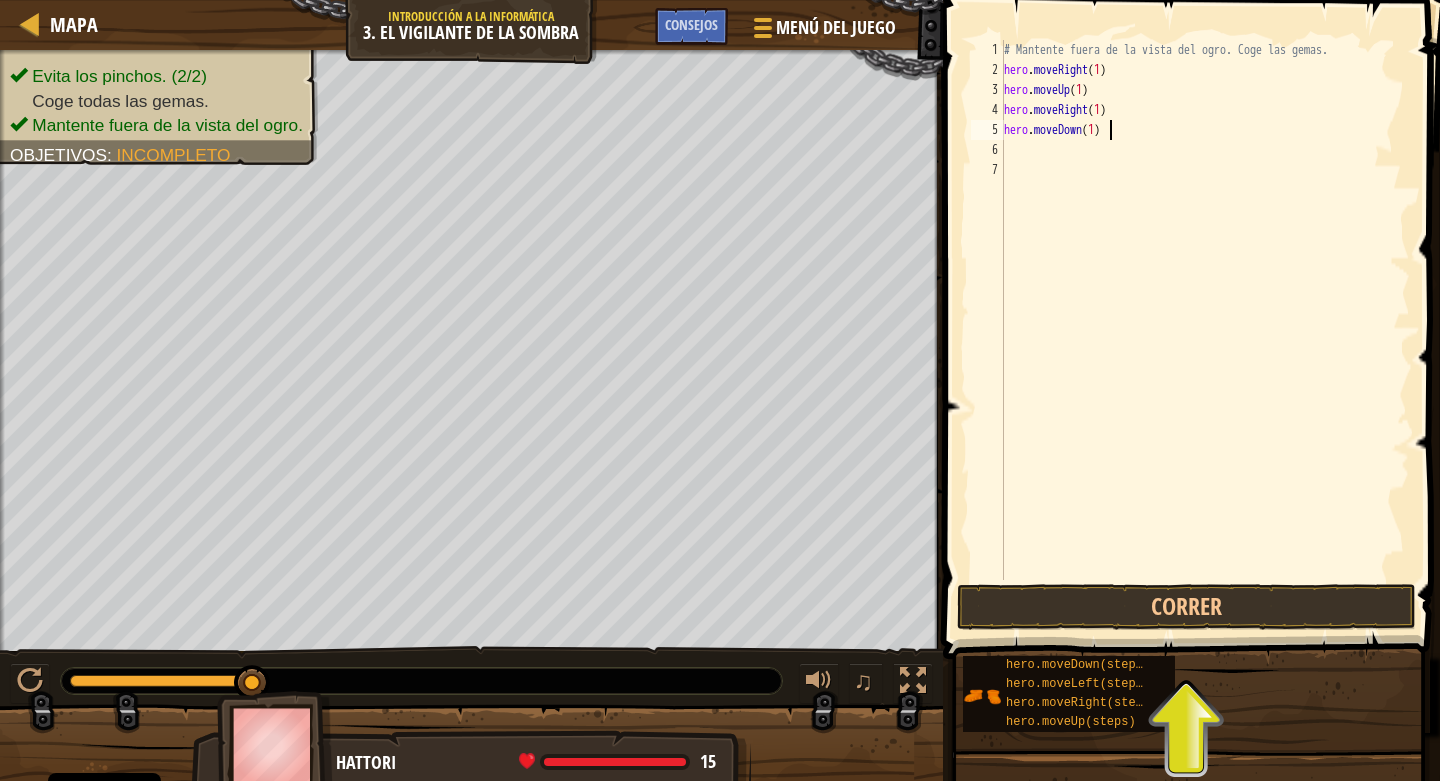 click on "# Mantente fuera de la vista del ogro. Coge las gemas. hero . moveRight ( 1 ) hero . moveUp ( 1 ) hero . moveRight ( 1 ) hero . moveDown ( 1 )" at bounding box center [1205, 330] 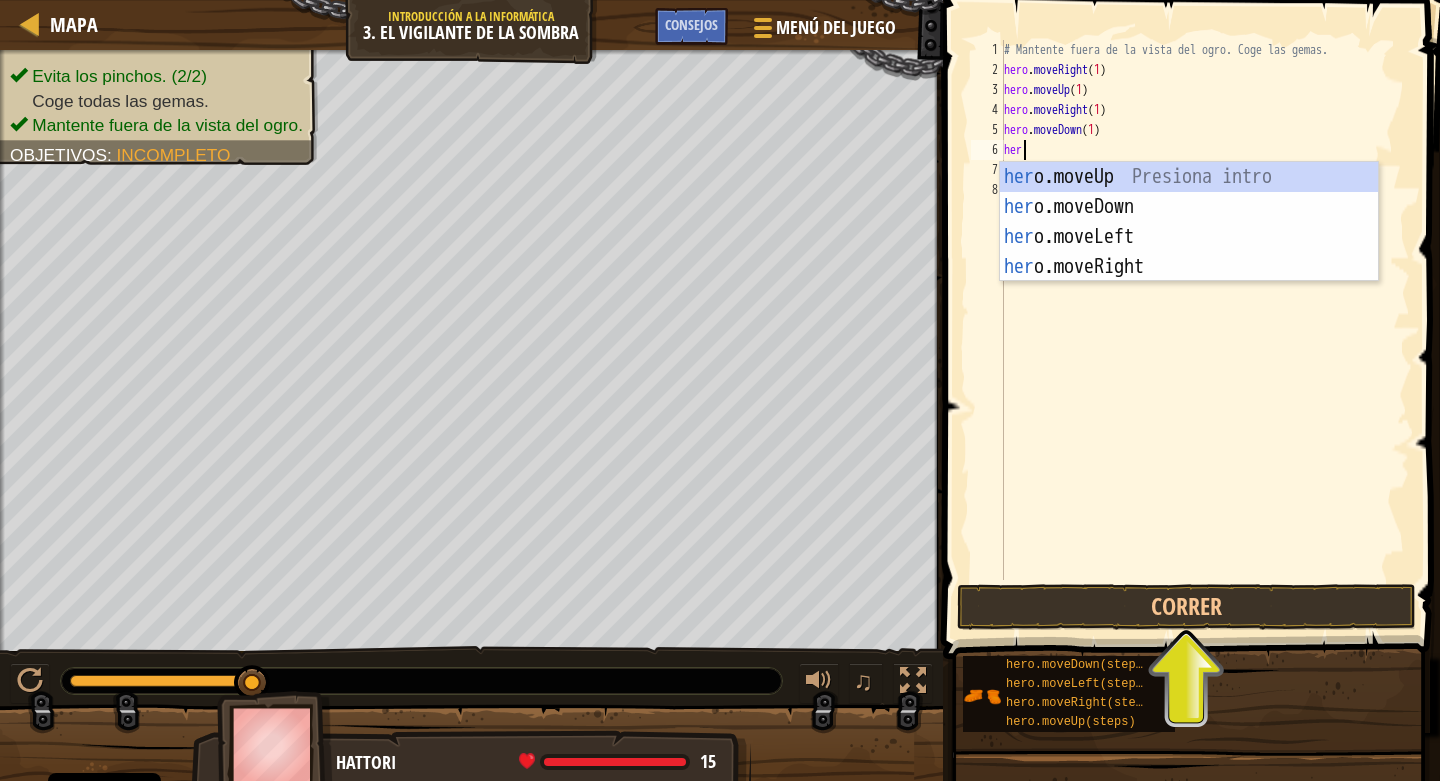 type on "hero" 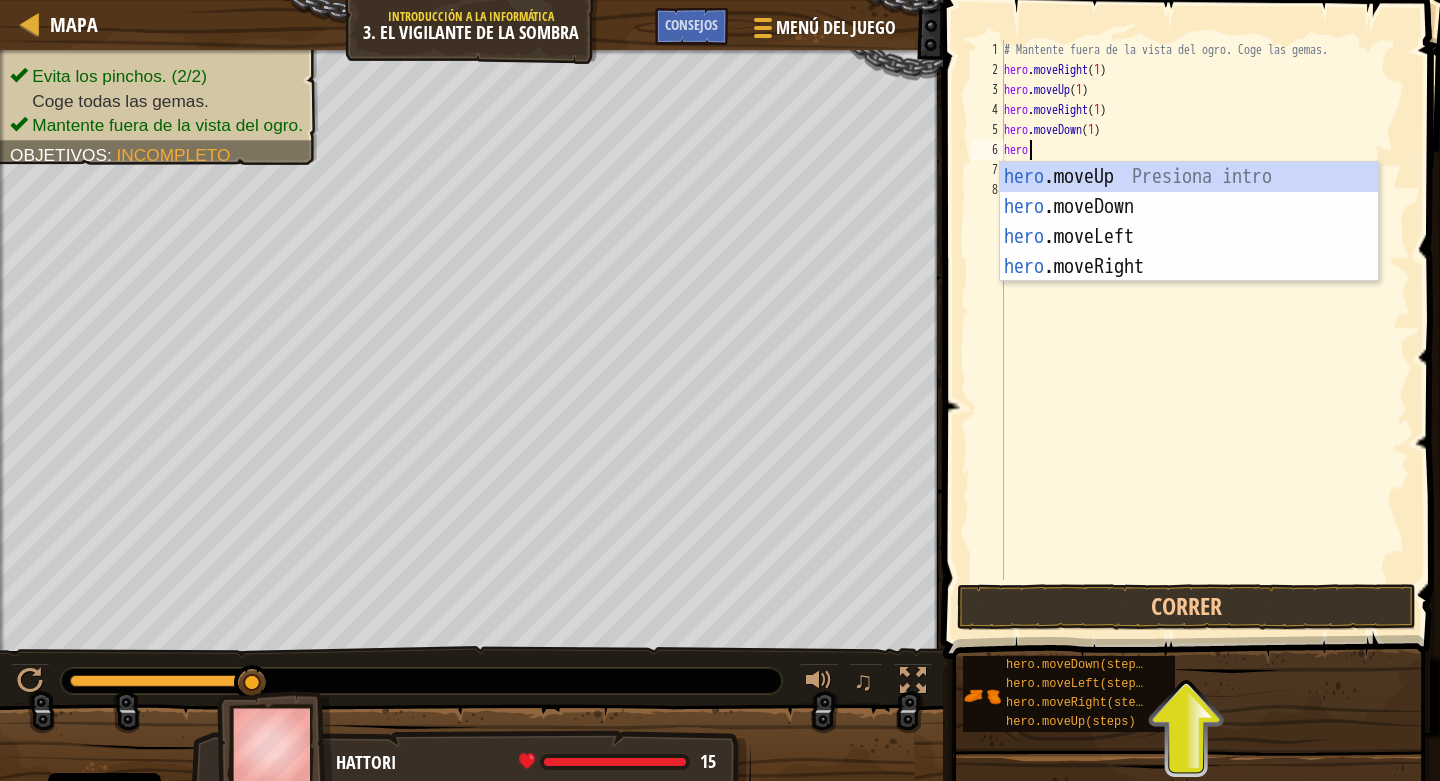 scroll, scrollTop: 9, scrollLeft: 1, axis: both 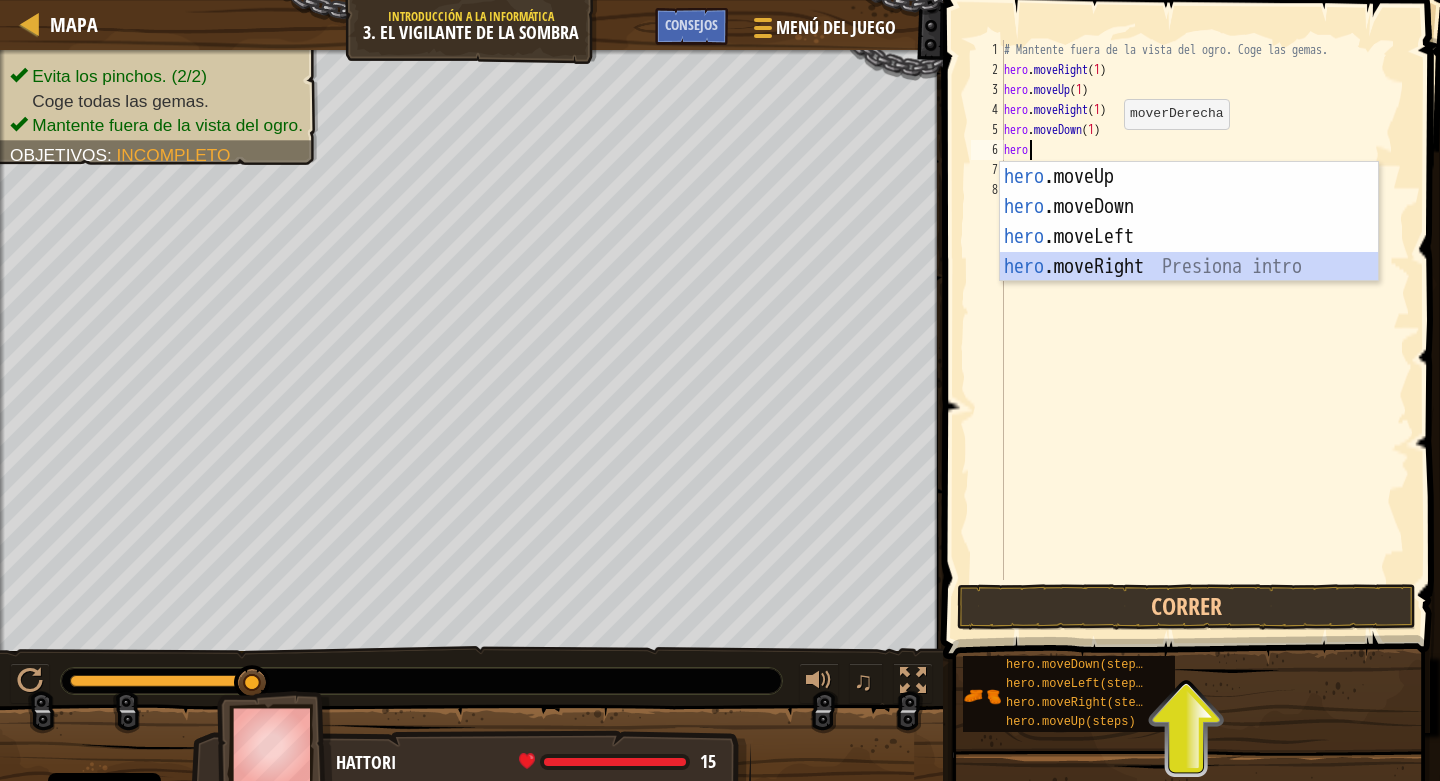 click on "hero .moveUp Presiona intro hero .moveDown Presiona intro hero .moveLeft Presiona intro hero .moveRight Presiona intro" at bounding box center [1189, 252] 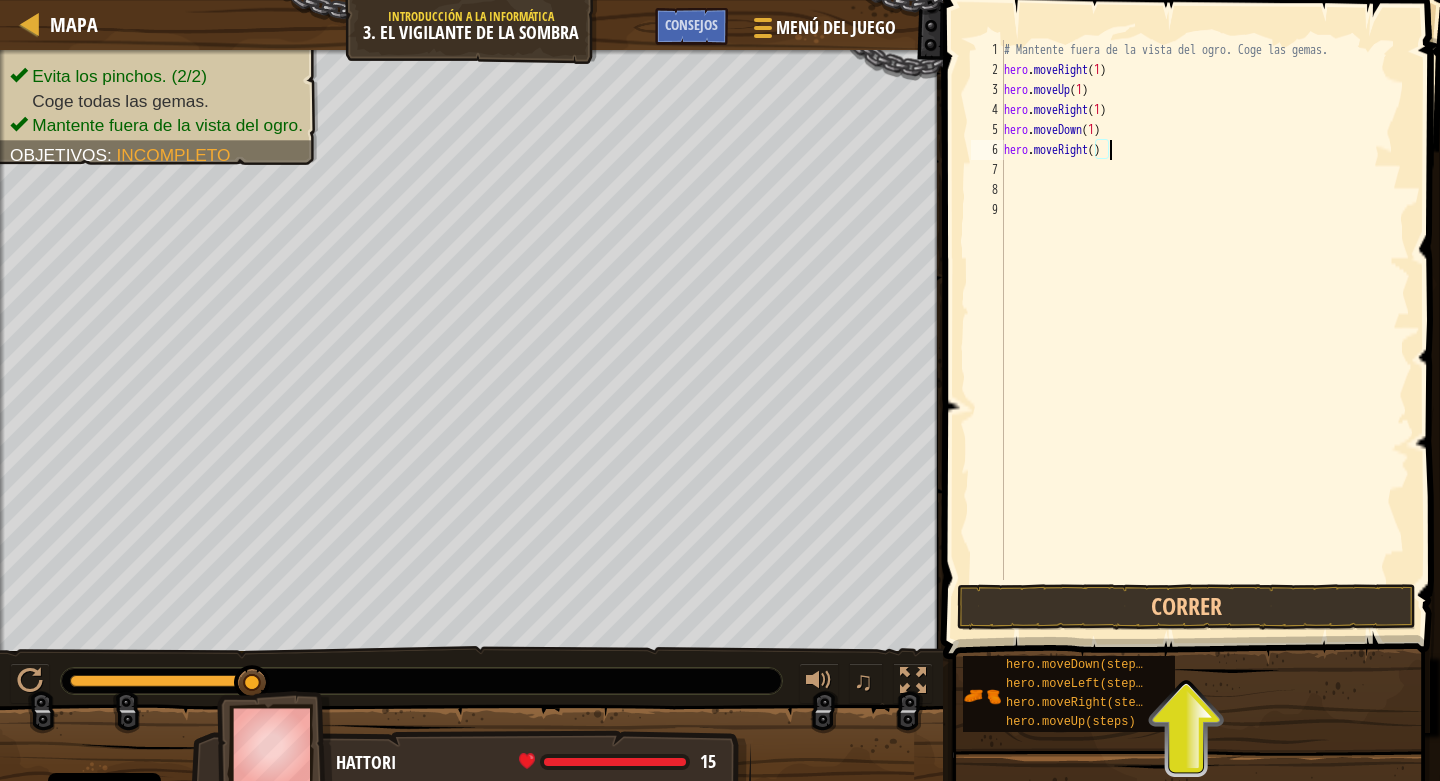 click on "# Mantente fuera de la vista del ogro. Coge las gemas. hero . moveRight ( 1 ) hero . moveUp ( 1 ) hero . moveRight ( 1 ) hero . moveDown ( 1 ) hero . moveRight ( )" at bounding box center (1205, 330) 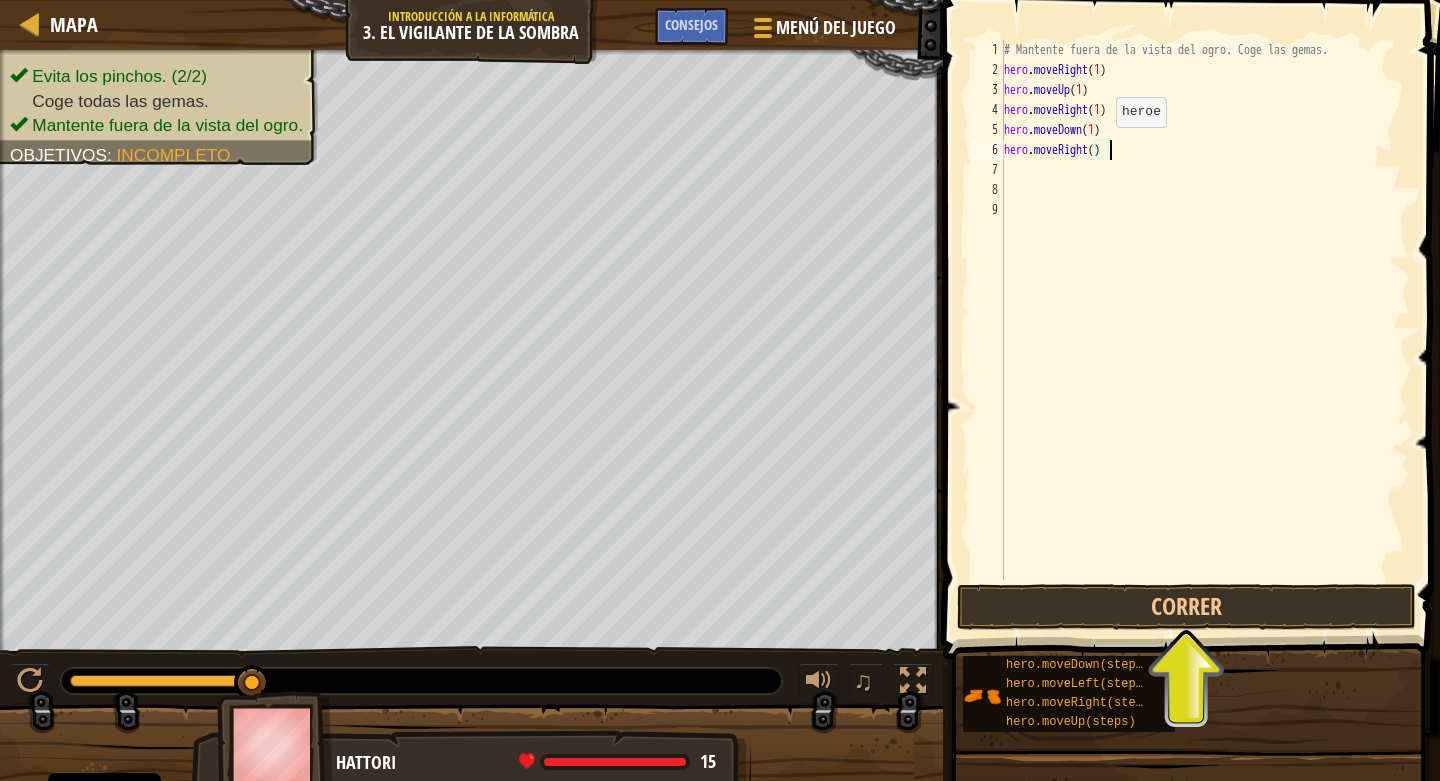 click on "# Mantente fuera de la vista del ogro. Coge las gemas. hero . moveRight ( 1 ) hero . moveUp ( 1 ) hero . moveRight ( 1 ) hero . moveDown ( 1 ) hero . moveRight ( )" at bounding box center [1205, 330] 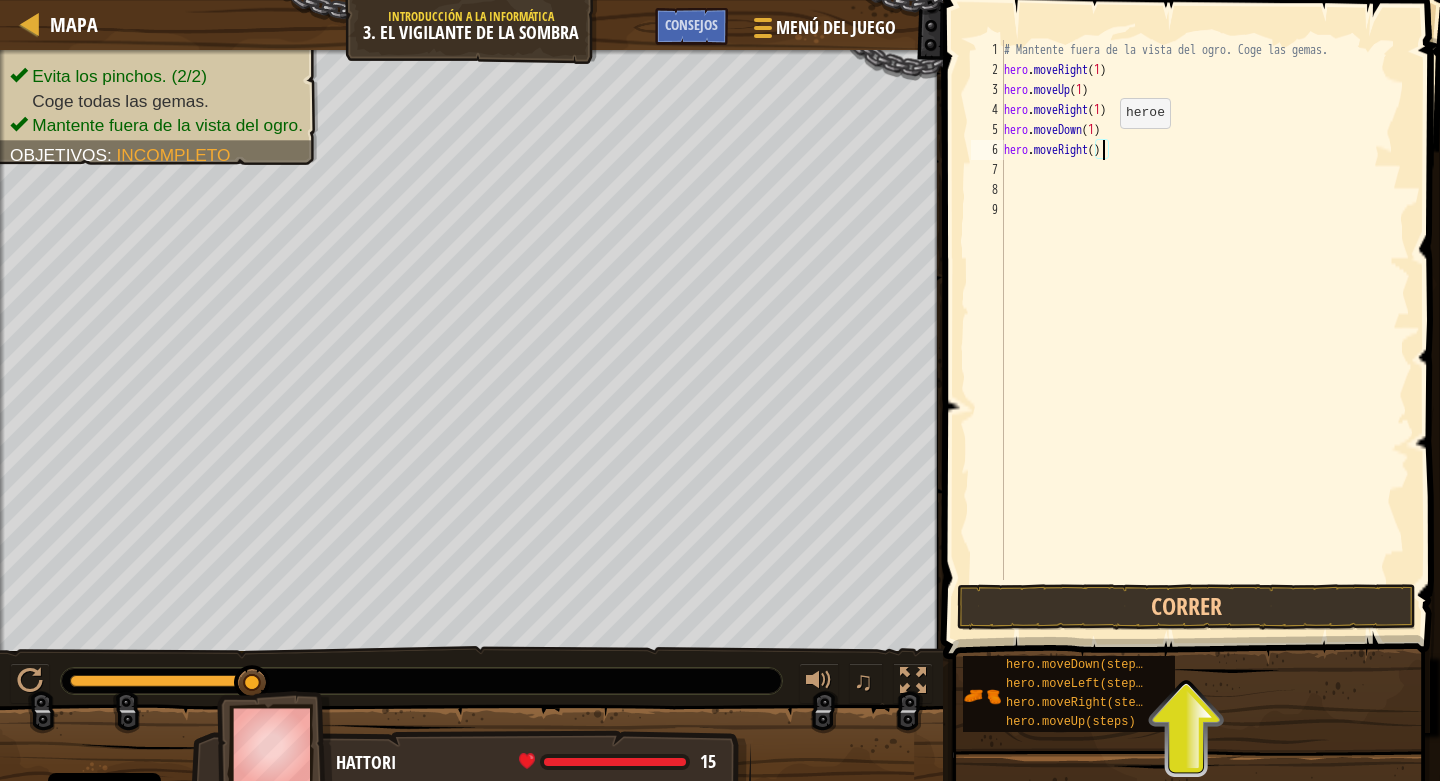 click on "# Mantente fuera de la vista del ogro. Coge las gemas. hero . moveRight ( 1 ) hero . moveUp ( 1 ) hero . moveRight ( 1 ) hero . moveDown ( 1 ) hero . moveRight ( )" at bounding box center [1205, 330] 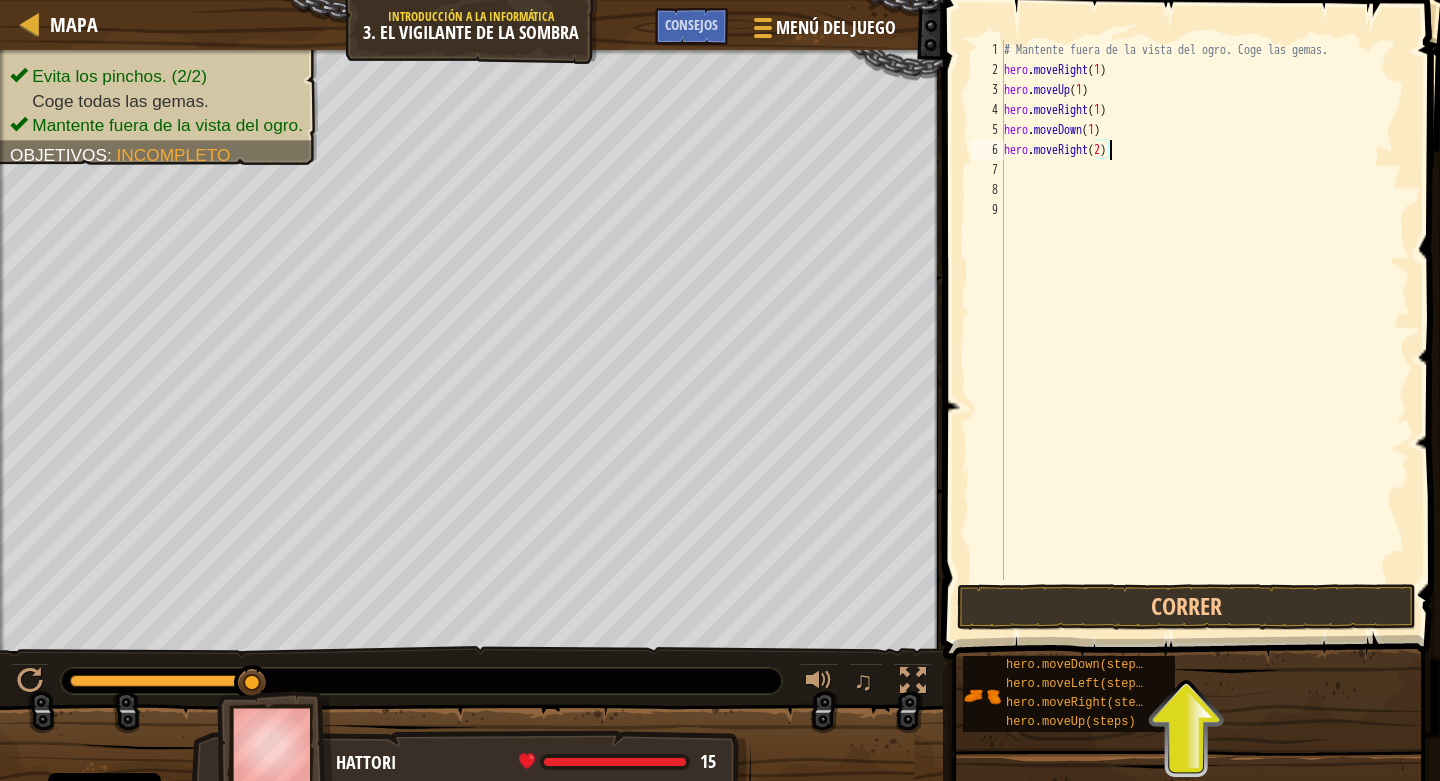 scroll, scrollTop: 9, scrollLeft: 8, axis: both 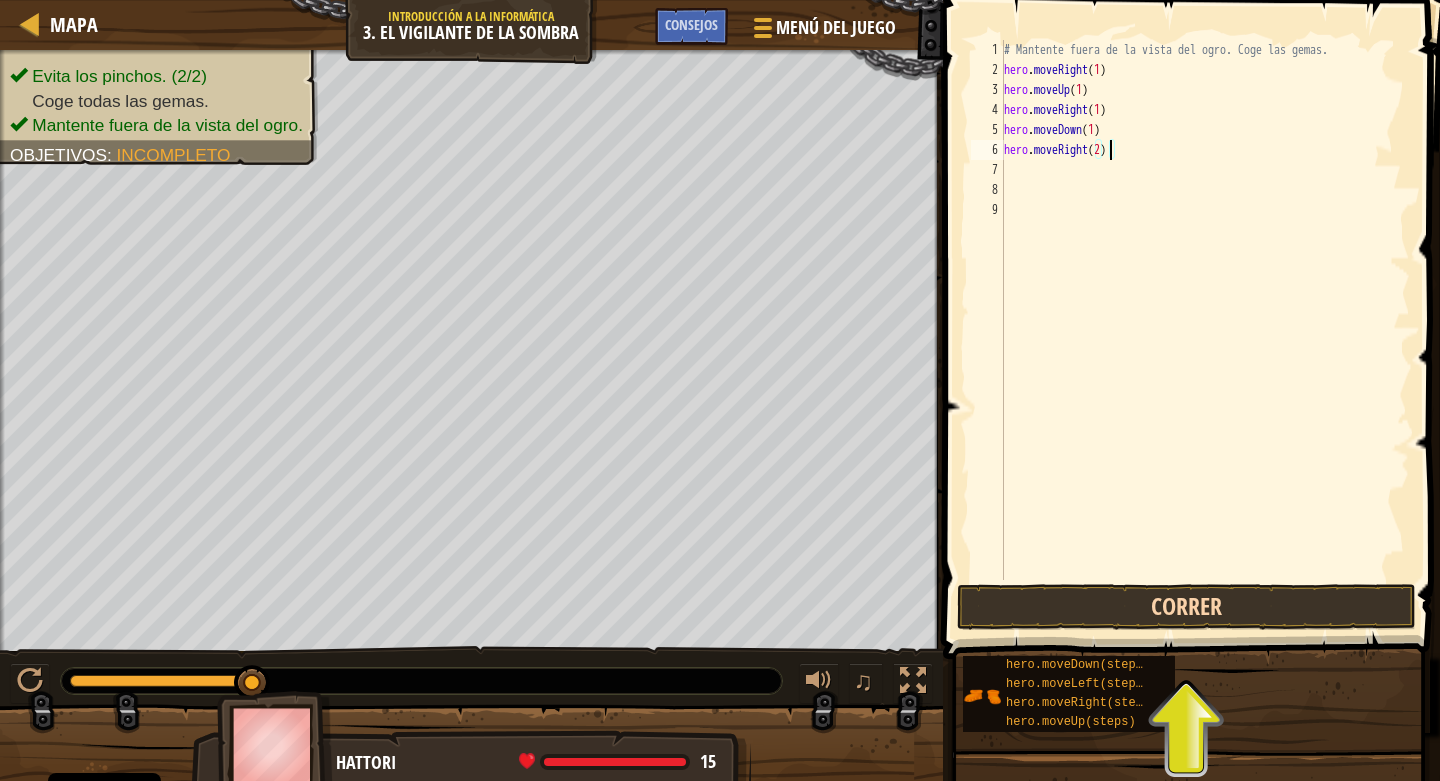 type on "hero.moveRight(2)" 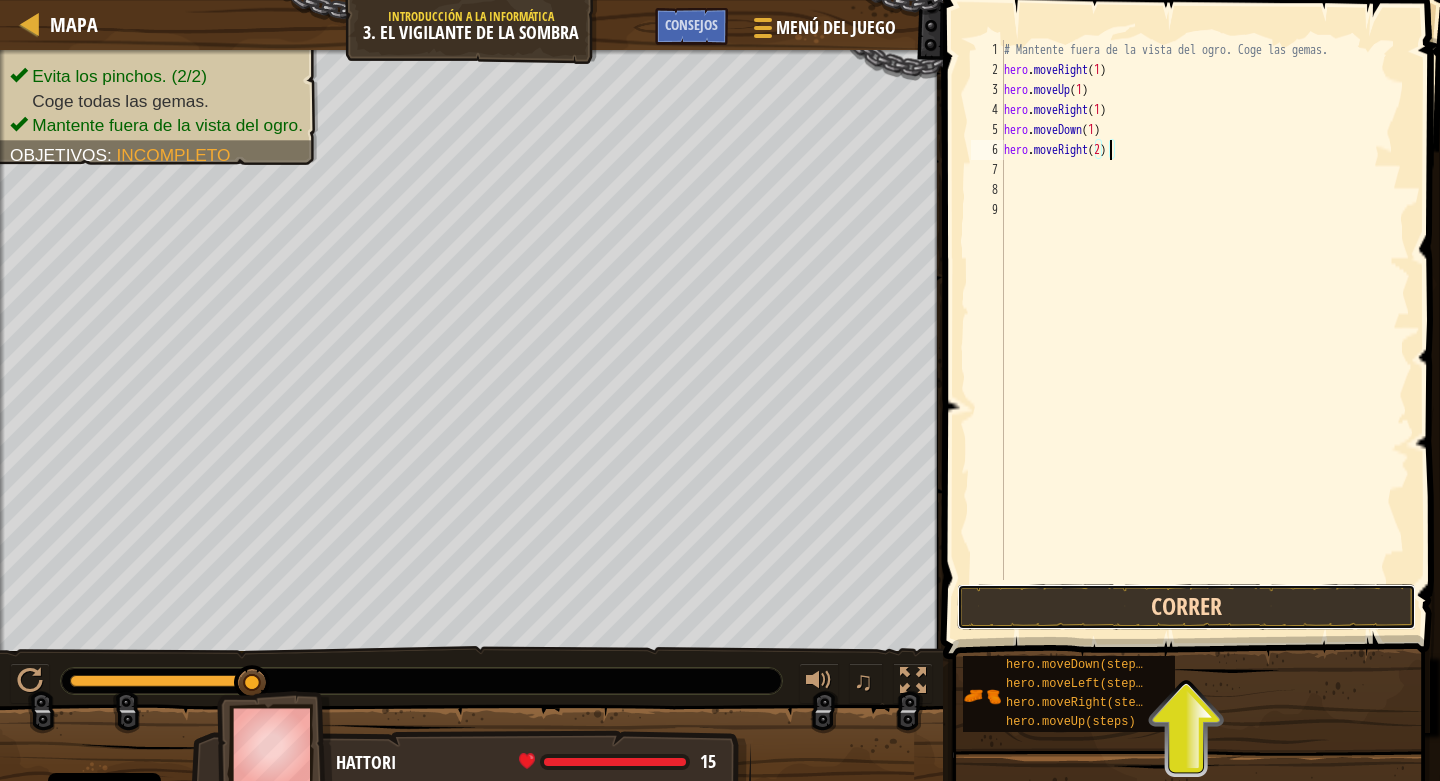 click on "Correr" at bounding box center [1186, 607] 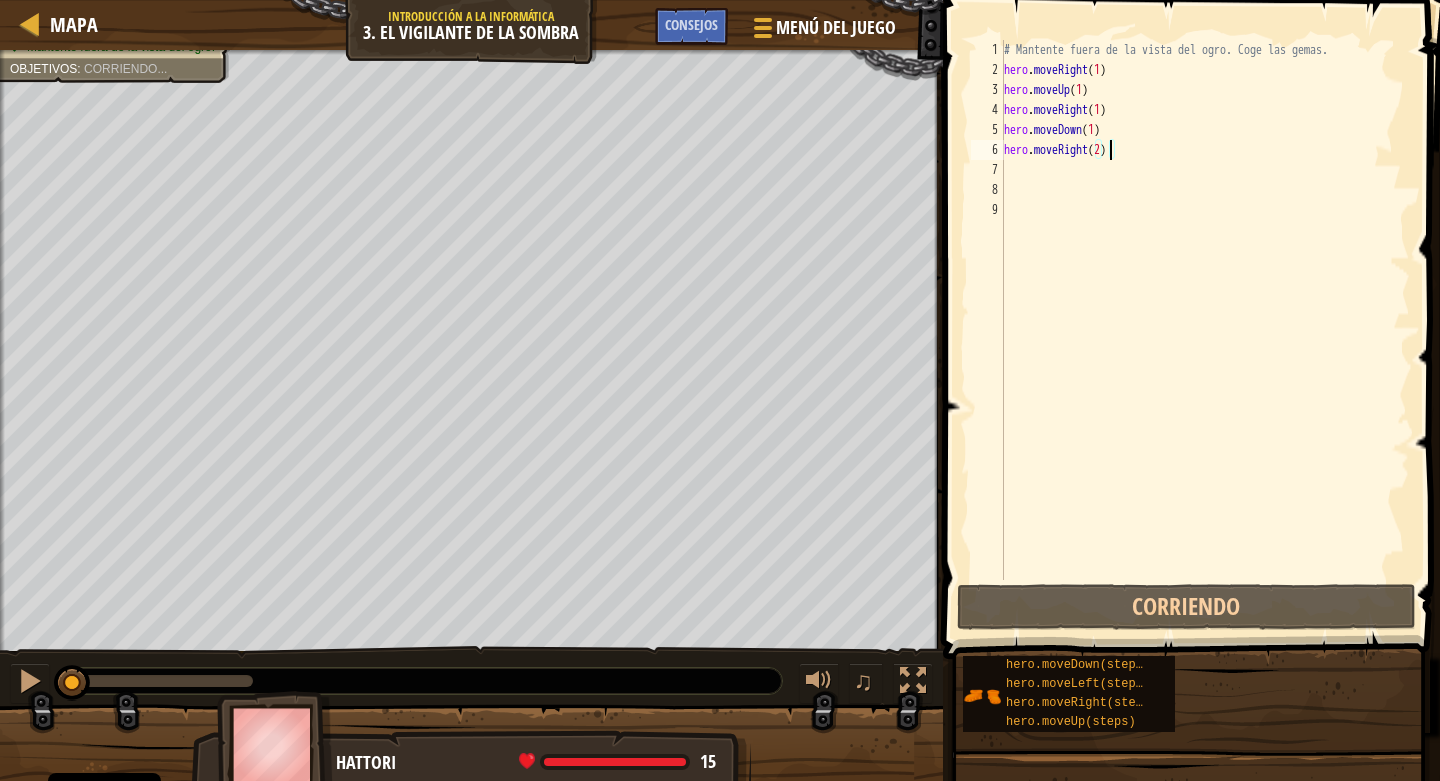 click on "# Mantente fuera de la vista del ogro. Coge las gemas. hero . moveRight ( 1 ) hero . moveUp ( 1 ) hero . moveRight ( 1 ) hero . moveDown ( 1 ) hero . moveRight ( 2 )" at bounding box center [1205, 330] 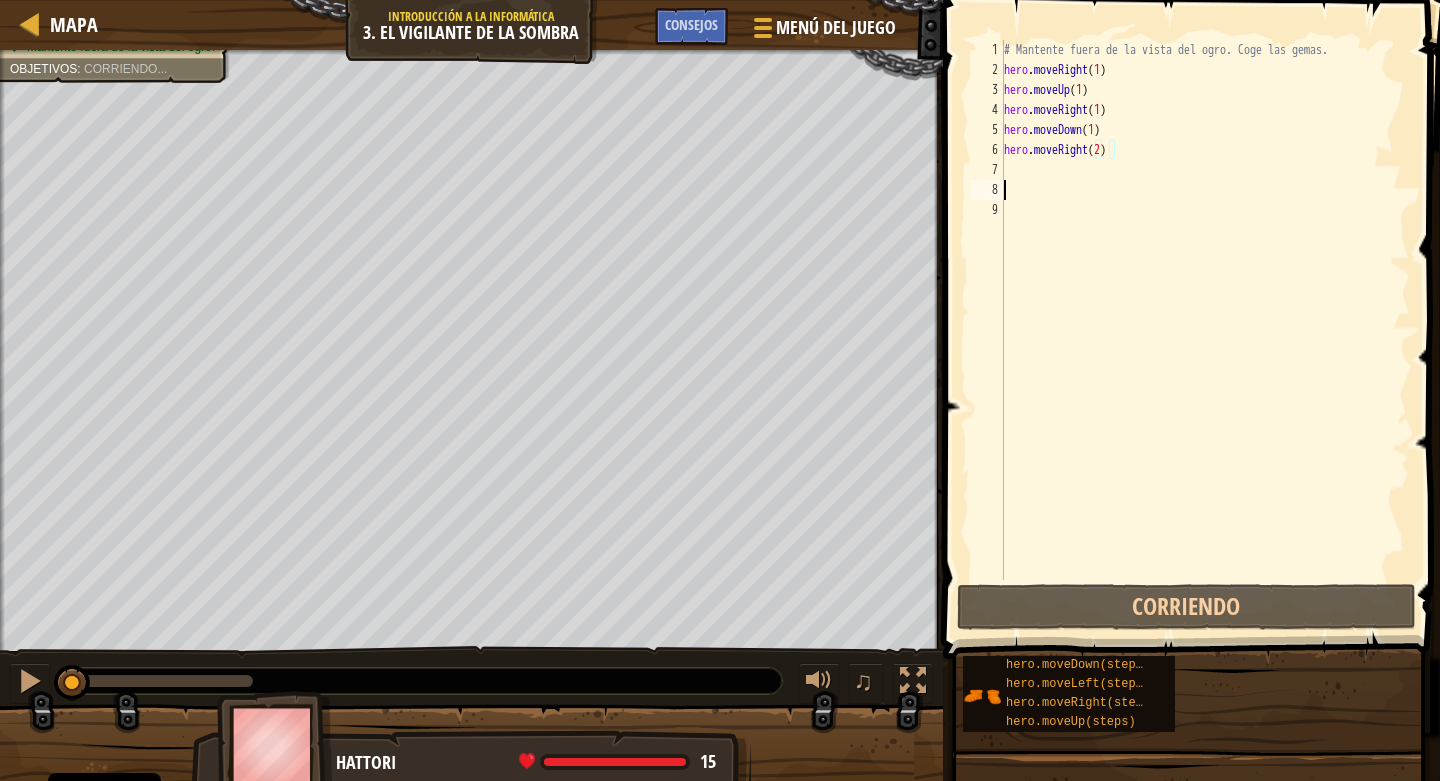 click on "# Mantente fuera de la vista del ogro. Coge las gemas. hero . moveRight ( 1 ) hero . moveUp ( 1 ) hero . moveRight ( 1 ) hero . moveDown ( 1 ) hero . moveRight ( 2 )" at bounding box center [1205, 330] 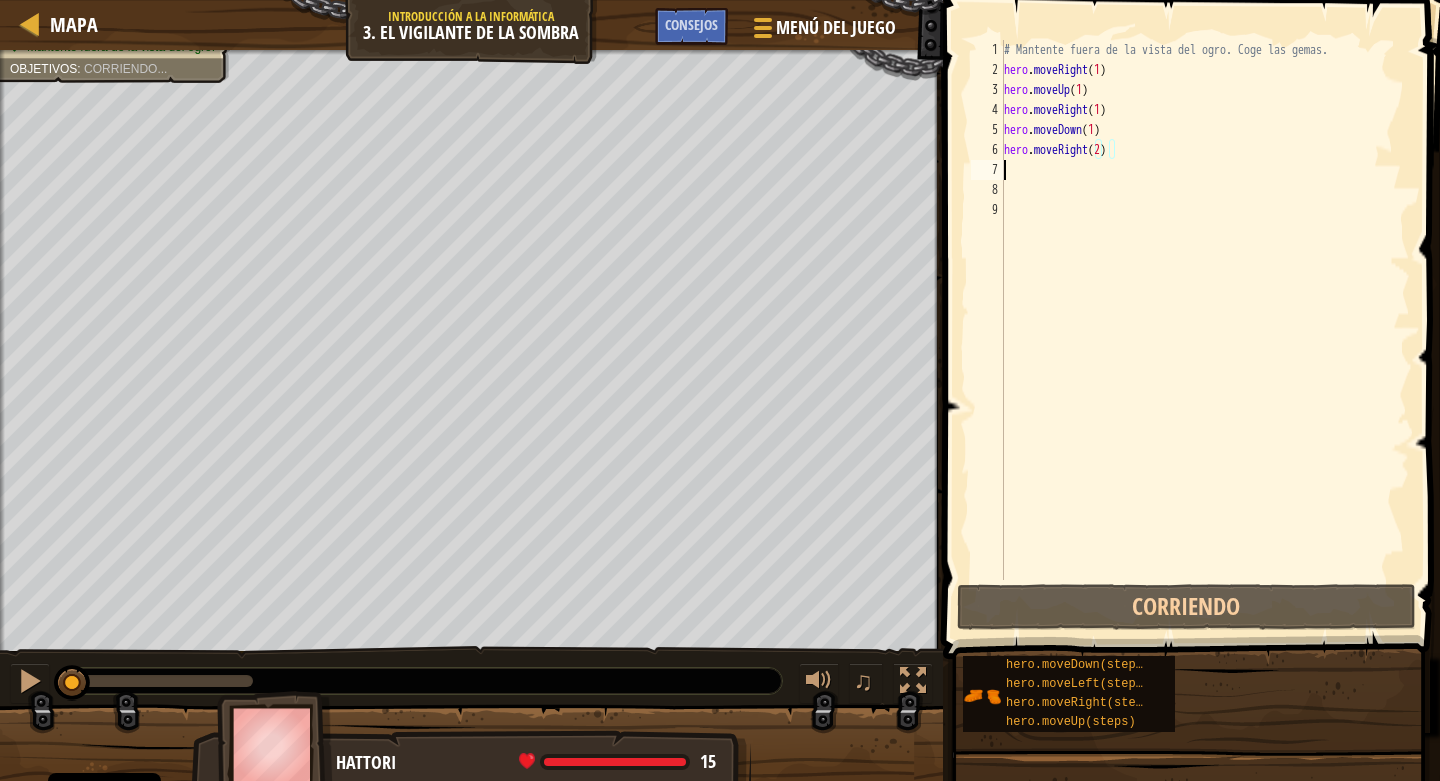 type 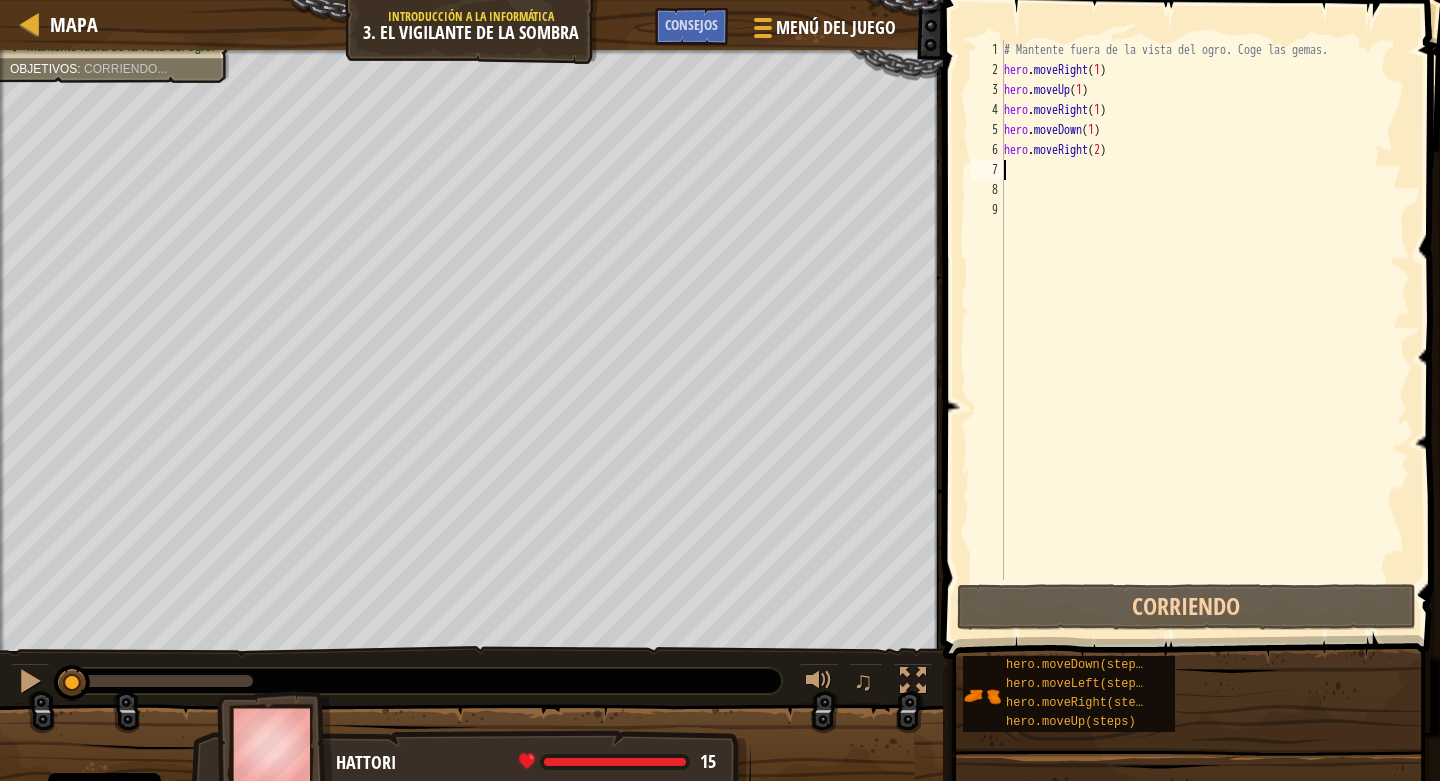 scroll, scrollTop: 9, scrollLeft: 0, axis: vertical 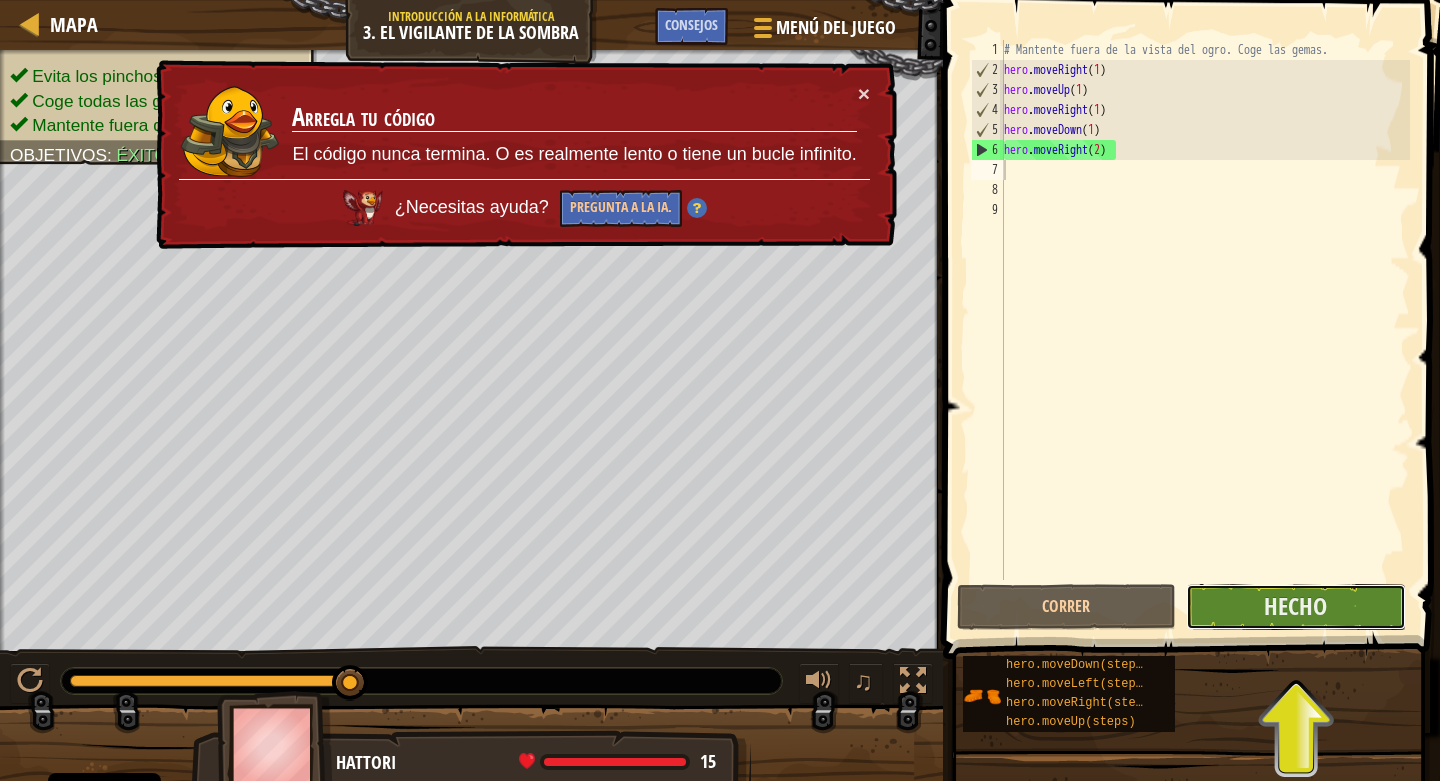 click on "Hecho" at bounding box center (1295, 607) 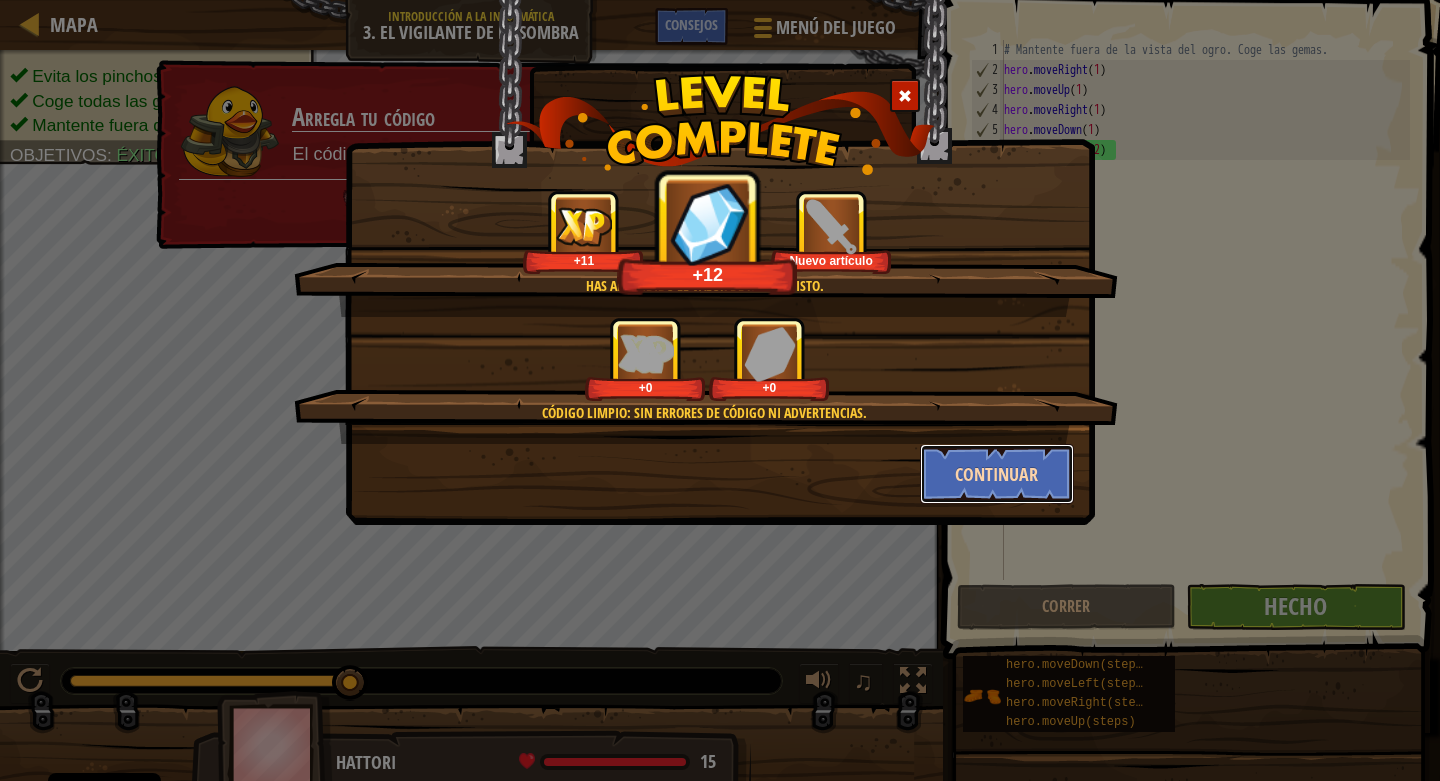 click on "Continuar" at bounding box center (997, 474) 